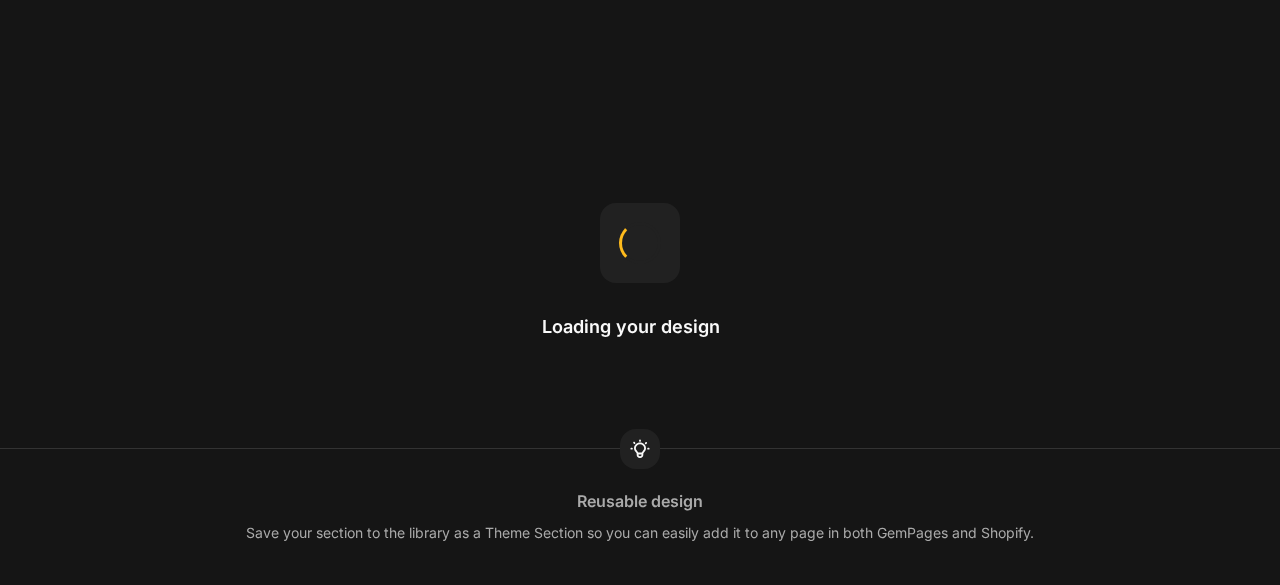 scroll, scrollTop: 0, scrollLeft: 0, axis: both 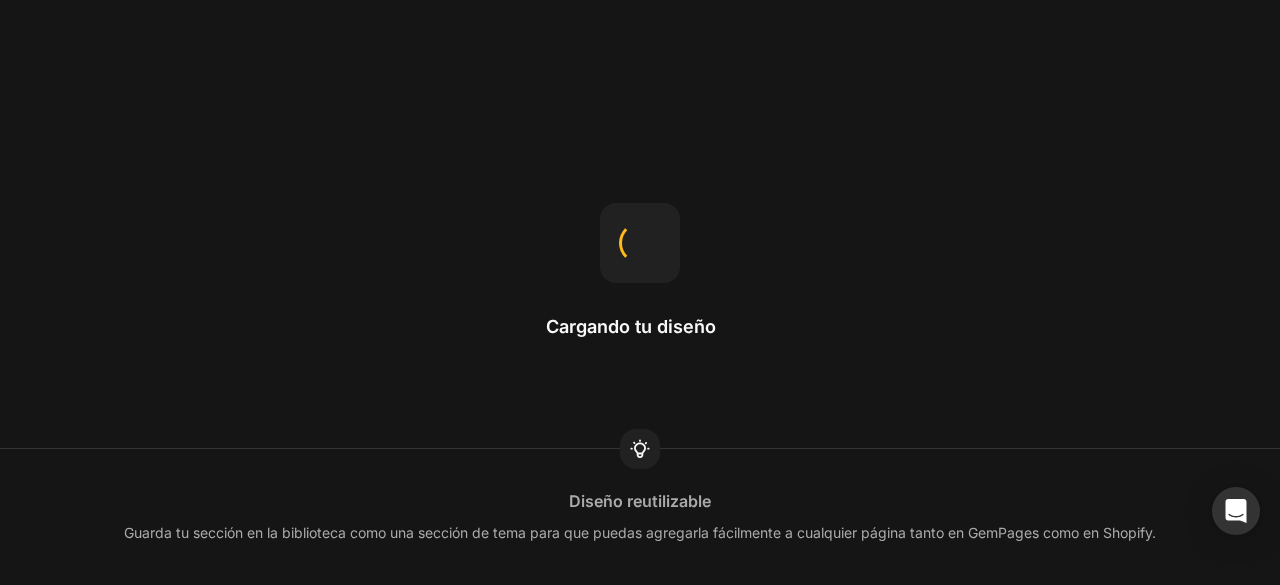 click on "Cargando tu diseño" at bounding box center [640, 293] 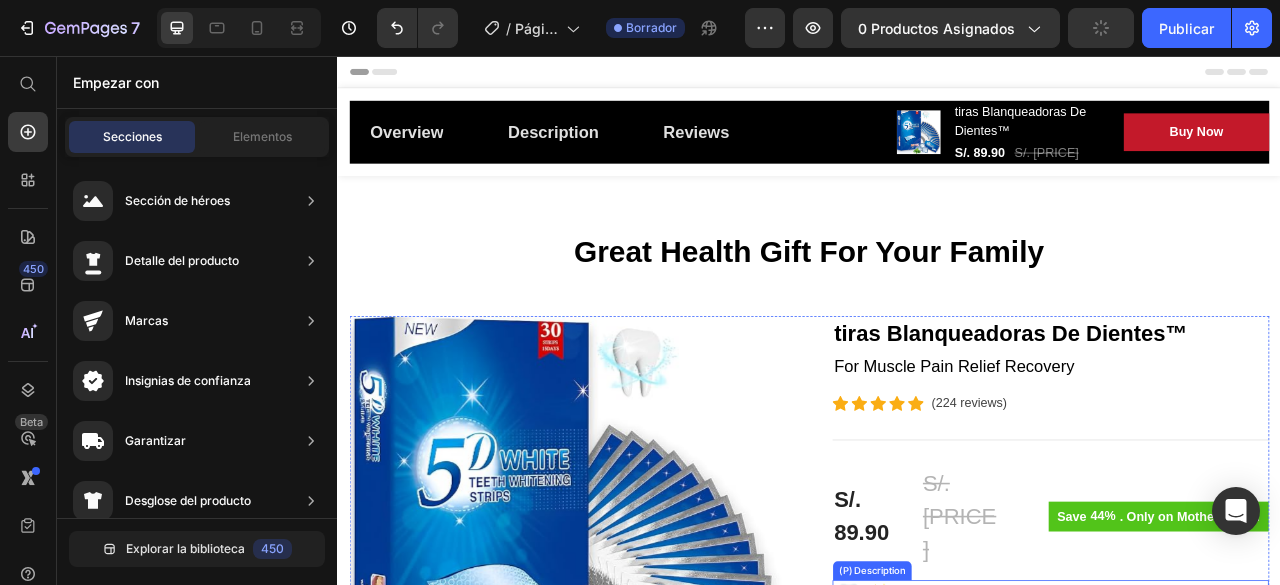 scroll, scrollTop: 300, scrollLeft: 0, axis: vertical 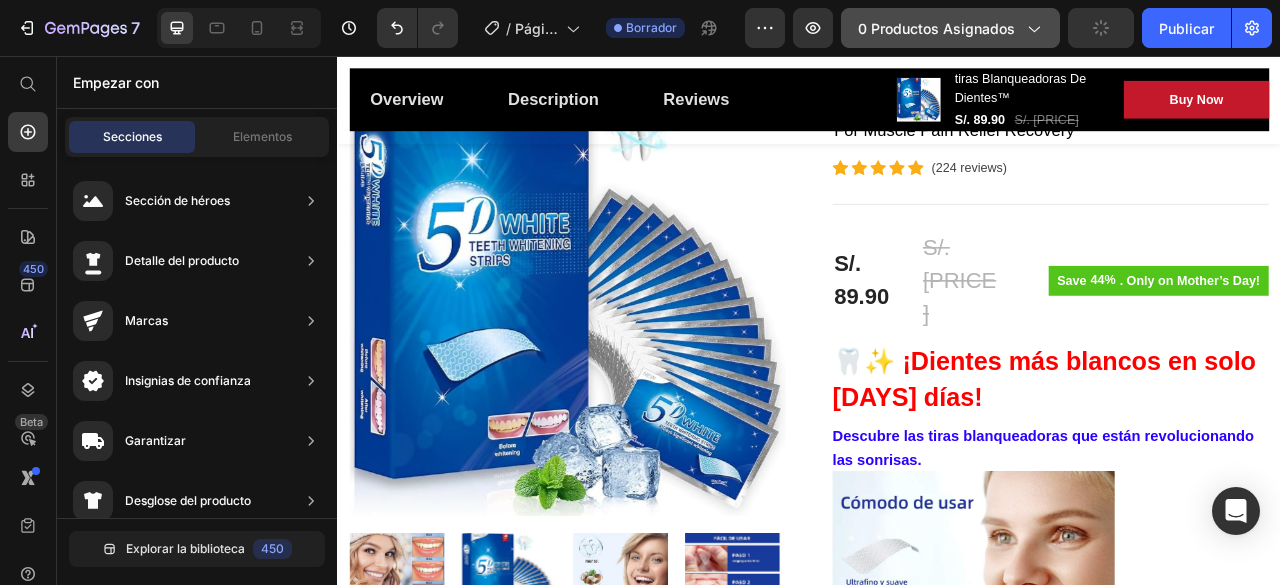 click on "0 productos asignados" at bounding box center [936, 28] 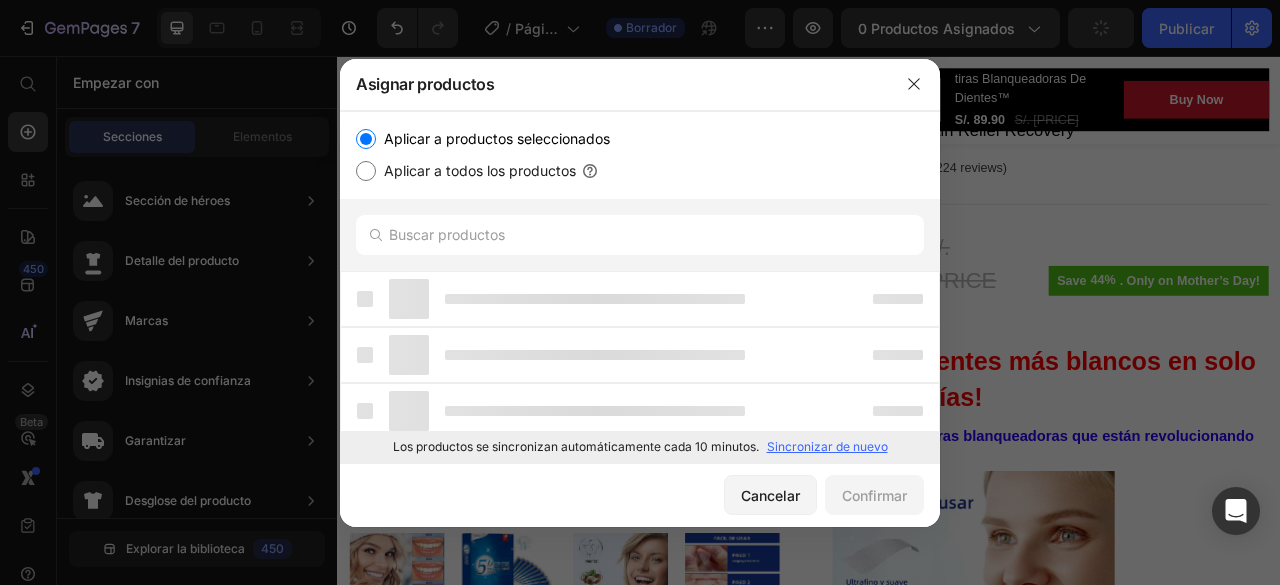 scroll, scrollTop: 0, scrollLeft: 0, axis: both 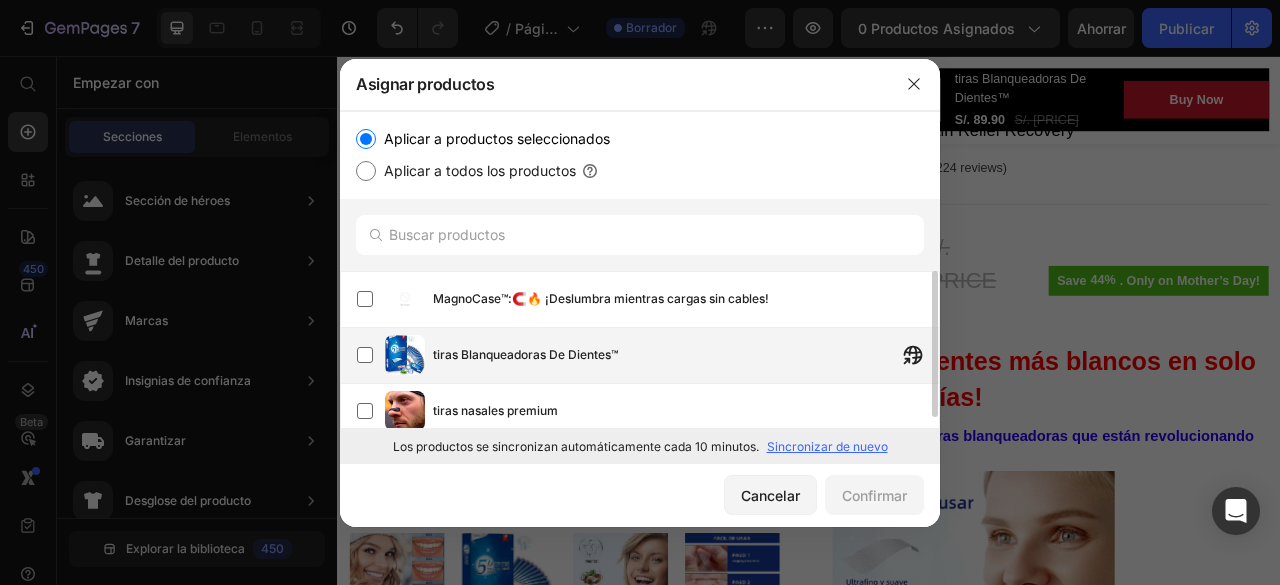 click on "tiras Blanqueadoras De Dientes™" at bounding box center (648, 355) 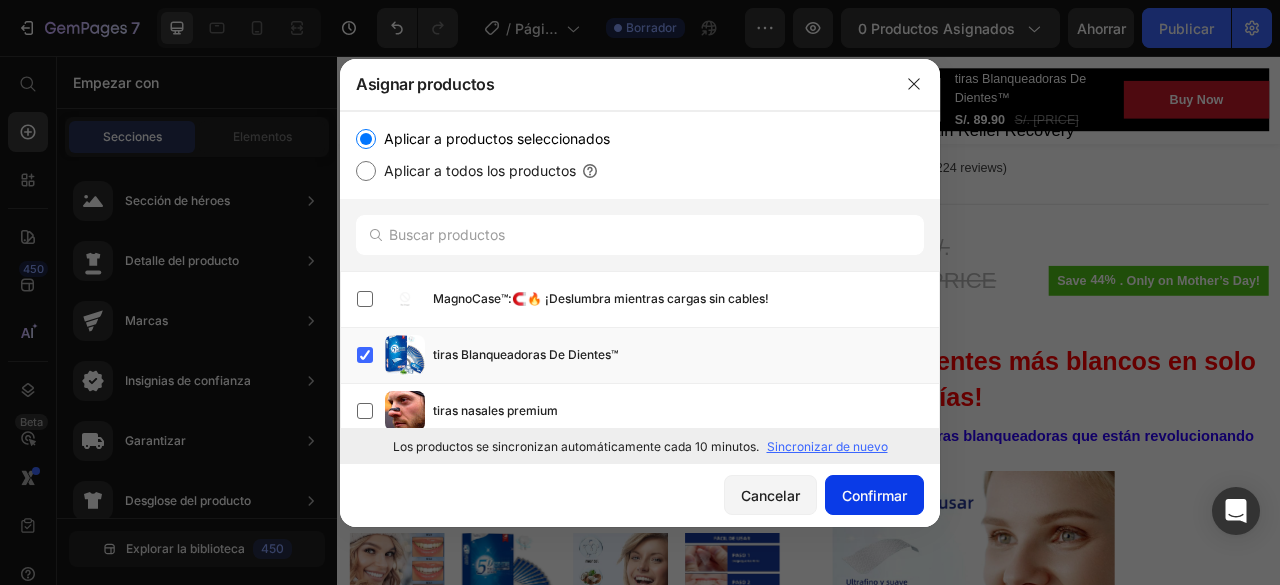 click on "Confirmar" at bounding box center [874, 495] 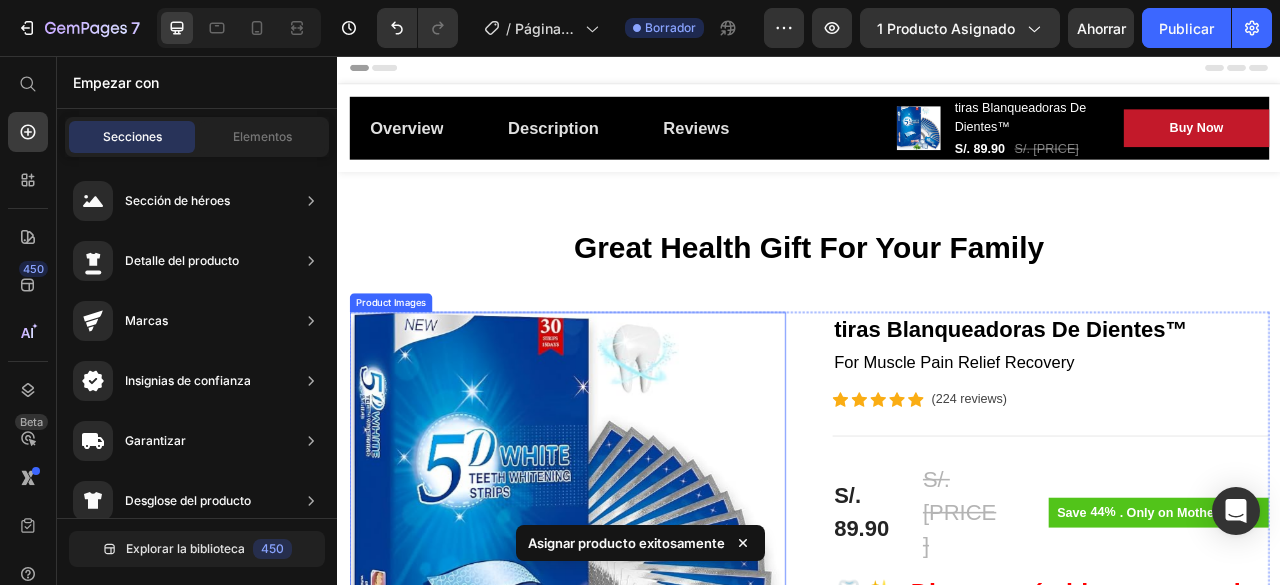 scroll, scrollTop: 0, scrollLeft: 0, axis: both 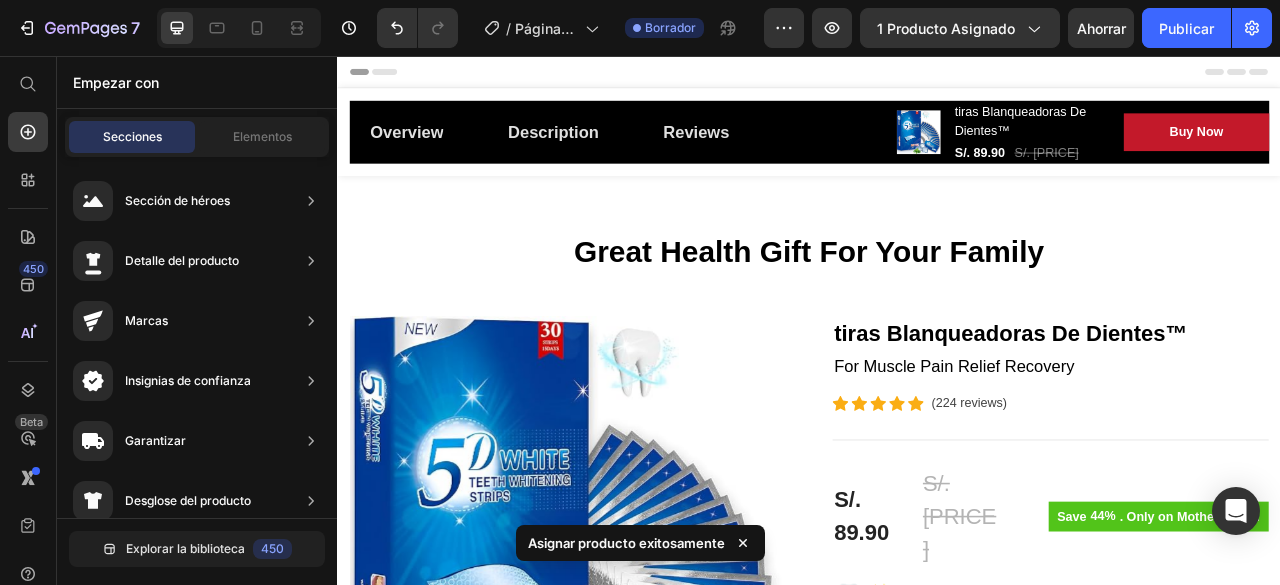 click on "Overview Button Description Button Reviews Button Row" at bounding box center (684, 153) 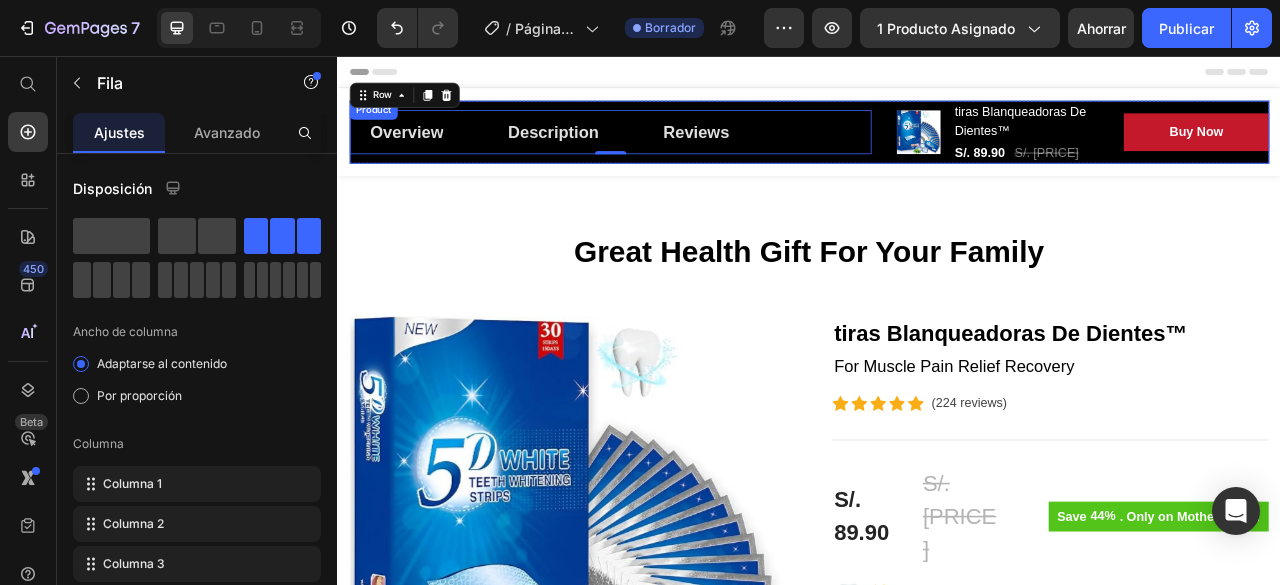 click on "Overview Button Description Button Reviews Button Row   0" at bounding box center (684, 153) 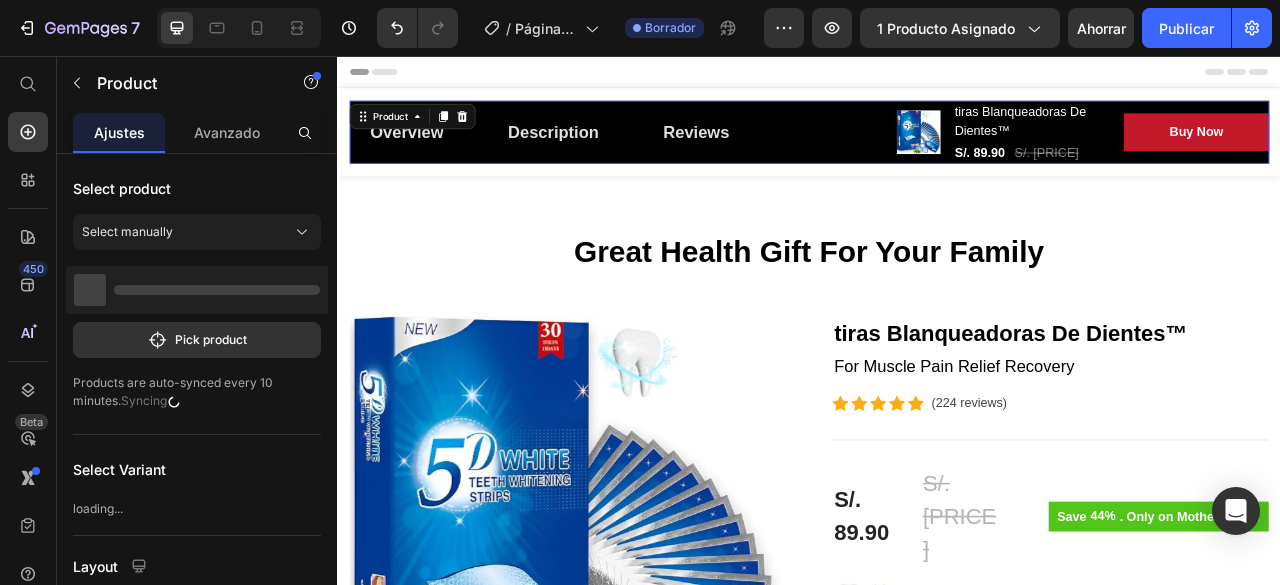 click on "Overview Button Description Button Reviews Button Row" at bounding box center [684, 153] 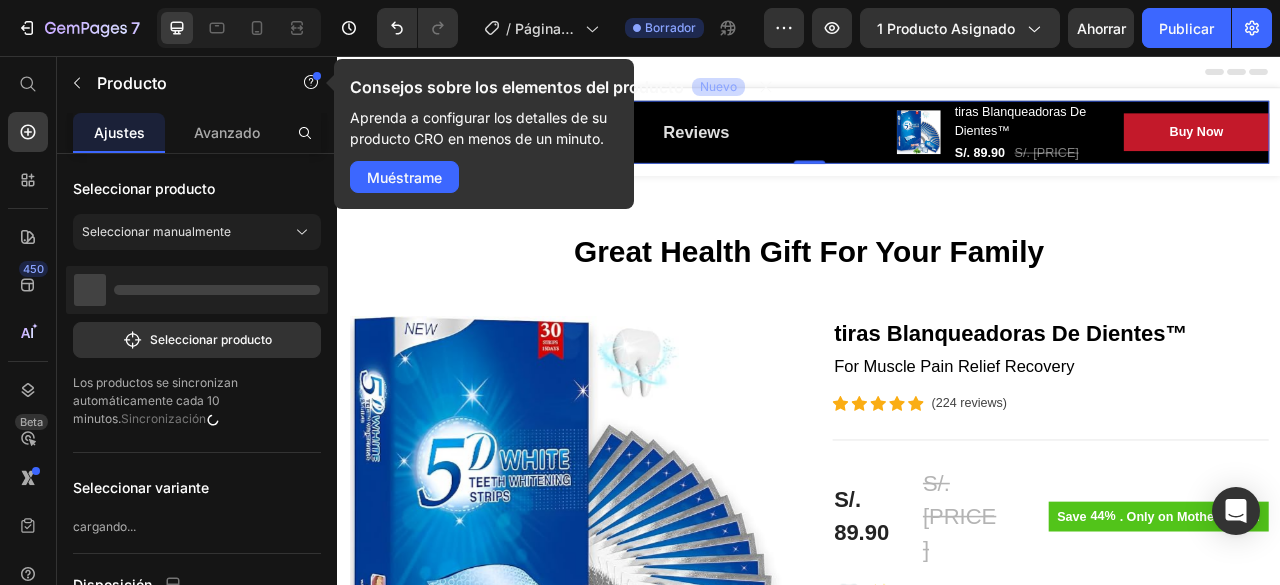 click on "Aprenda a configurar los detalles de su producto CRO en menos de un minuto." at bounding box center [478, 128] 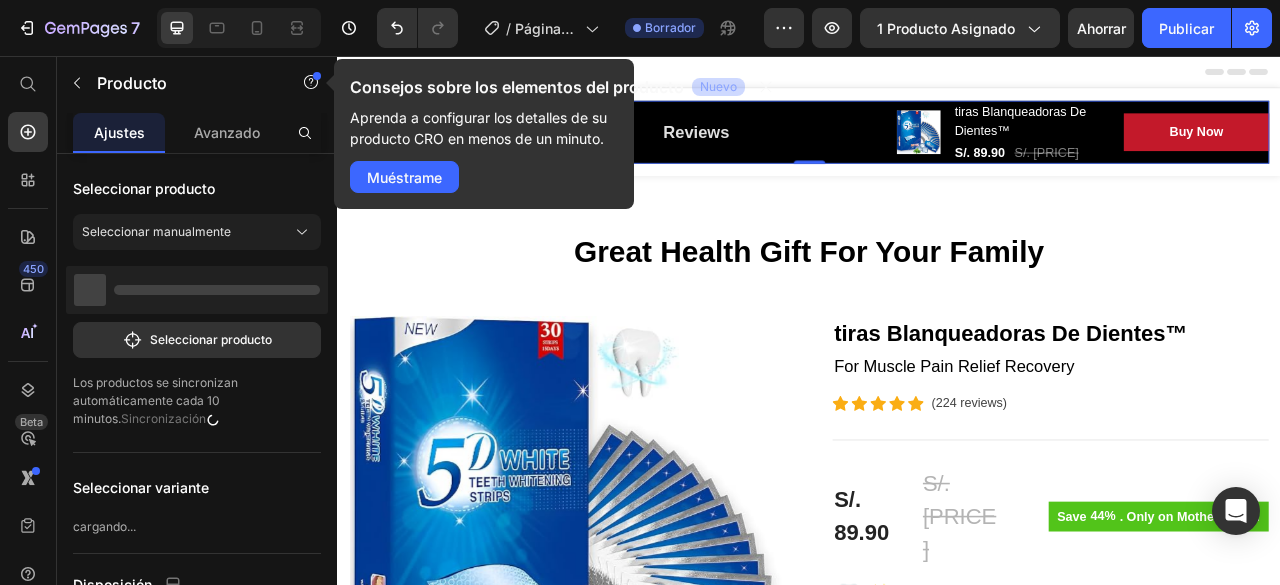 click on "Great Health Gift For Your Family Heading Row Product Images tiras Blanqueadoras De Dientes™ (P) Title For Muscle Pain Relief Recovery Text block                Icon                Icon                Icon                Icon                Icon Icon List Hoz ([REVIEWS] reviews) Text block Row                Title Line S/. [PRICE] (P) Price S/. [PRICE] (P) Price Row Save [PERCENT]% . Only on [HOLIDAY]! (P) Tag Row 🦷✨ ¡Dientes más blancos en solo [DAYS]!
Descubre las tiras blanqueadoras que están revolucionando las sonrisas.
(P) Description Image [HOURS]+ work time Text block Row Image [NUMBER] Massage heads  Text block Row Image [NUMBER] Speed options Text block Row Row Image Only [NUMBER] left in stock! Text block [NUMBER] people have bought this item within the last hour! Text block Row [NUMBER] (P) Quantity add to cart (P) Cart Button Row buy it now (P) Dynamic Checkout
Specifications
What's in the box?
How to use" at bounding box center [937, 1113] 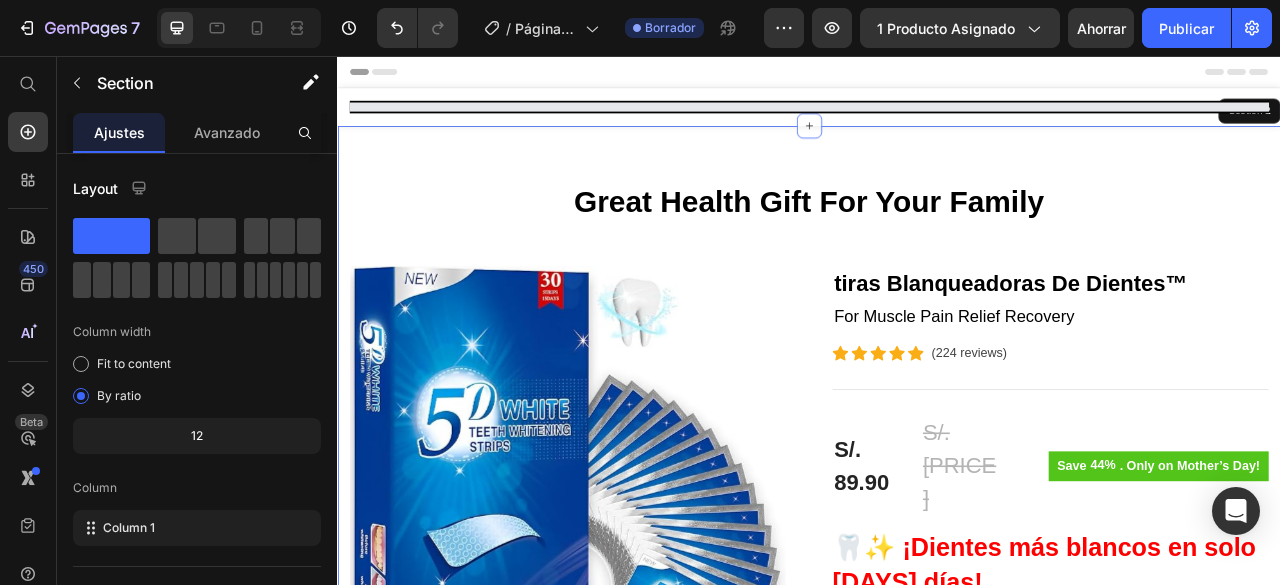click on "Great Health Gift For Your Family Heading Row Product Images tiras Blanqueadoras De Dientes™ (P) Title For Muscle Pain Relief Recovery Text block                Icon                Icon                Icon                Icon                Icon Icon List Hoz ([REVIEWS] reviews) Text block Row                Title Line S/. [PRICE] (P) Price S/. [PRICE] (P) Price Row Save [PERCENT]% . Only on [HOLIDAY]! (P) Tag Row 🦷✨ ¡Dientes más blancos en solo [DAYS]!
Descubre las tiras blanqueadoras que están revolucionando las sonrisas.
(P) Description Image [HOURS]+ work time Text block Row Image [NUMBER] Massage heads  Text block Row Image [NUMBER] Speed options Text block Row Row Image Only [NUMBER] left in stock! Text block [NUMBER] people have bought this item within the last hour! Text block Row [NUMBER] (P) Quantity add to cart (P) Cart Button Row buy it now (P) Dynamic Checkout
Specifications
What's in the box?
How to use" at bounding box center [937, 1049] 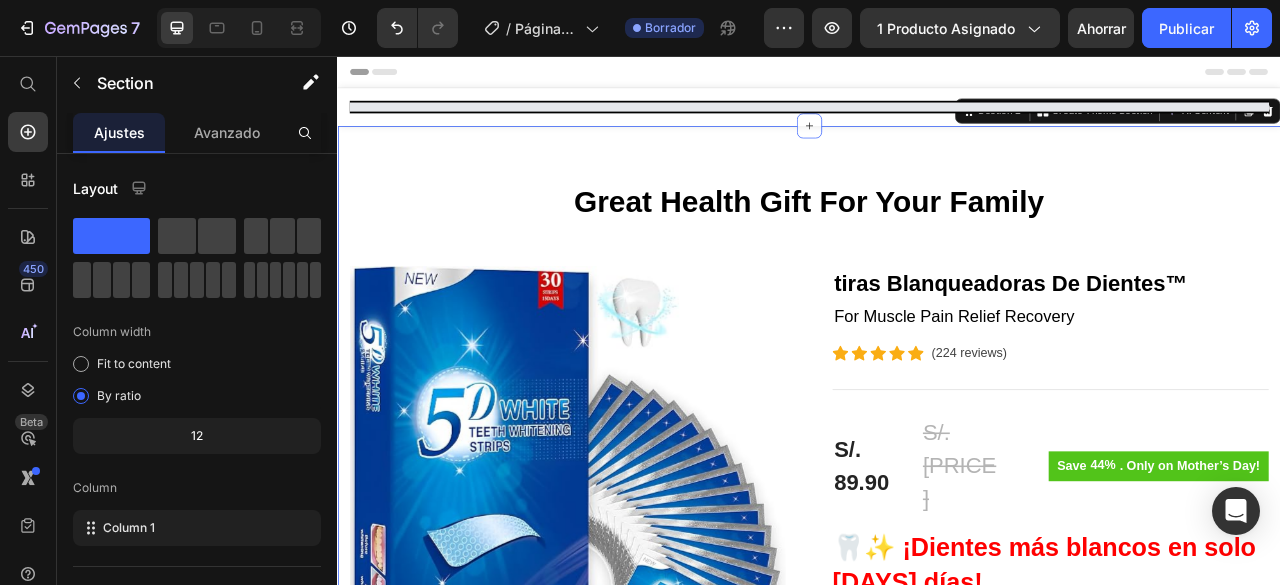 click on "Great Health Gift For Your Family Heading Row Product Images tiras Blanqueadoras De Dientes™ (P) Title For Muscle Pain Relief Recovery Text block                Icon                Icon                Icon                Icon                Icon Icon List Hoz ([REVIEWS] reviews) Text block Row                Title Line S/. [PRICE] (P) Price S/. [PRICE] (P) Price Row Save [PERCENT]% . Only on [HOLIDAY]! (P) Tag Row 🦷✨ ¡Dientes más blancos en solo [DAYS]!
Descubre las tiras blanqueadoras que están revolucionando las sonrisas.
(P) Description Image [HOURS]+ work time Text block Row Image [NUMBER] Massage heads  Text block Row Image [NUMBER] Speed options Text block Row Row Image Only [NUMBER] left in stock! Text block [NUMBER] people have bought this item within the last hour! Text block Row [NUMBER] (P) Quantity add to cart (P) Cart Button Row buy it now (P) Dynamic Checkout
Specifications
What's in the box?
How to use" at bounding box center (937, 1049) 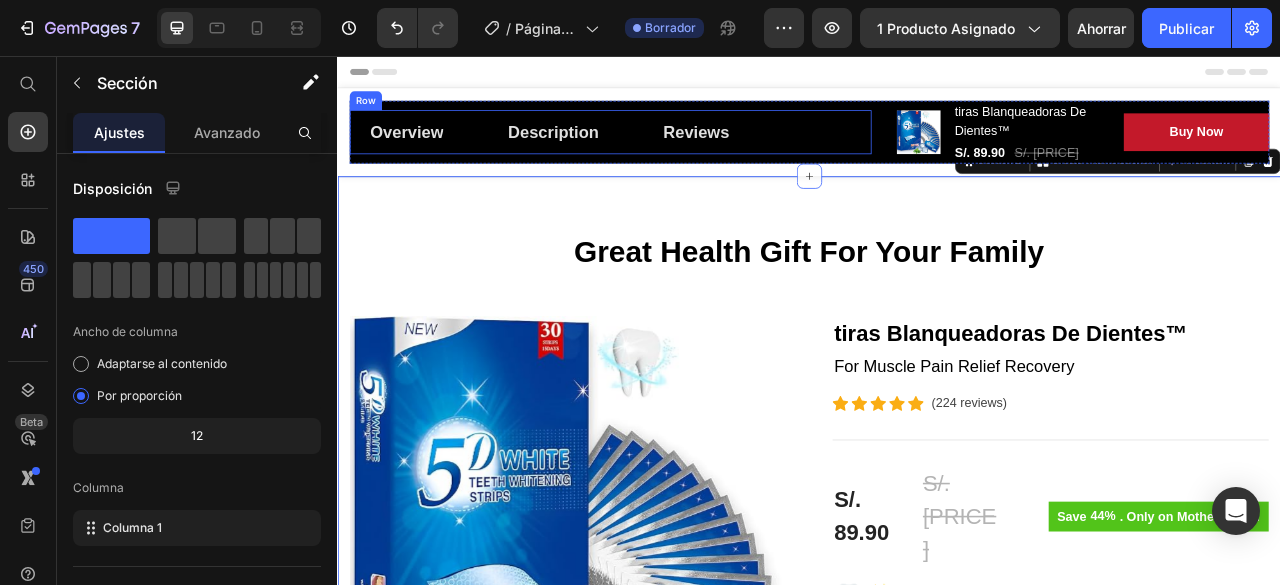 click on "Overview Button Description Button Reviews Button Row" at bounding box center (684, 153) 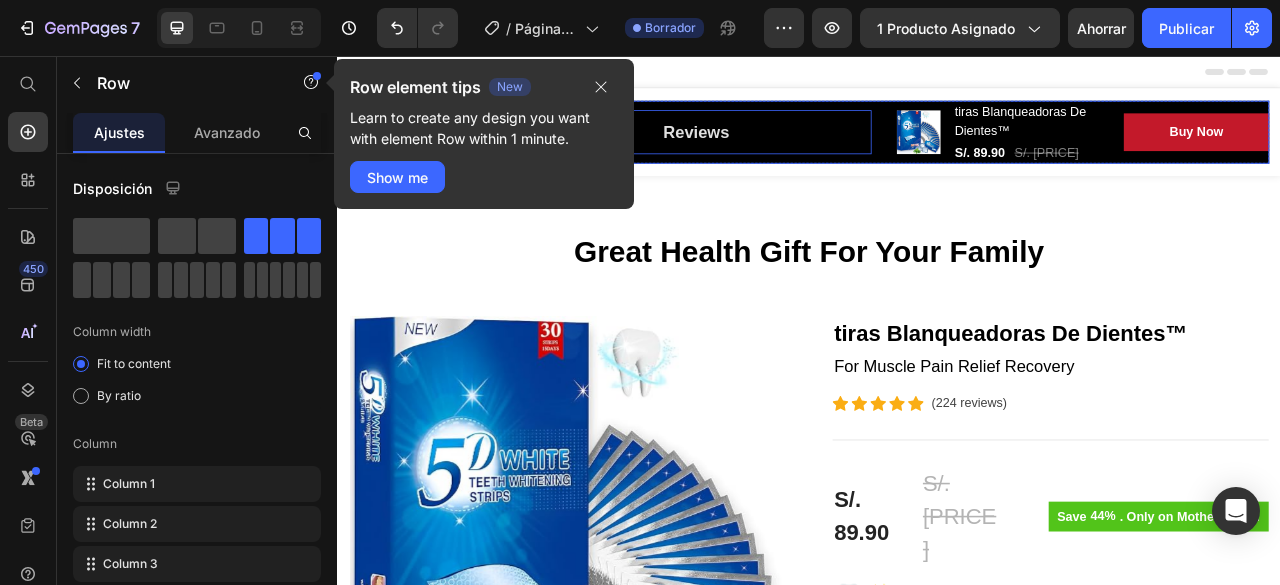 click on "Overview Button Description Button Reviews Button Row   [NUMBER] Product Images tiras Blanqueadoras De Dientes™ (P) Title S/. [PRICE] (P) Price S/. [PRICE] (P) Price Row Buy Now (P) Cart Button Row Row Product" at bounding box center [937, 153] 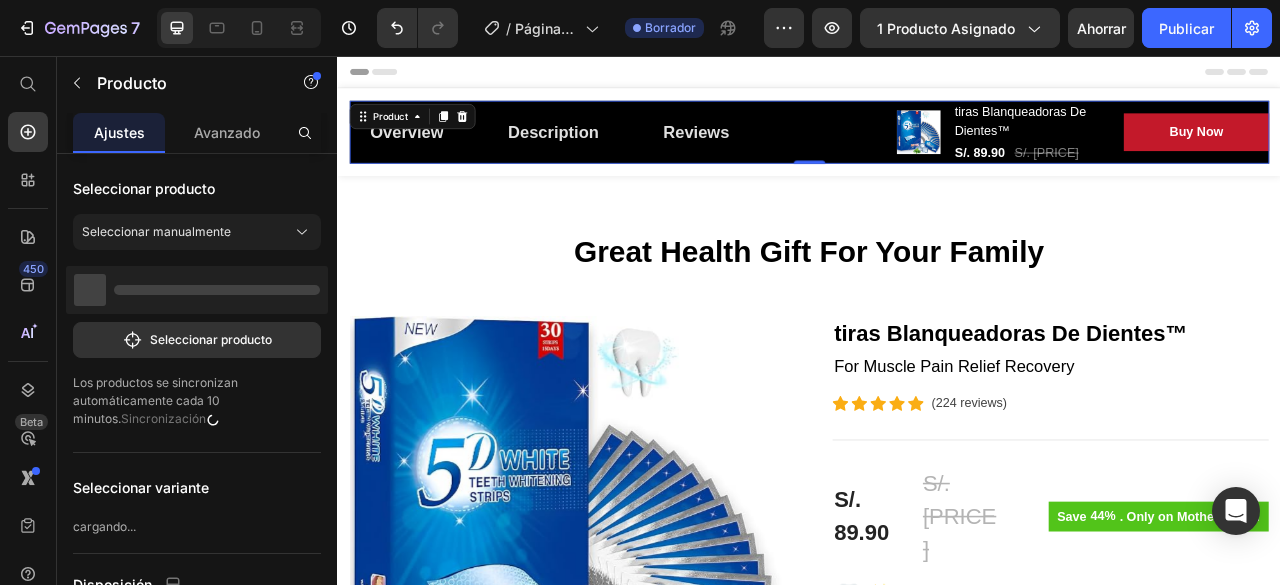 click on "Overview Button Description Button Reviews Button Row Product Images tiras Blanqueadoras De Dientes™ (P) Title S/. [PRICE] (P) Price S/. [PRICE] (P) Price Row Buy Now (P) Cart Button Row Row Product   [NUMBER]" at bounding box center [937, 153] 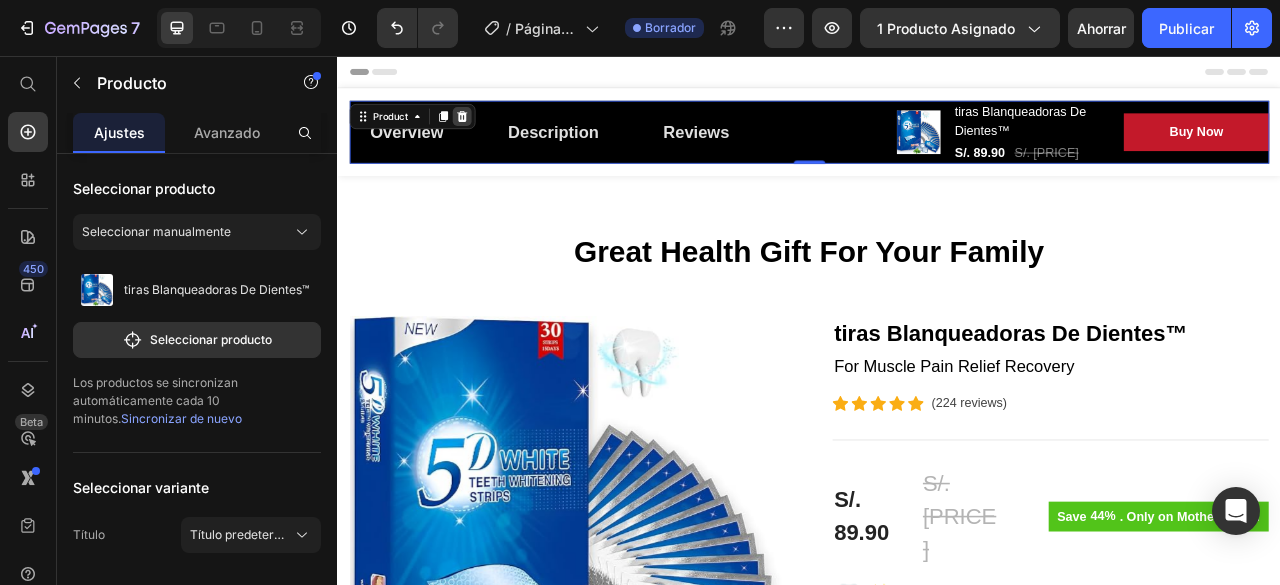 click at bounding box center (495, 133) 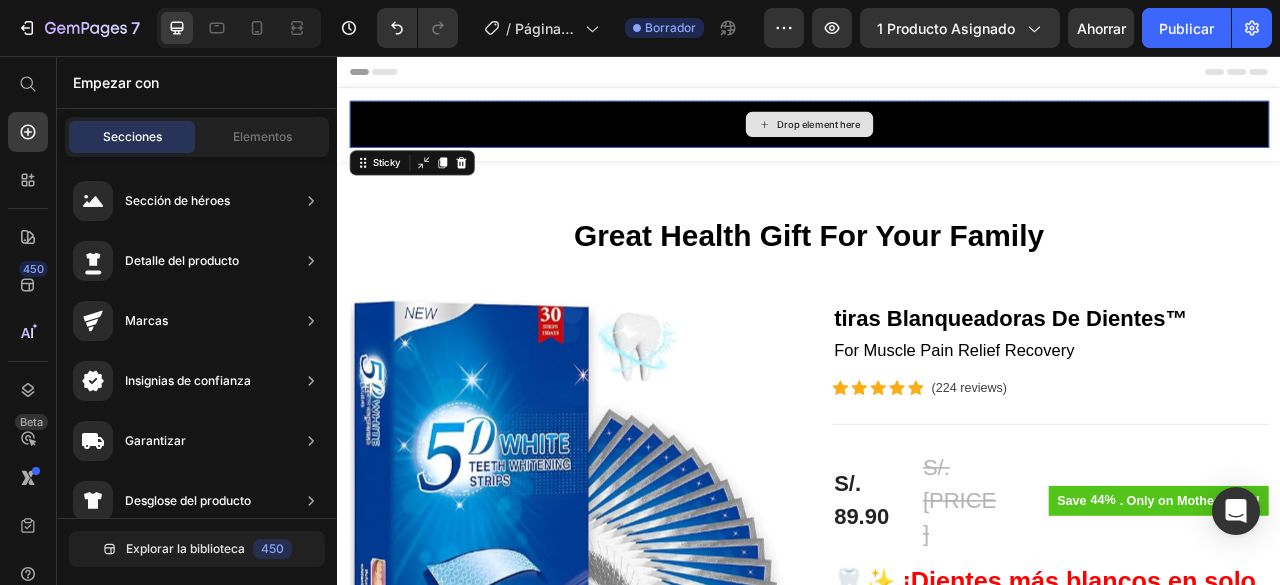 click on "Drop element here" at bounding box center [937, 143] 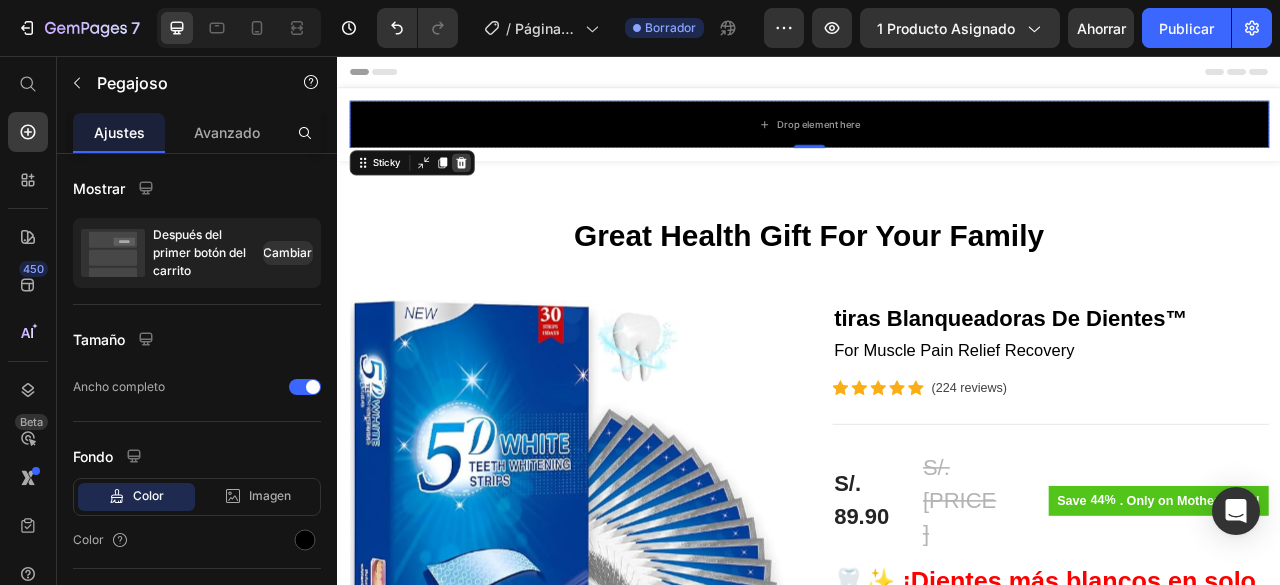 click 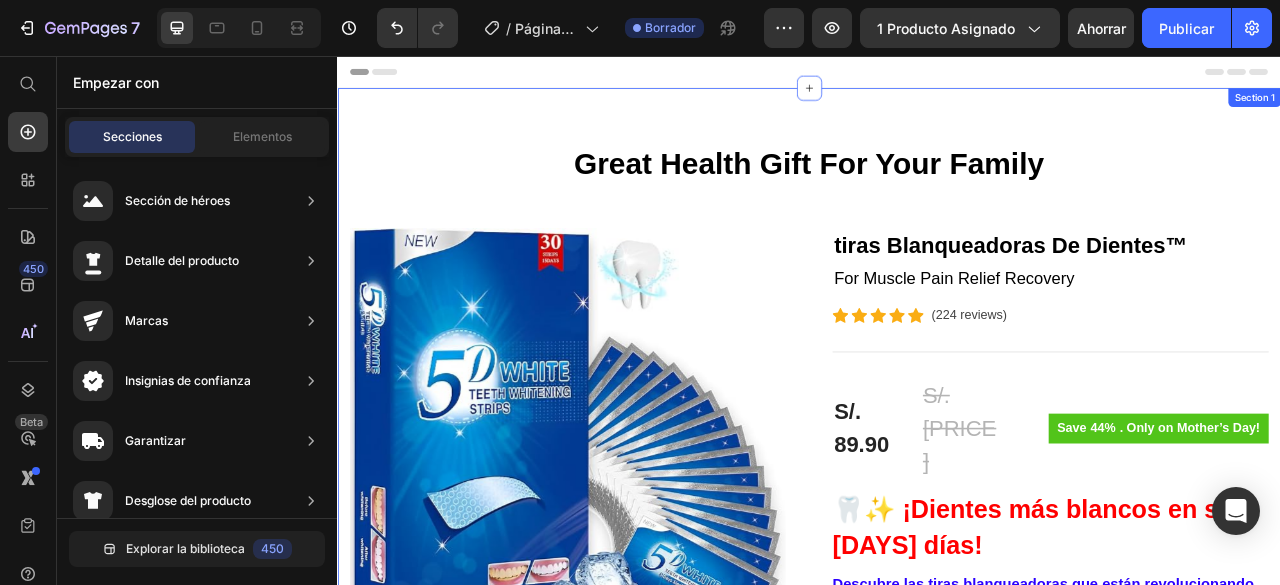 click on "Great Health Gift For Your Family Heading Row Product Images tiras Blanqueadoras De Dientes™ (P) Title For Muscle Pain Relief Recovery Text block                Icon                Icon                Icon                Icon                Icon Icon List Hoz ([REVIEWS] reviews) Text block Row                Title Line S/. [PRICE] (P) Price S/. [PRICE] (P) Price Row Save [PERCENT]% . Only on [HOLIDAY]! (P) Tag Row 🦷✨ ¡Dientes más blancos en solo [DAYS]!
Descubre las tiras blanqueadoras que están revolucionando las sonrisas.
(P) Description Image [HOURS]+ work time Text block Row Image [NUMBER] Massage heads  Text block Row Image [NUMBER] Speed options Text block Row Row Image Only [NUMBER] left in stock! Text block [NUMBER] people have bought this item within the last hour! Text block Row [NUMBER] (P) Quantity add to cart (P) Cart Button Row buy it now (P) Dynamic Checkout
Specifications
What's in the box?
How to use" at bounding box center [937, 1001] 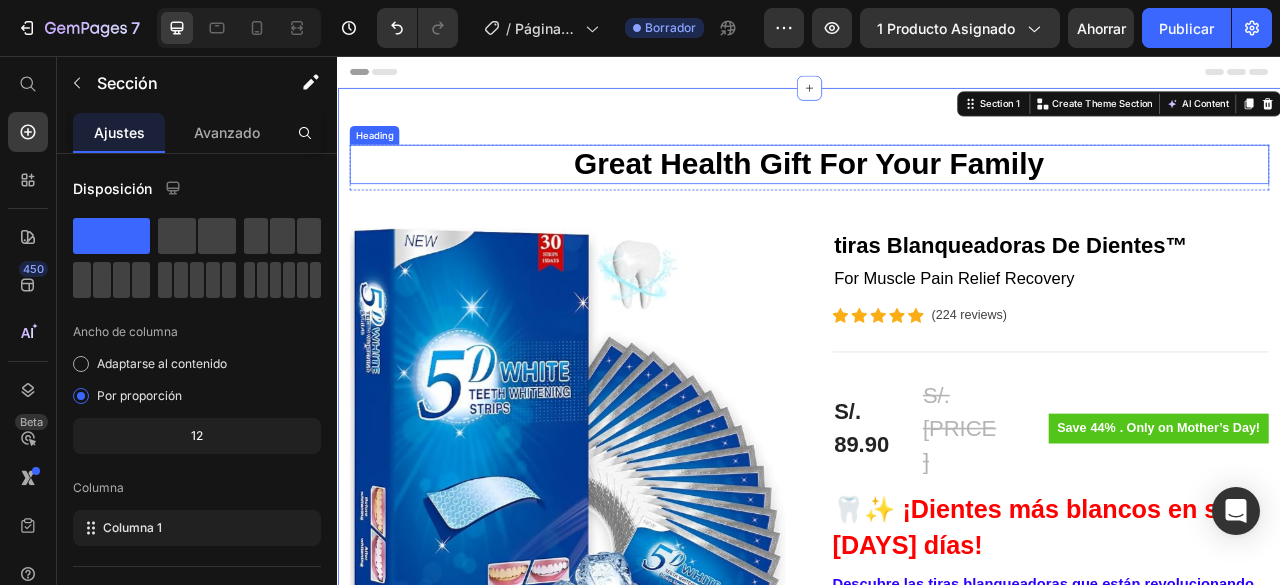 click on "Great Health Gift For Your Family" at bounding box center (937, 194) 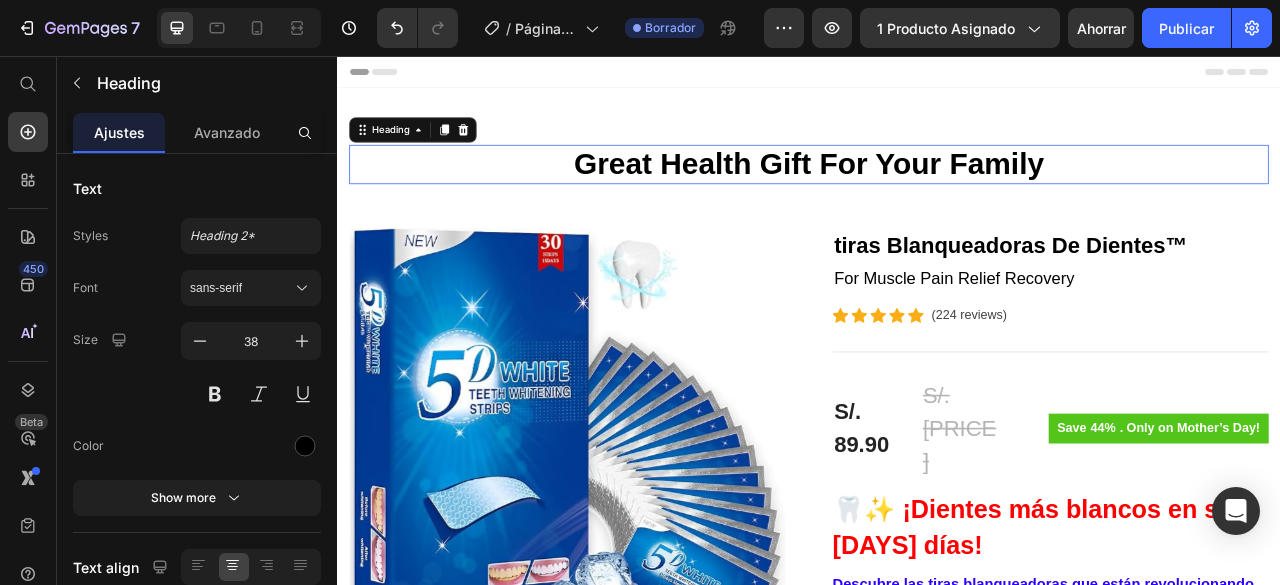 click on "Great Health Gift For Your Family" at bounding box center (937, 194) 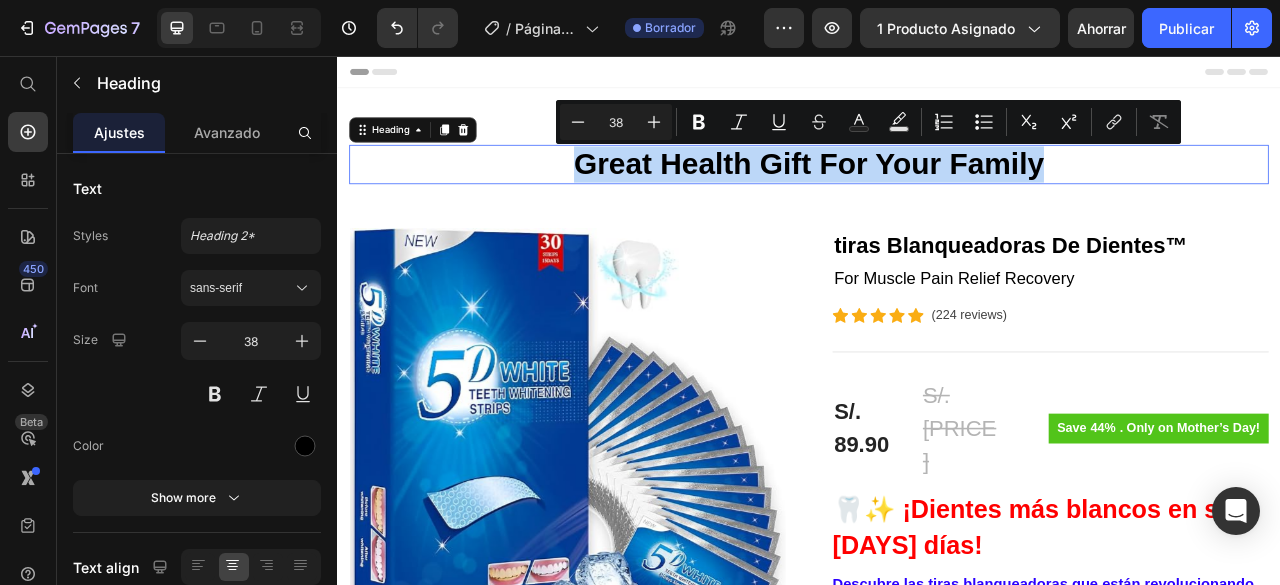 click on "Great Health Gift For Your Family" at bounding box center [937, 194] 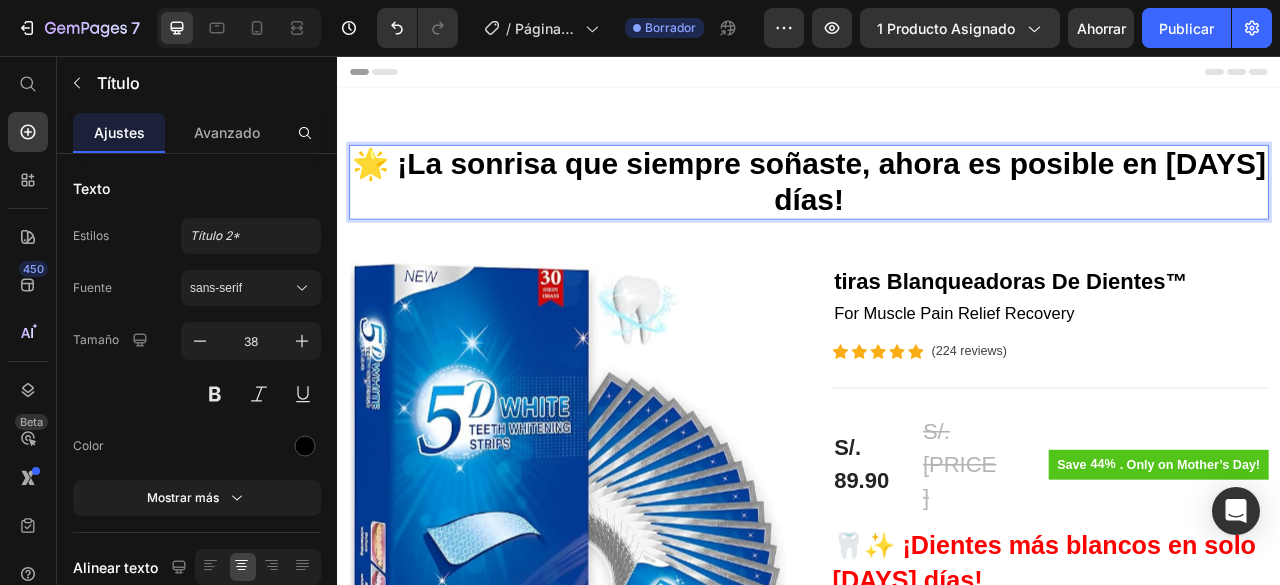 click on "🌟 ¡La sonrisa que siempre soñaste, ahora es posible en [DAYS] días!" at bounding box center (937, 216) 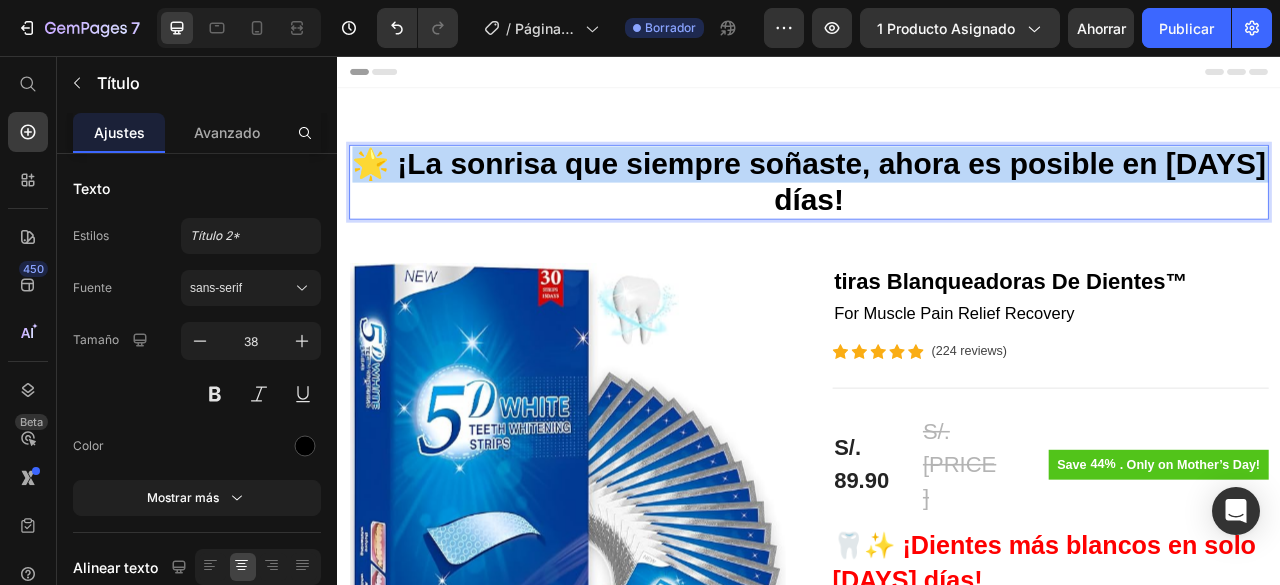 click on "🌟 ¡La sonrisa que siempre soñaste, ahora es posible en [DAYS] días!" at bounding box center [937, 216] 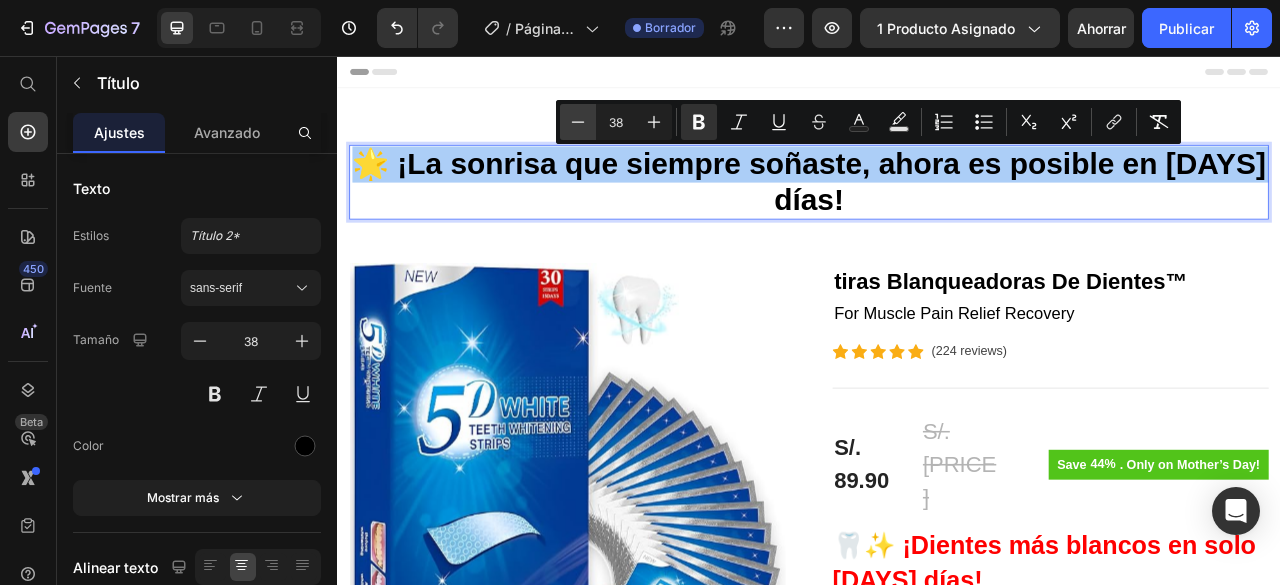 click 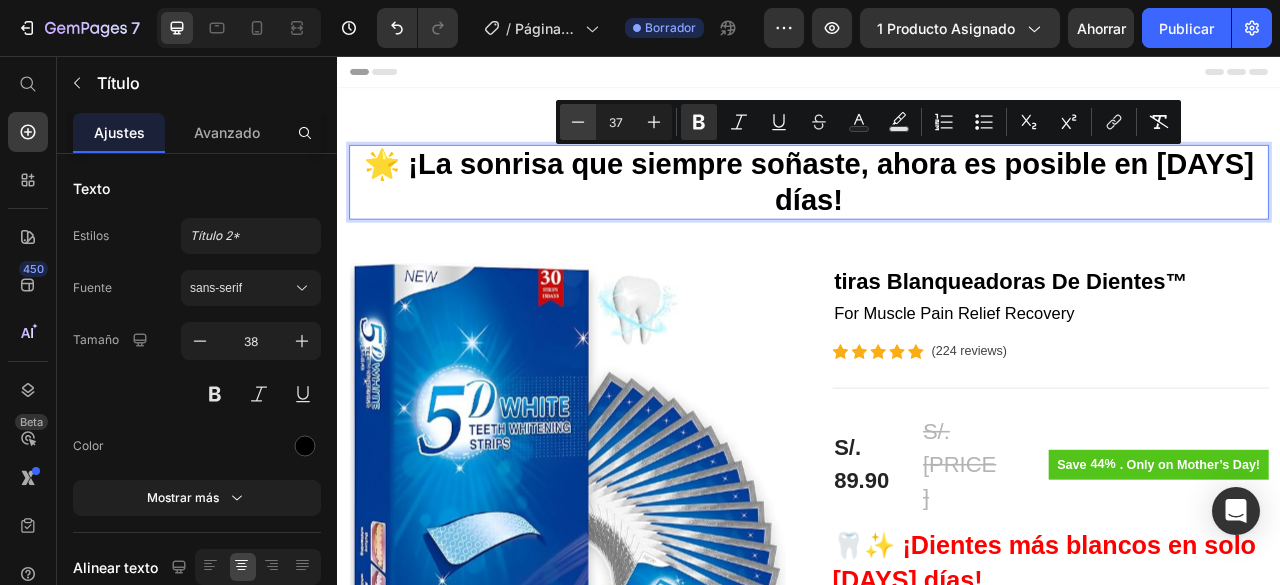 click 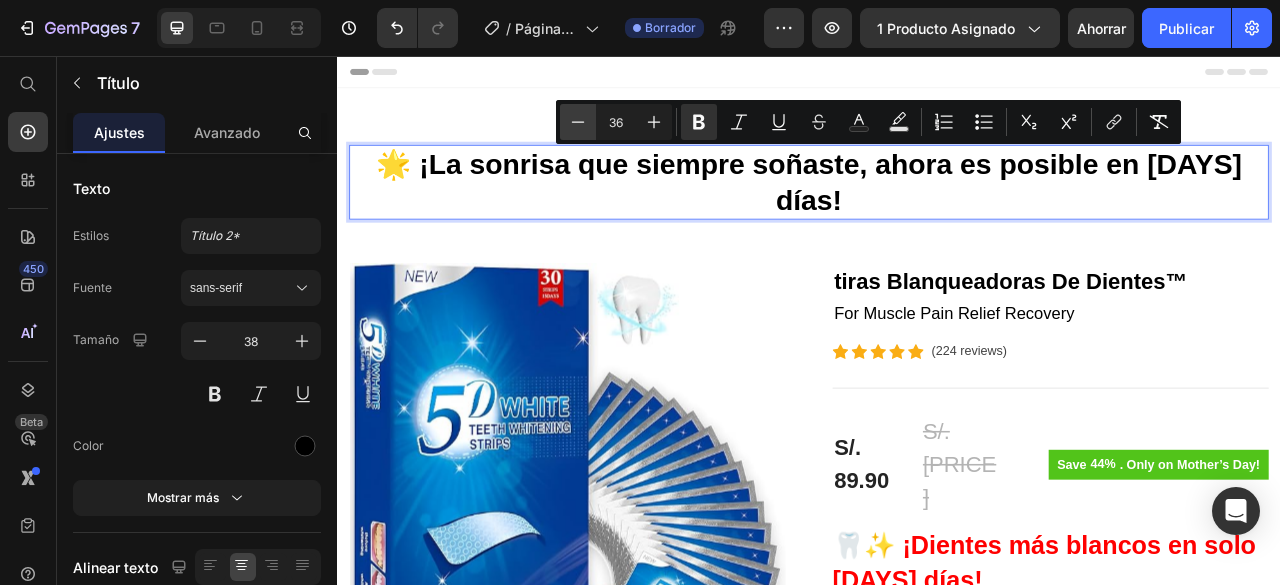click 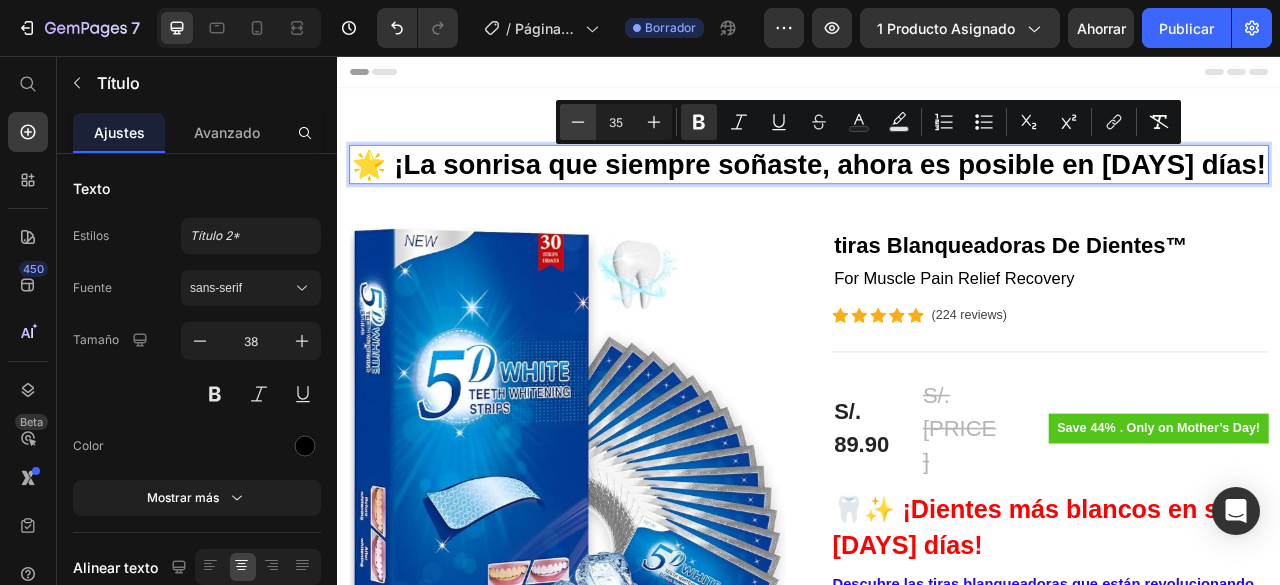 click 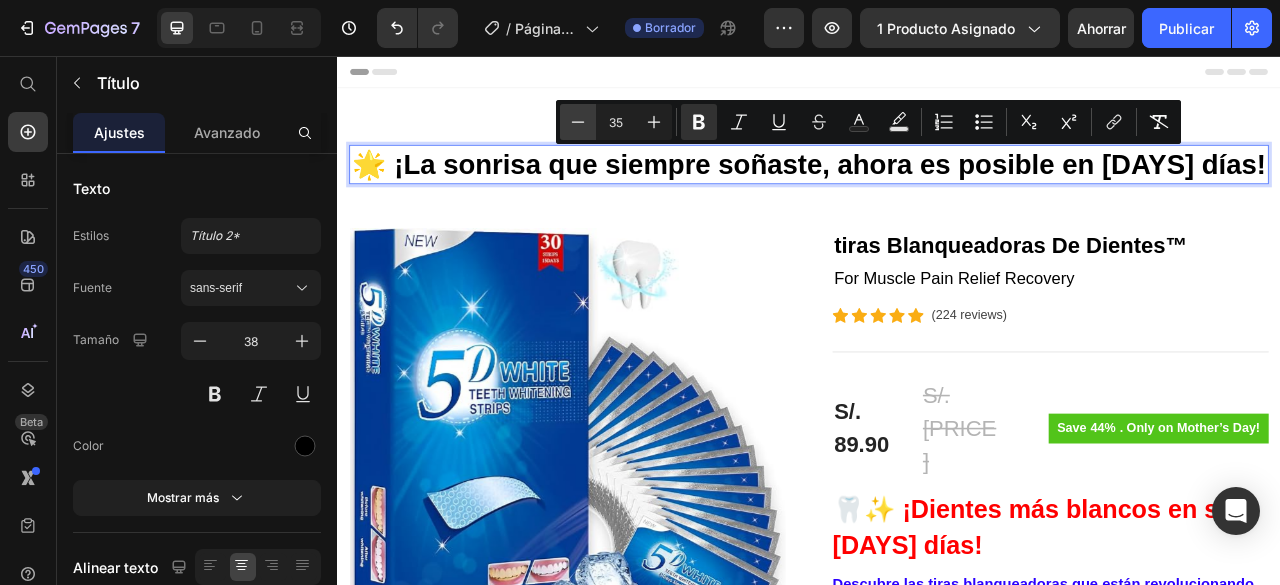 click 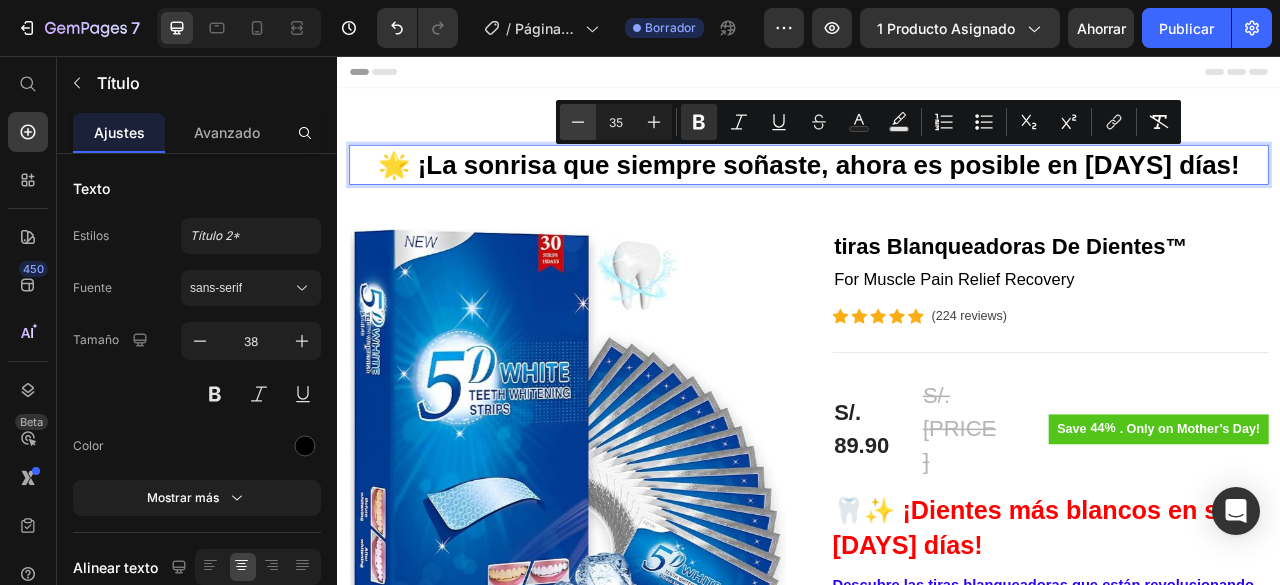 click 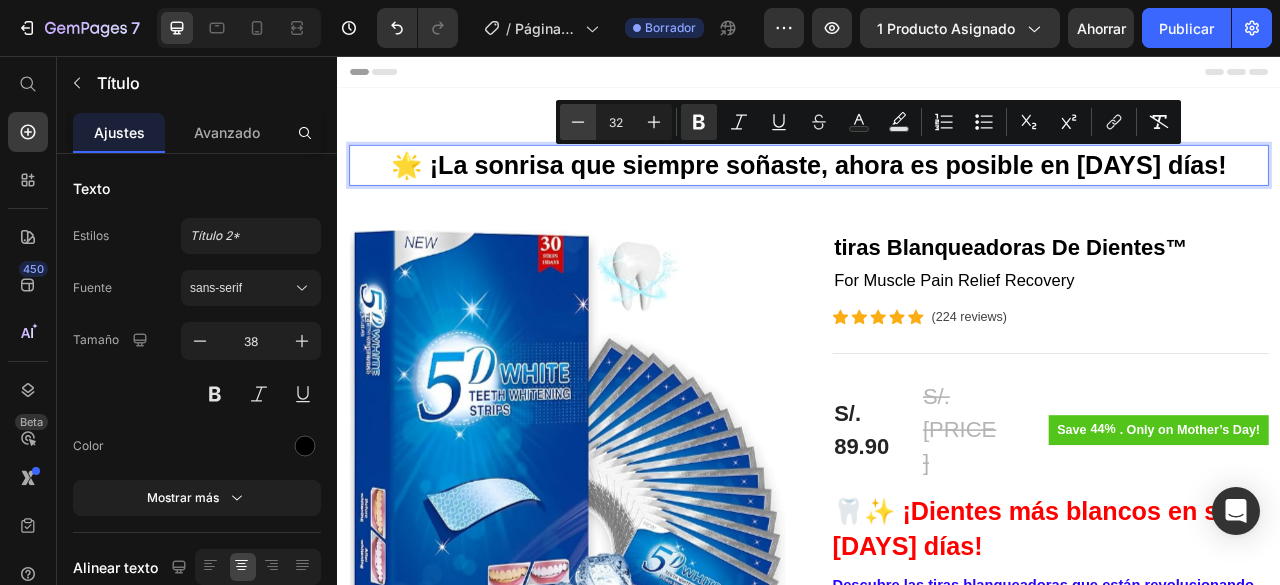 click 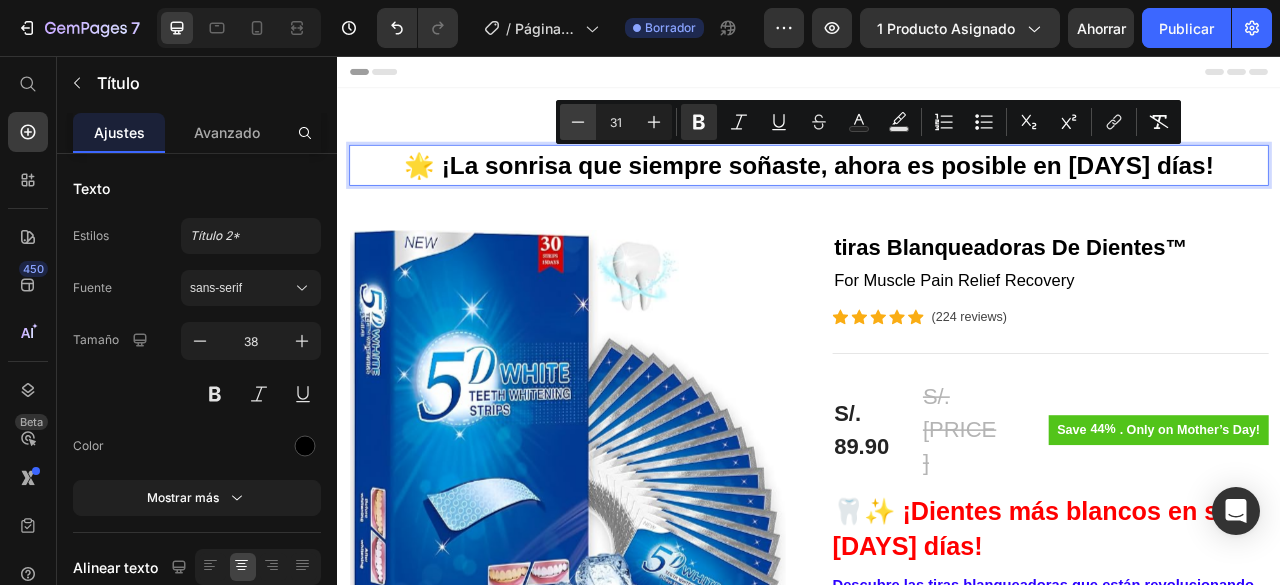 click 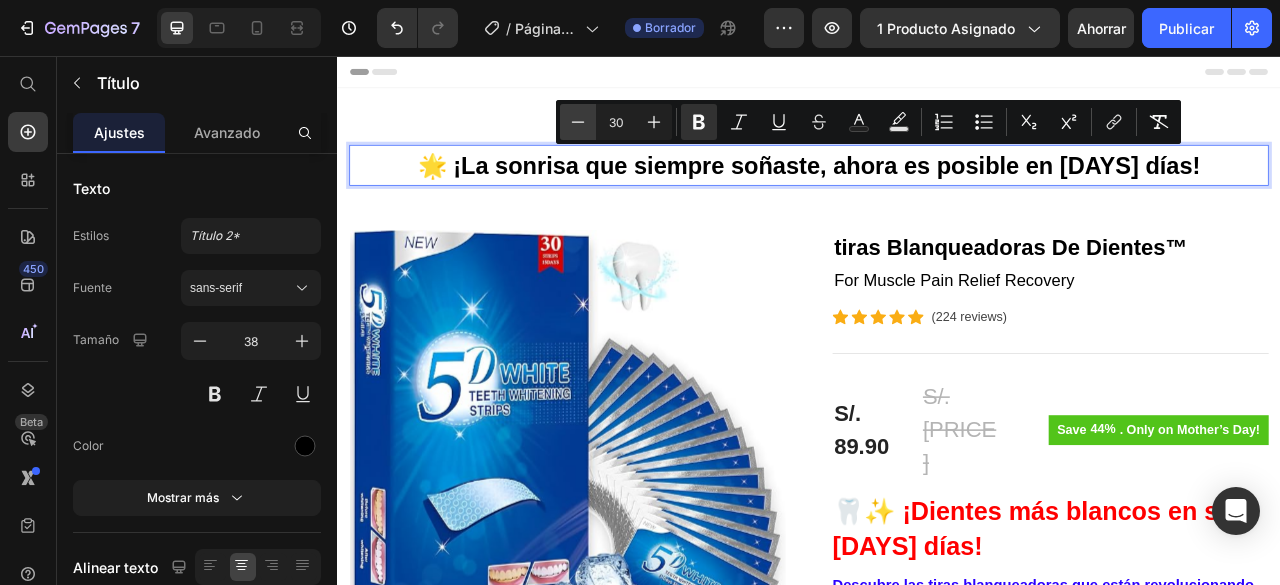 click 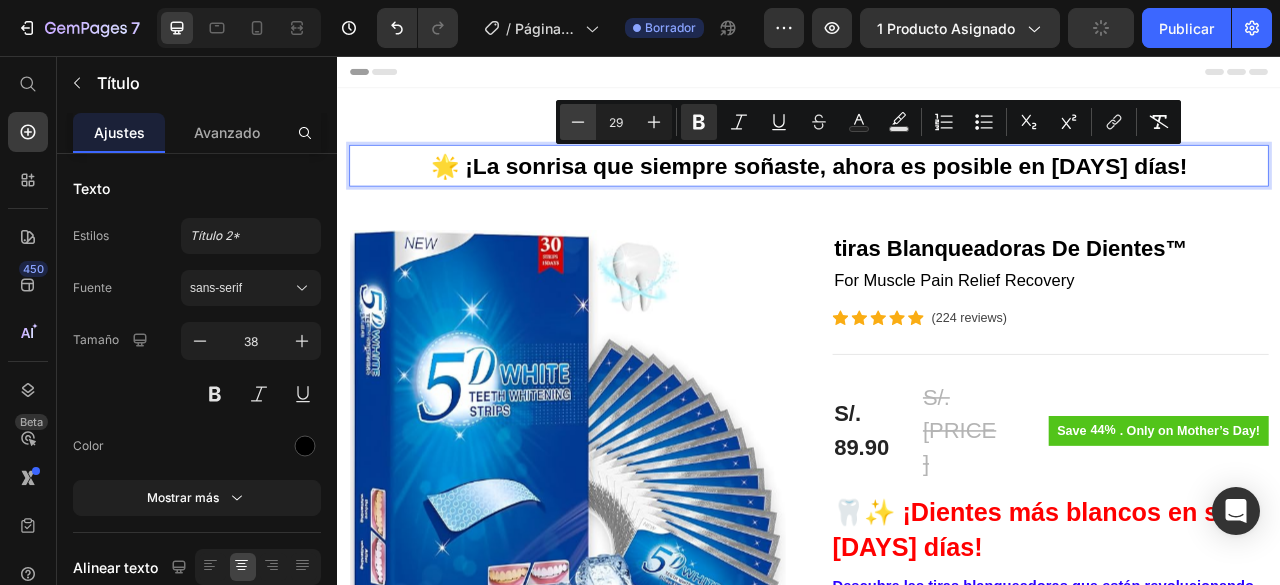 click 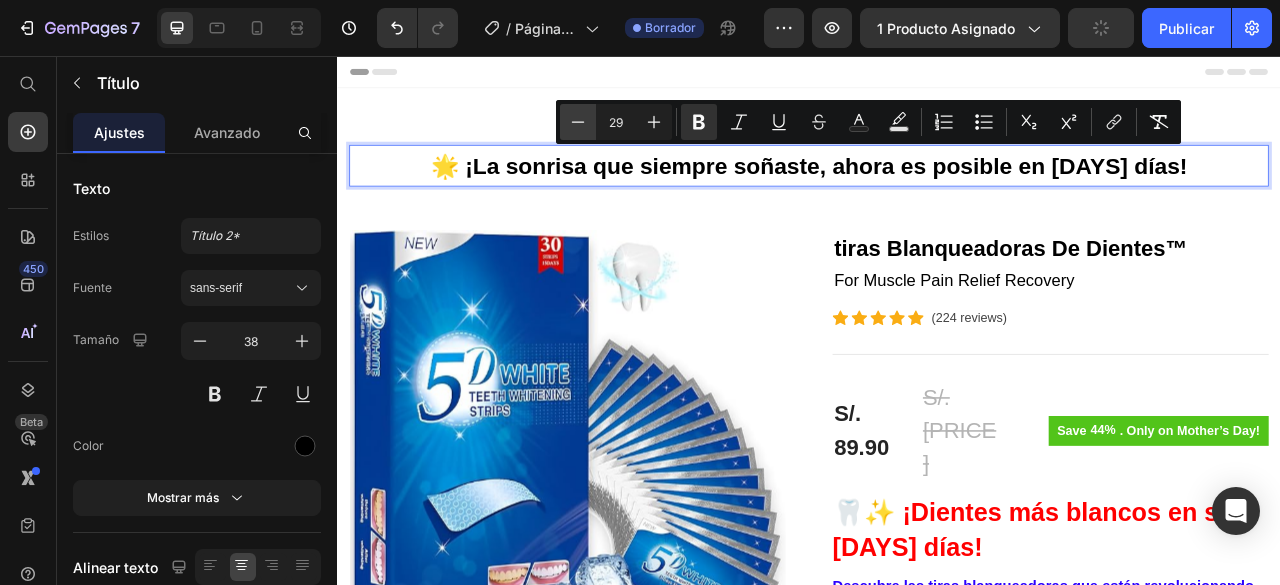type on "28" 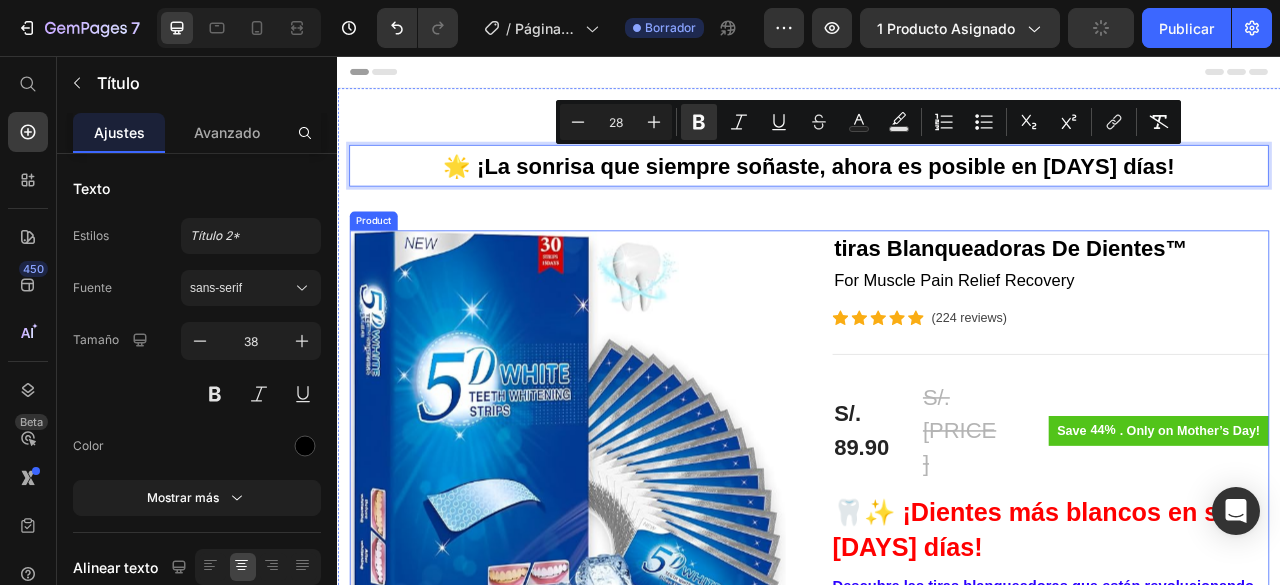 click on "Product Images tiras Blanqueadoras De Dientes™ (P) Title For Muscle Pain Relief Recovery Text block                Icon                Icon                Icon                Icon                Icon Icon List Hoz ([REVIEWS] reviews) Text block Row                Title Line S/. [PRICE] (P) Price S/. [PRICE] (P) Price Row Save [PERCENT]% . Only on [HOLIDAY]! (P) Tag Row 🦷✨ ¡Dientes más blancos en solo [DAYS]!
Descubre las tiras blanqueadoras que están revolucionando las sonrisas.
(P) Description Image [HOURS]+ work time Text block Row Image [NUMBER] Massage heads  Text block Row Image [NUMBER] Speed options Text block Row Row Image Only [NUMBER] left in stock! Text block [NUMBER] people have bought this item within the last hour! Text block Row [NUMBER] (P) Quantity add to cart (P) Cart Button Row buy it now (P) Dynamic Checkout
Specifications
What's in the box?
How to use Accordion Product" at bounding box center (937, 1057) 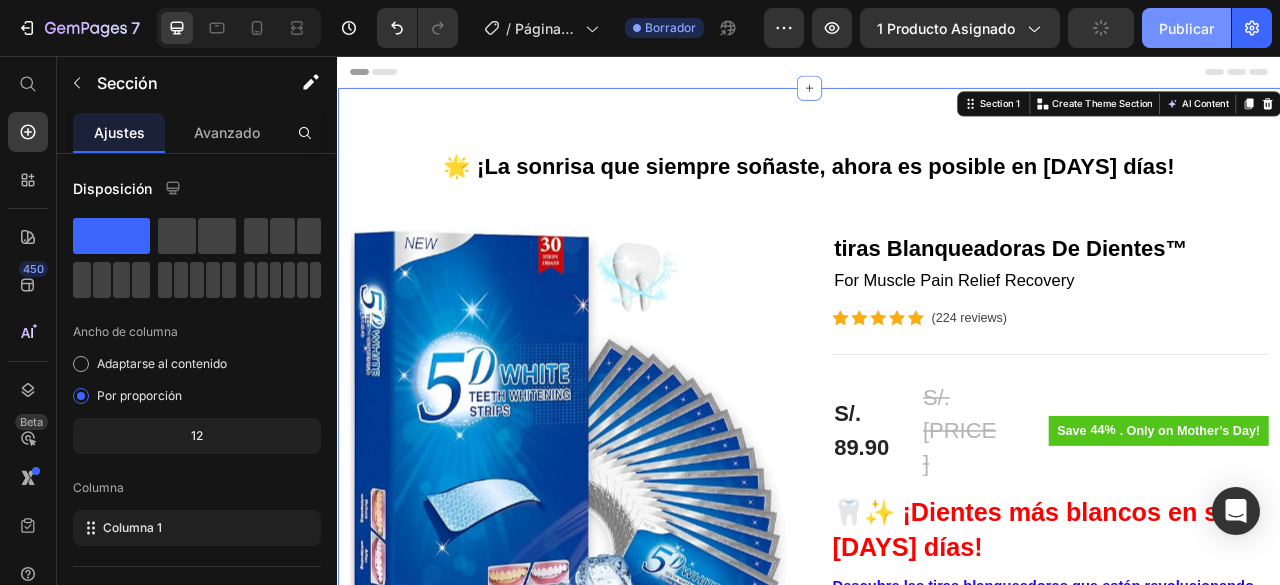 click on "Publicar" 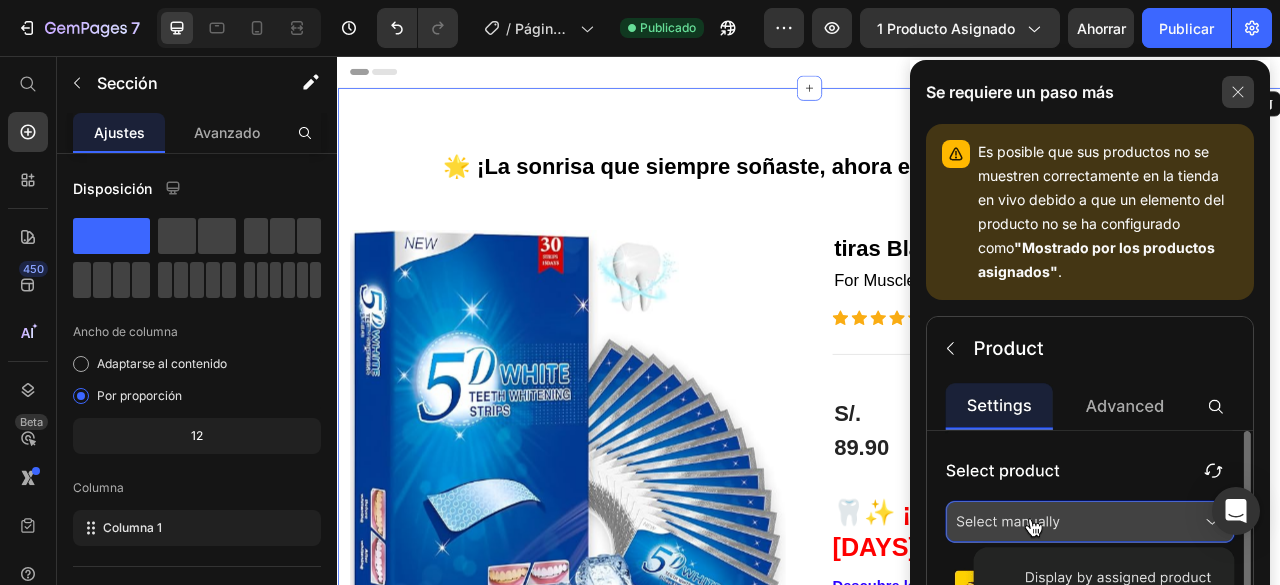 click 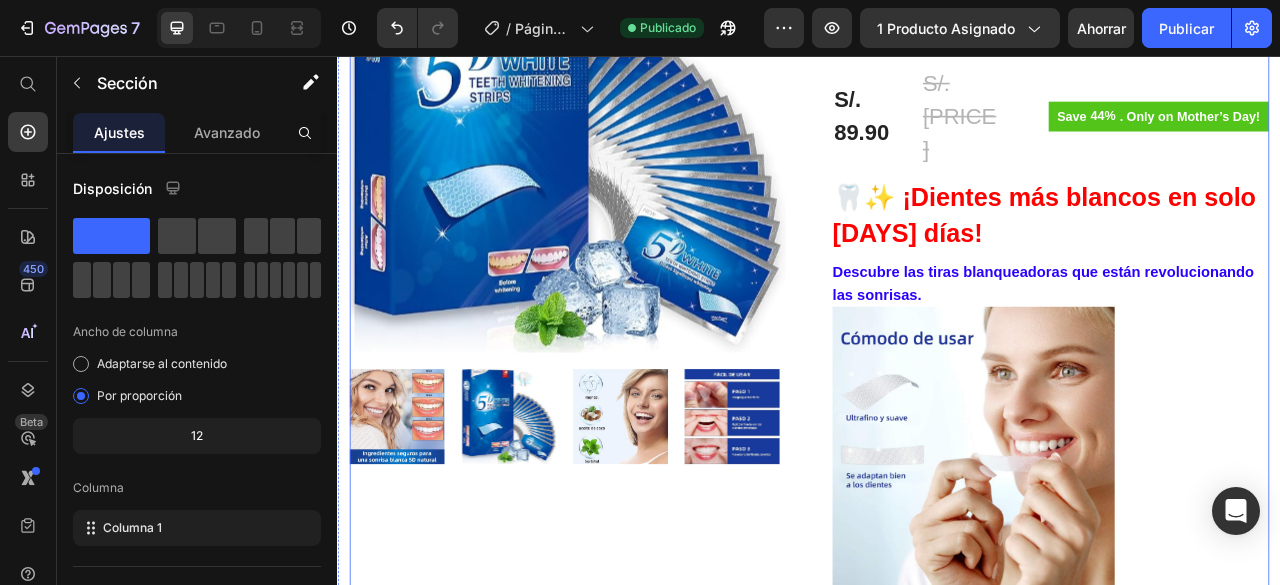 scroll, scrollTop: 200, scrollLeft: 0, axis: vertical 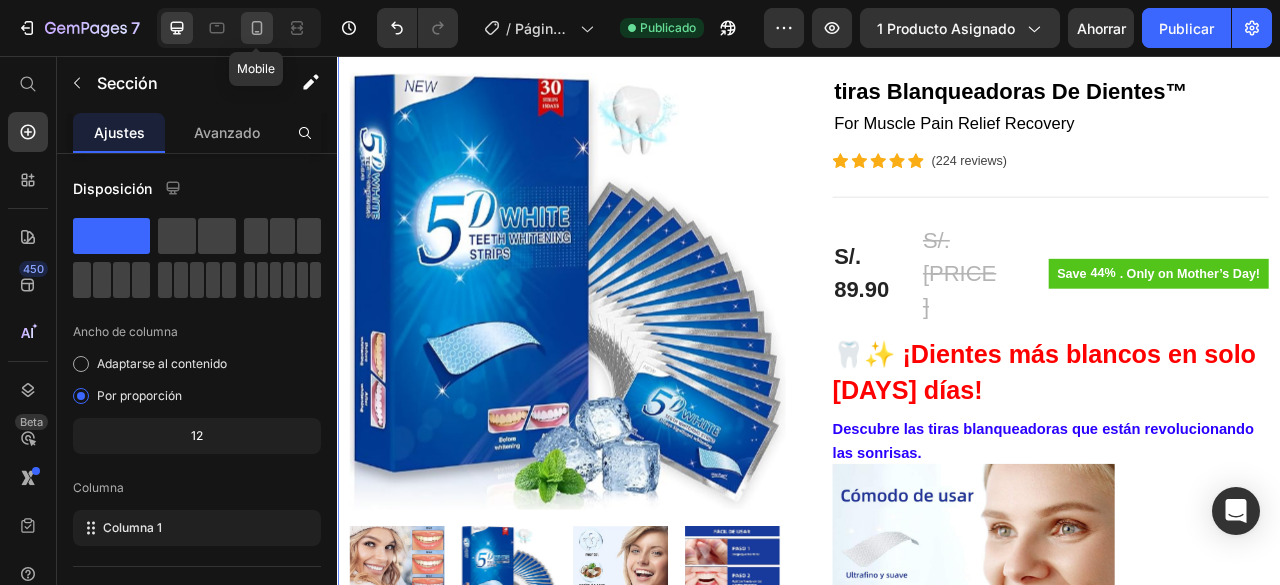 click 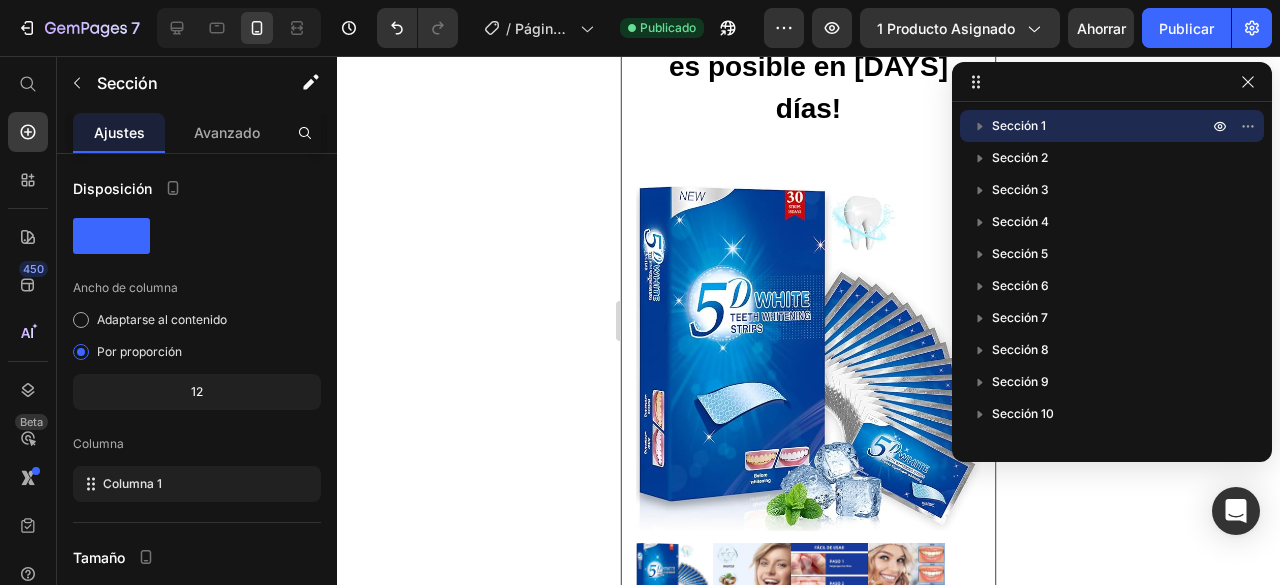 scroll, scrollTop: 0, scrollLeft: 0, axis: both 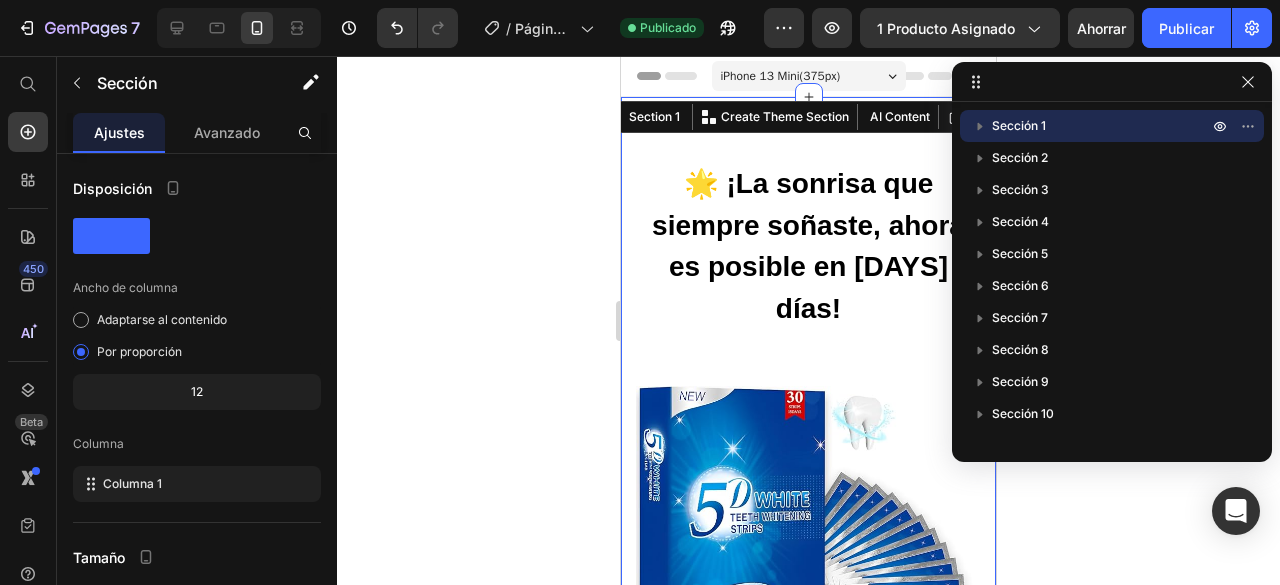 click 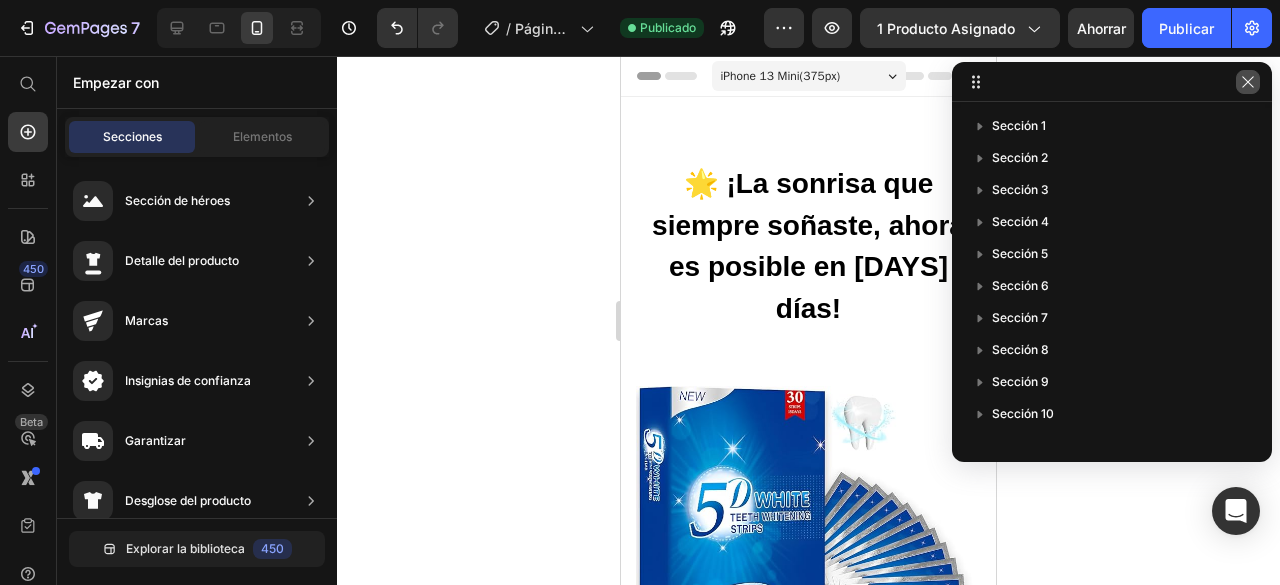 click 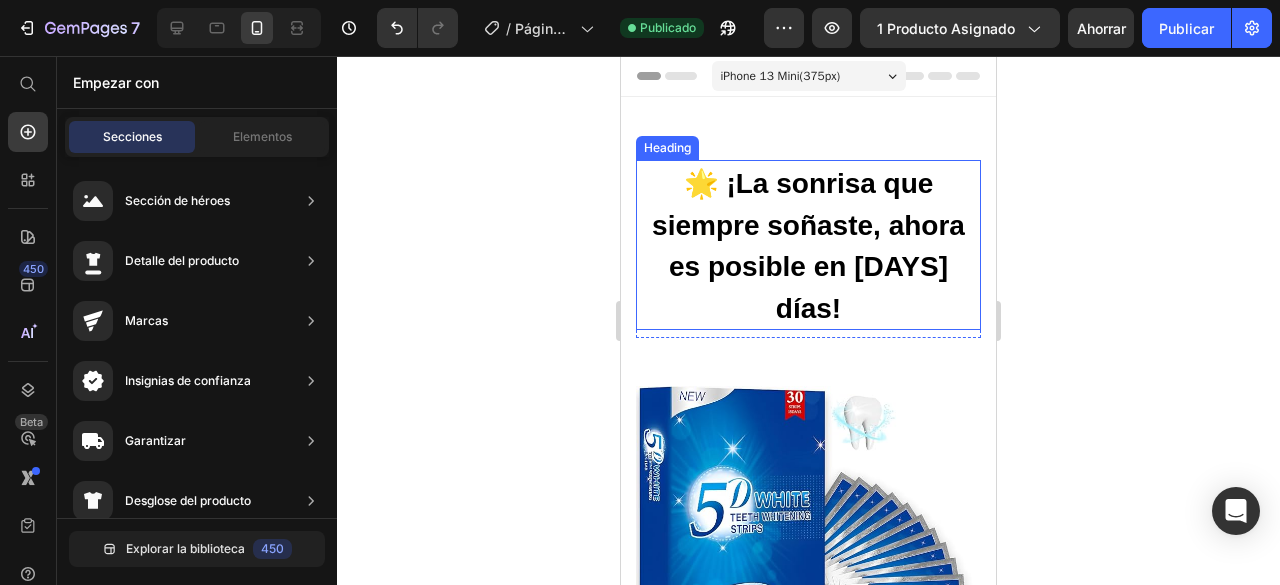 click on "🌟 ¡La sonrisa que siempre soñaste, ahora es posible en [DAYS] días!" at bounding box center [808, 246] 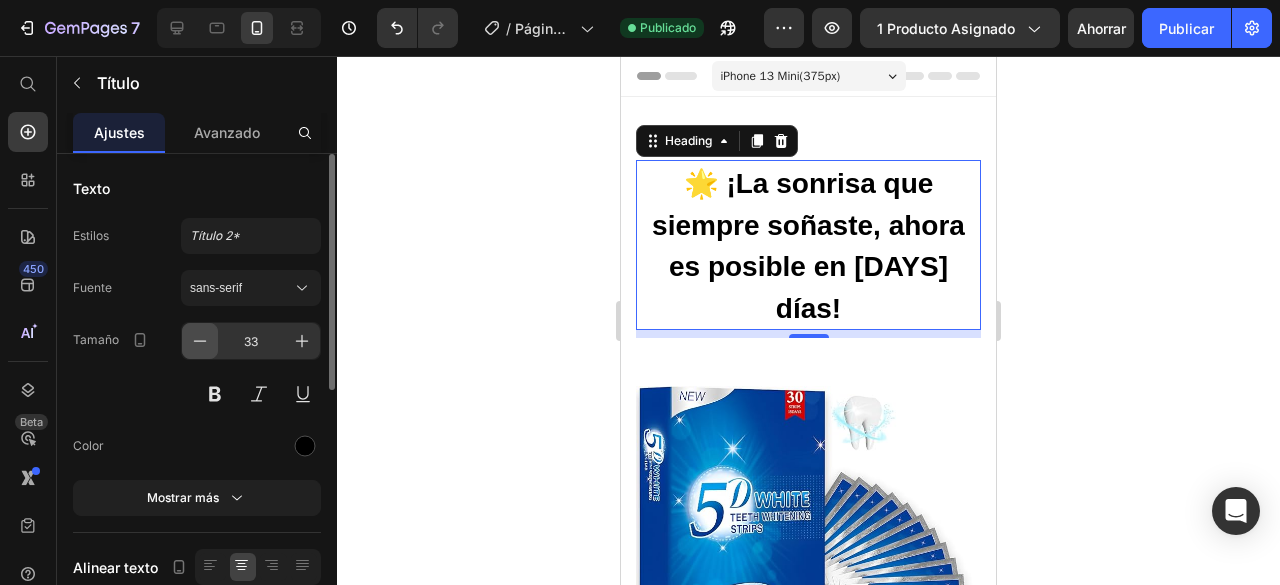 click at bounding box center [200, 341] 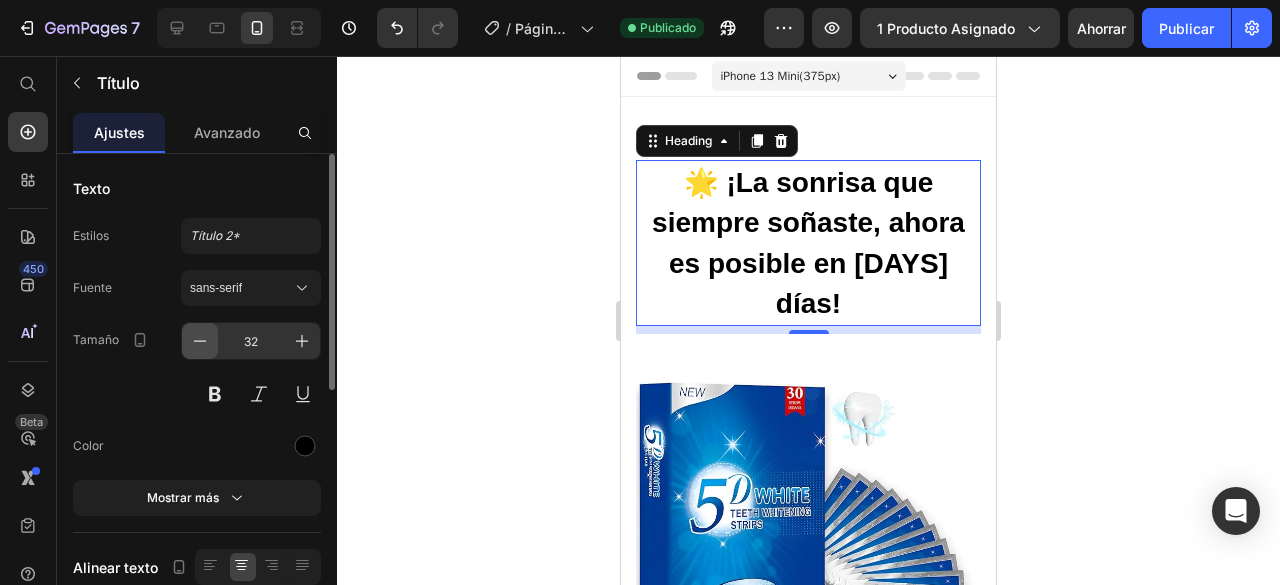 click 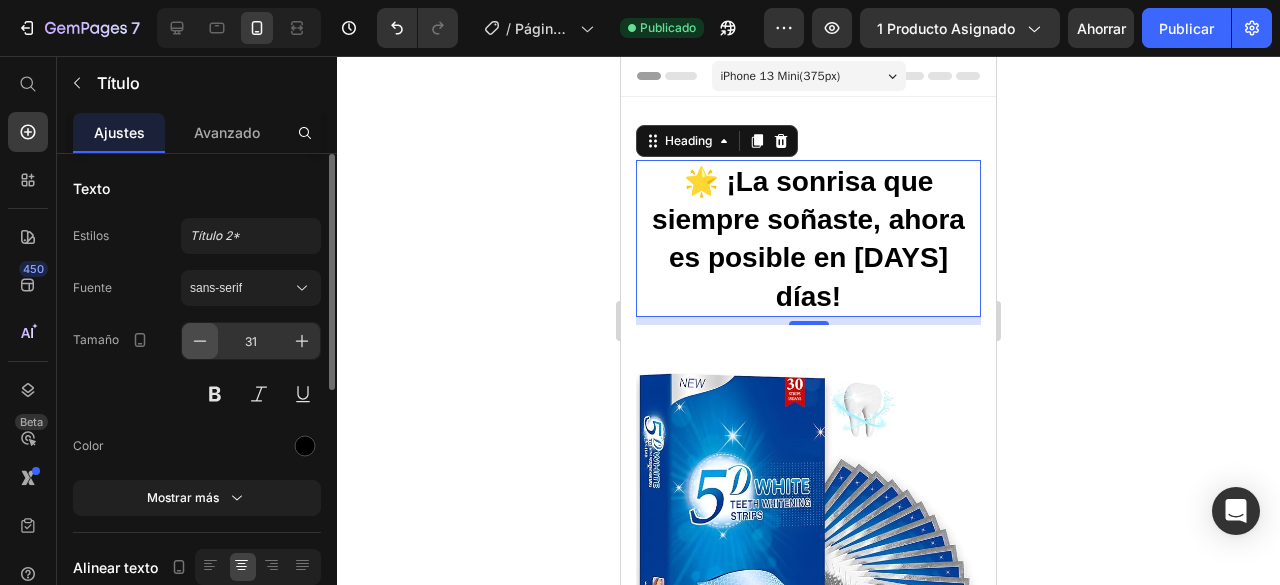 click 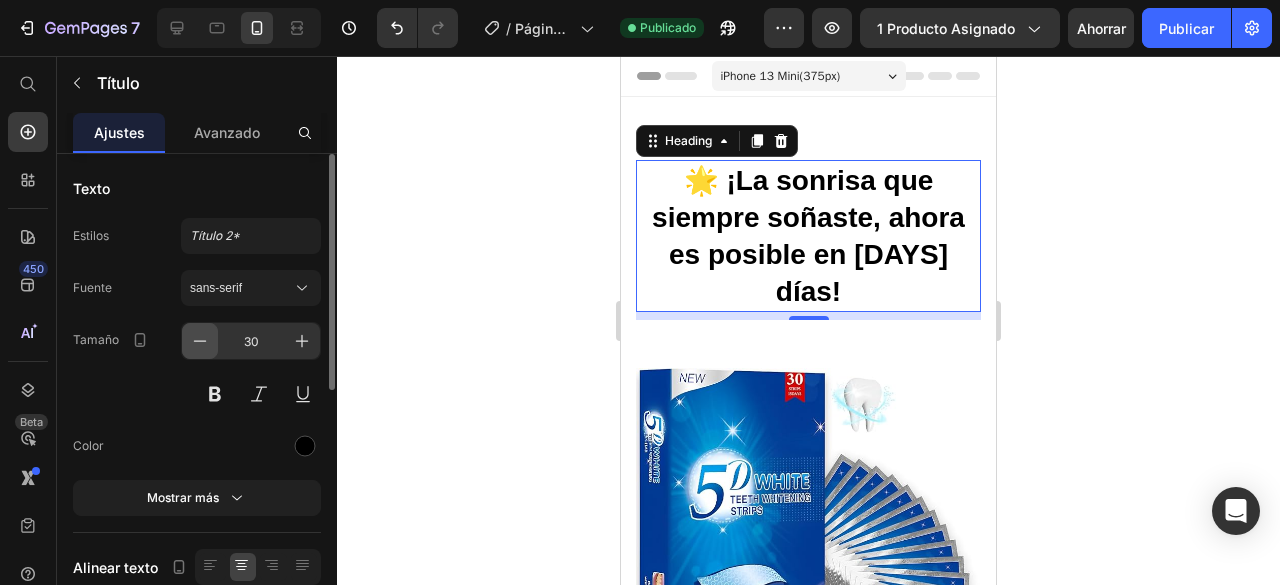 click 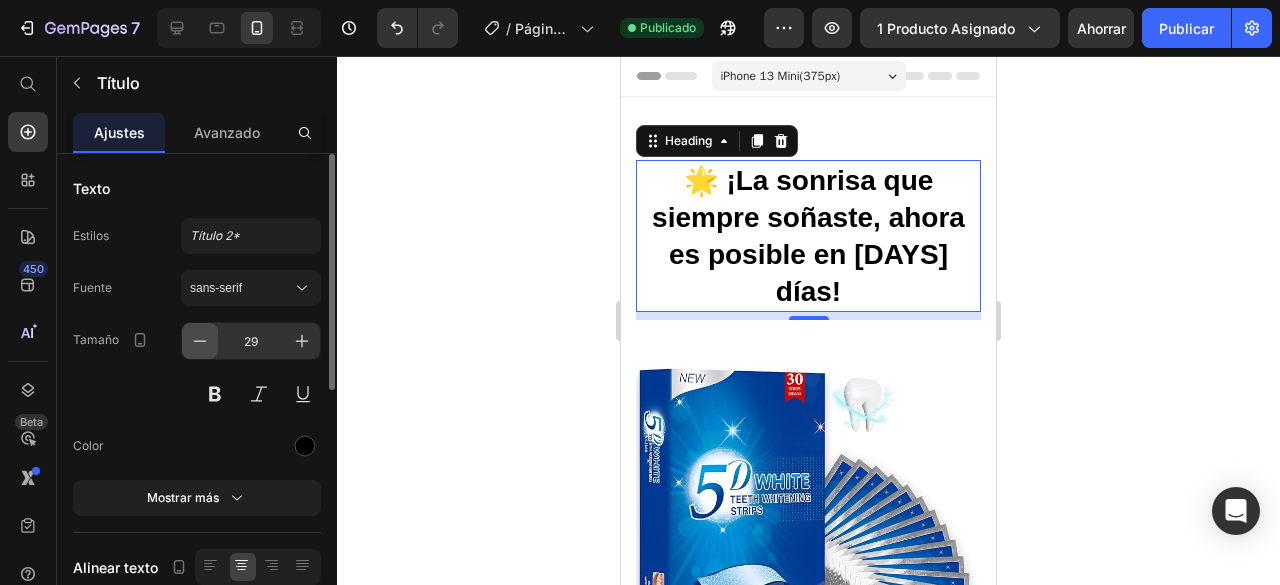 click 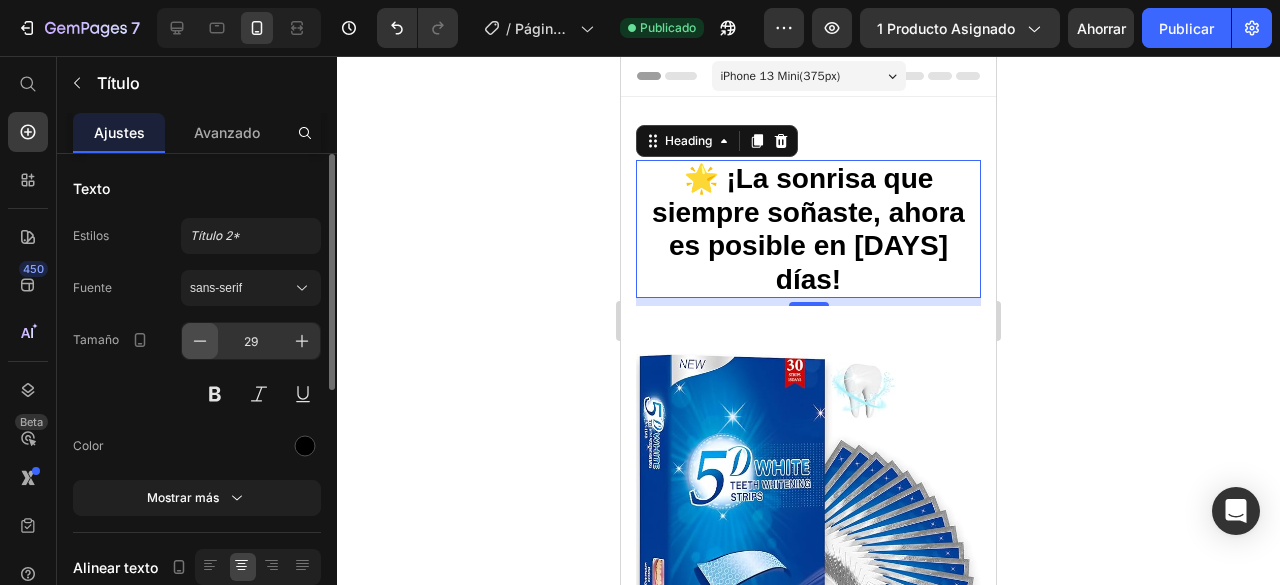 click 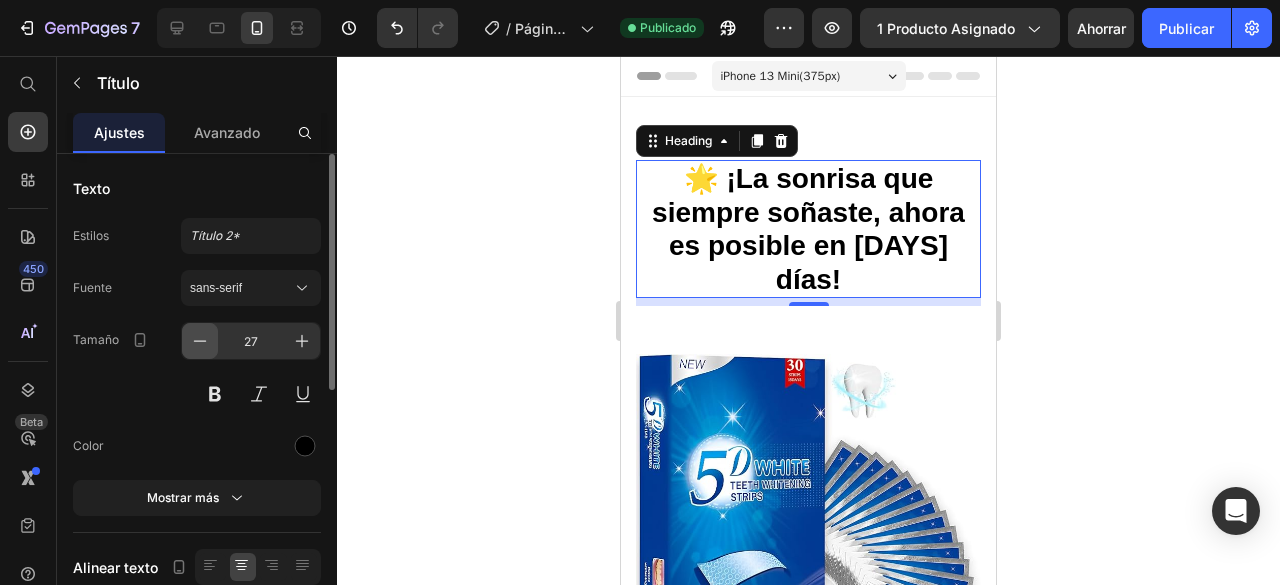 click 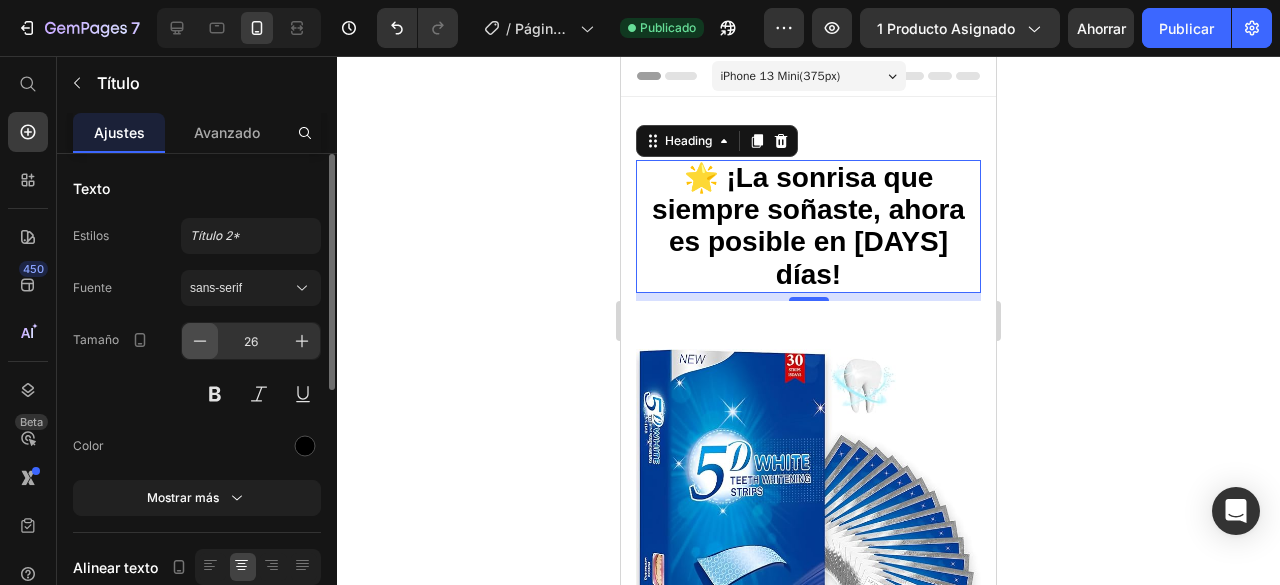 click 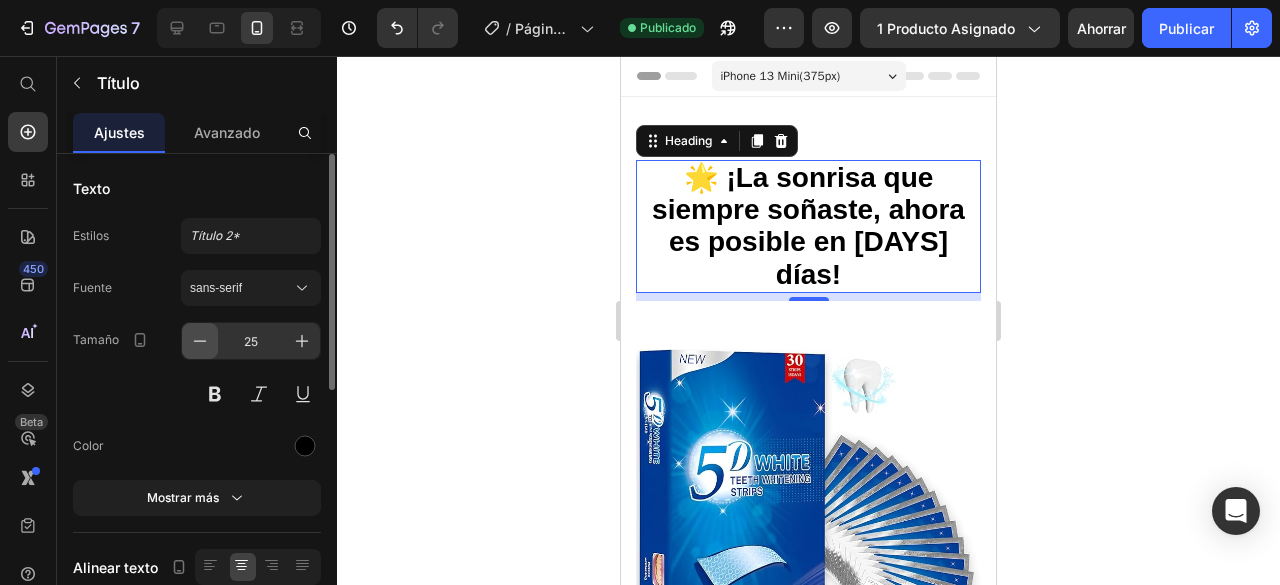 click 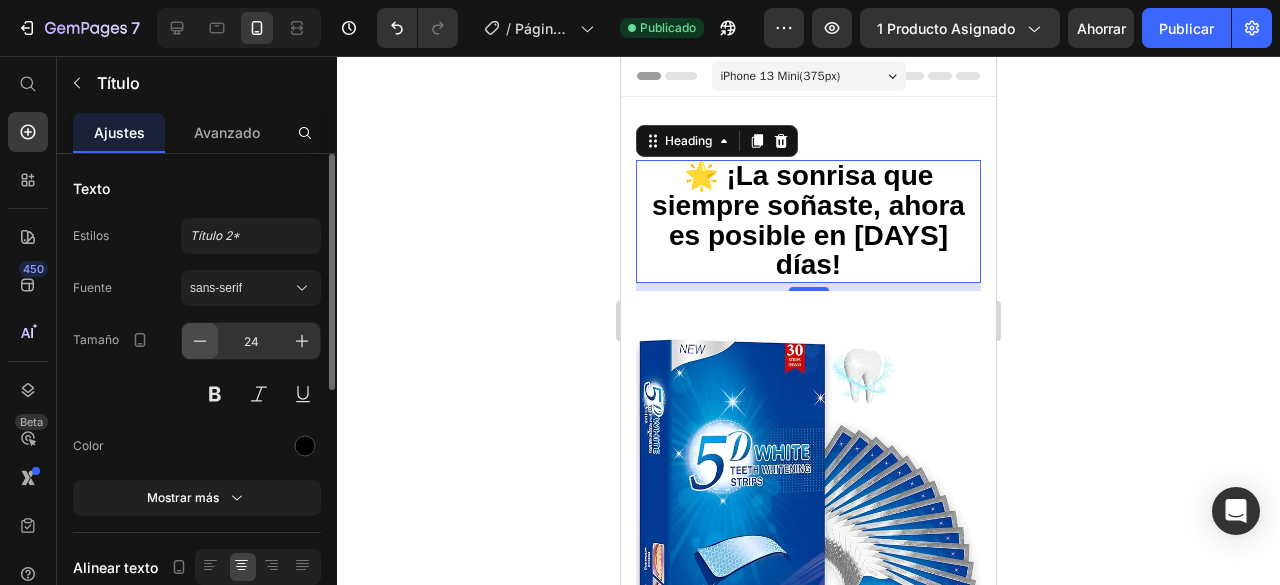 click 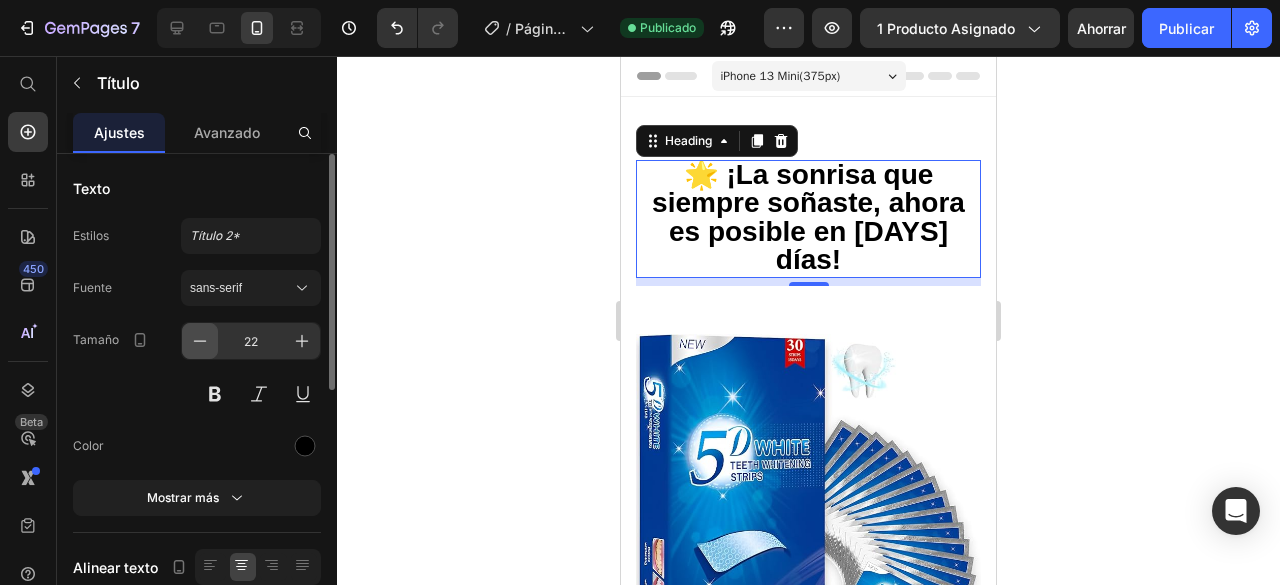 click 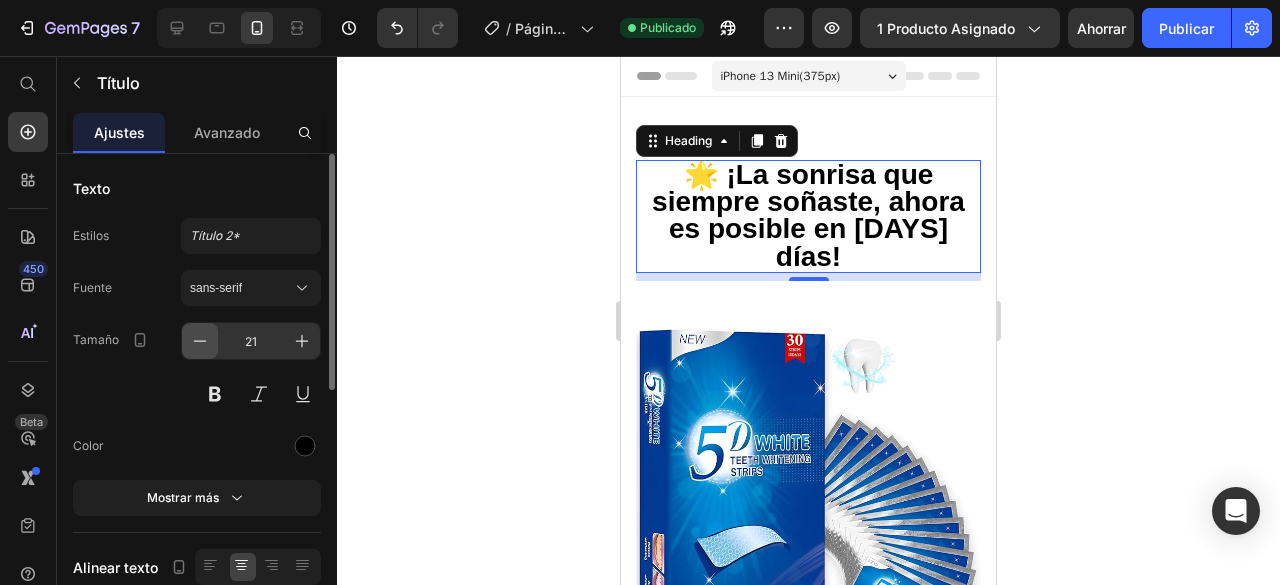 click 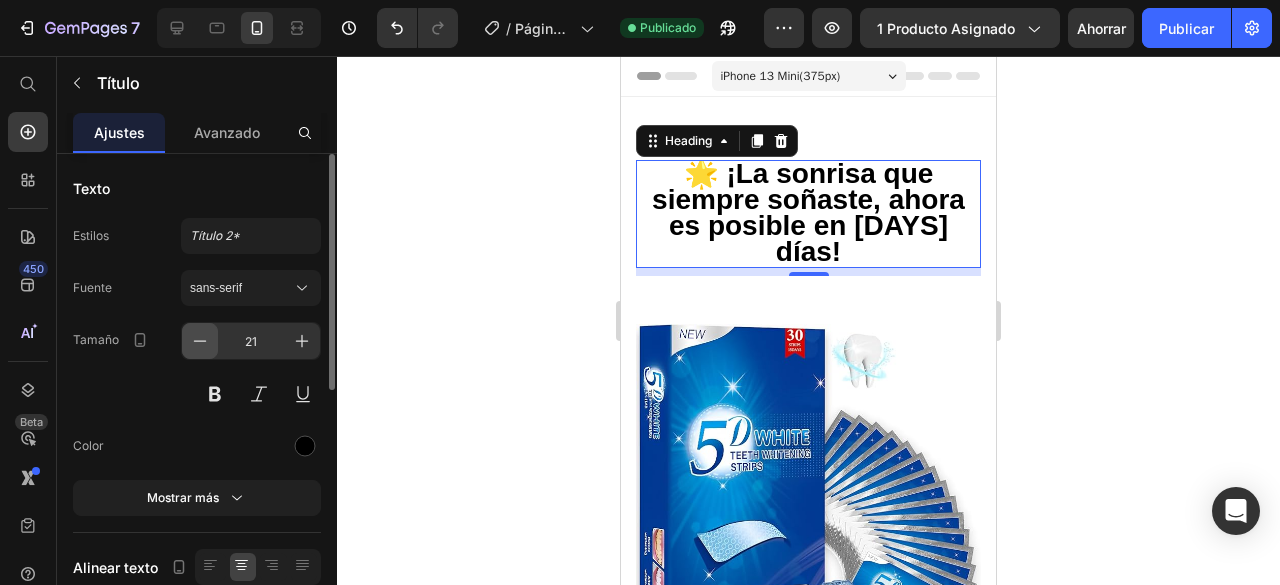 click 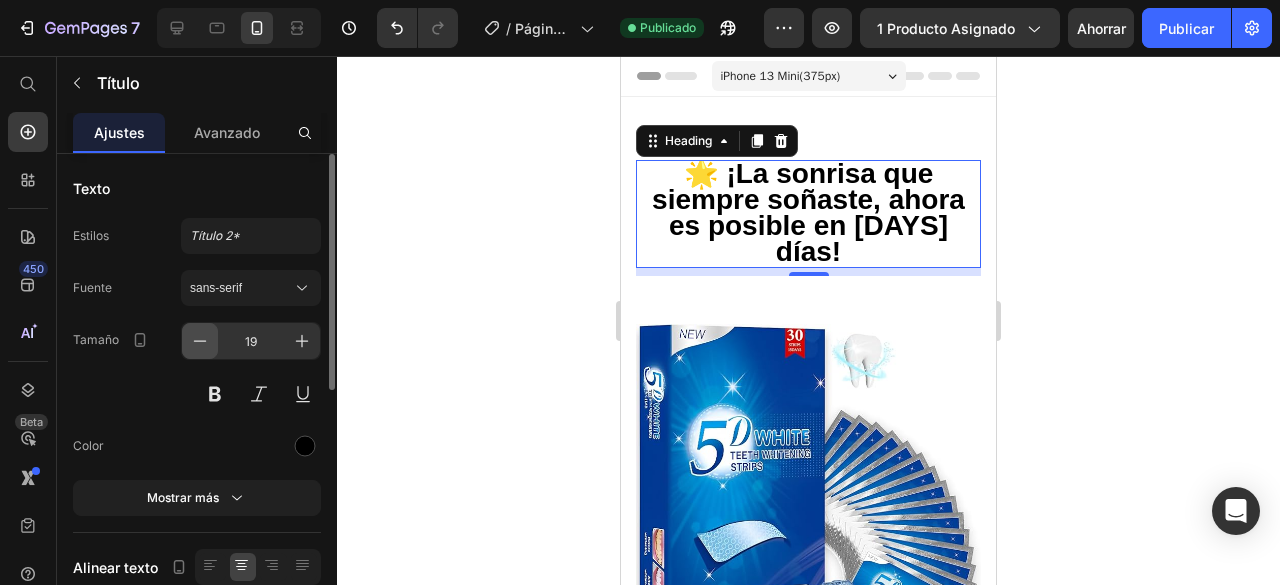 click 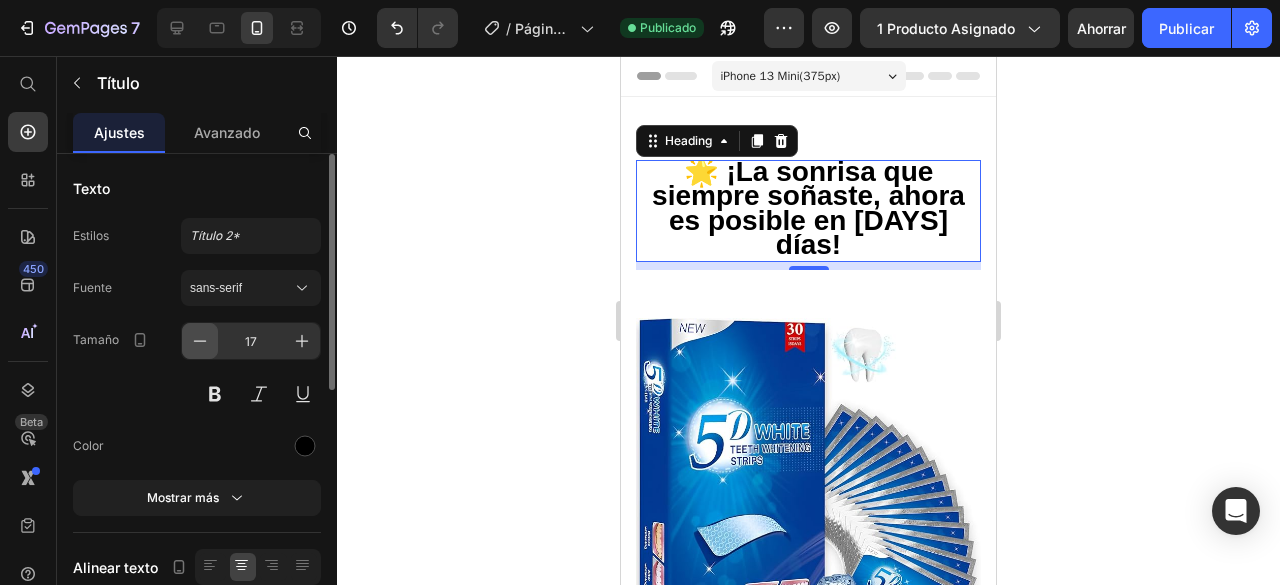 click 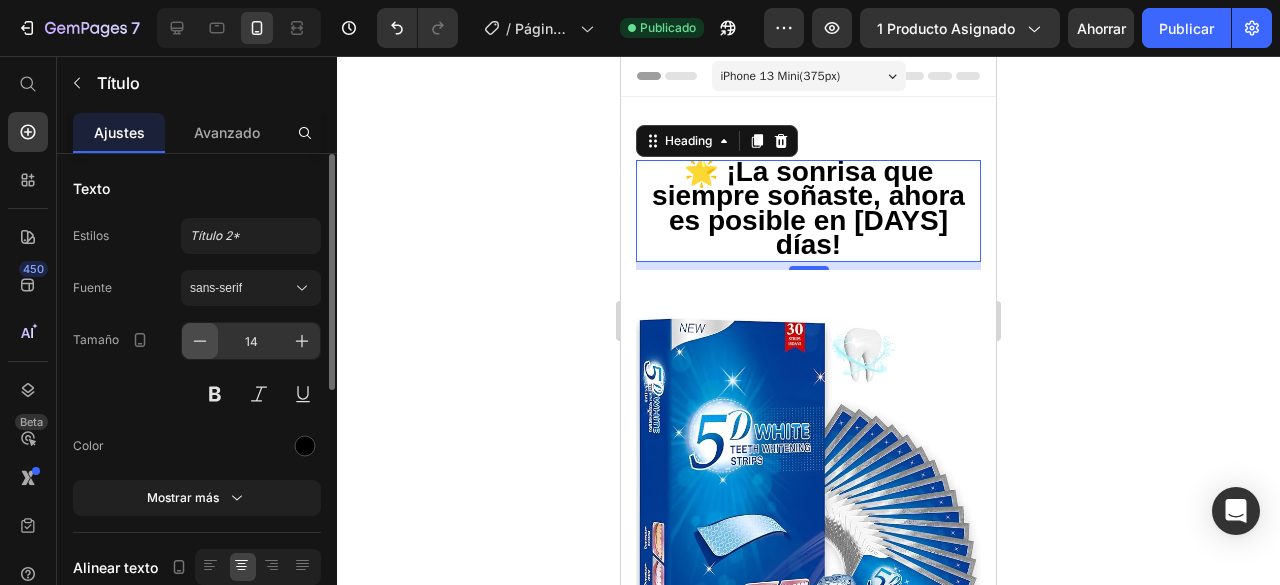 click 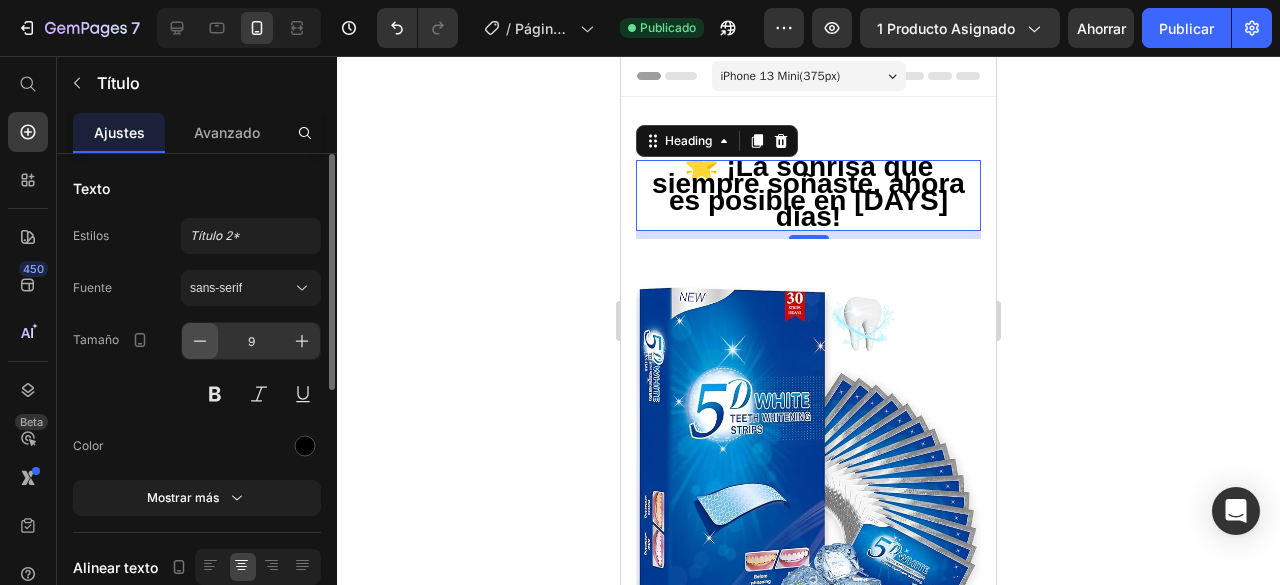 click 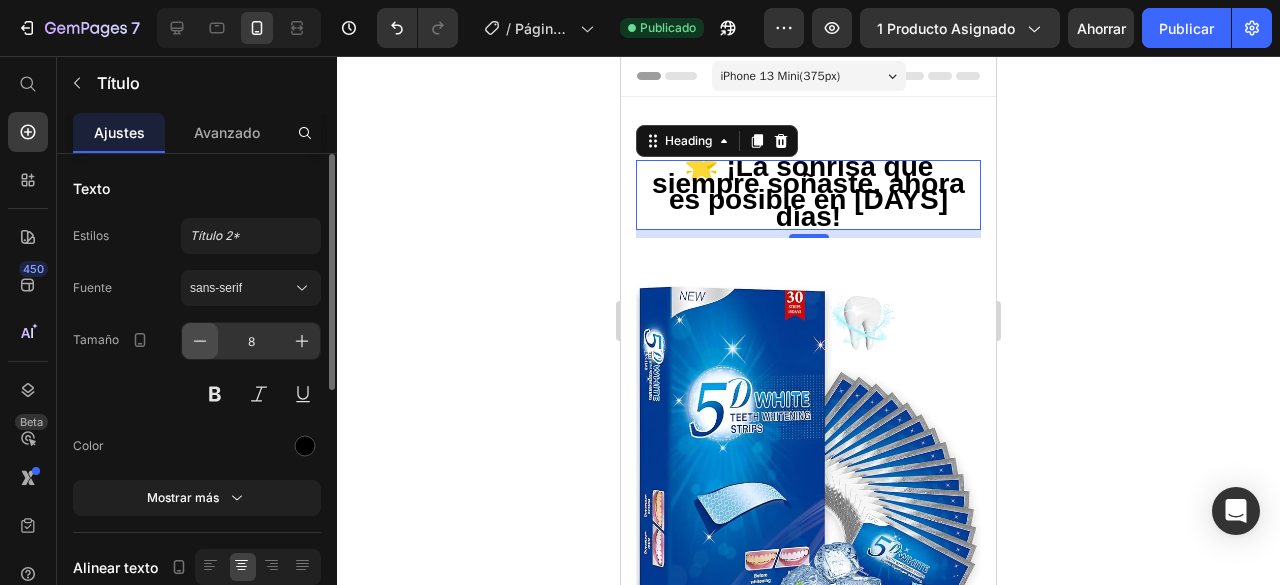 click 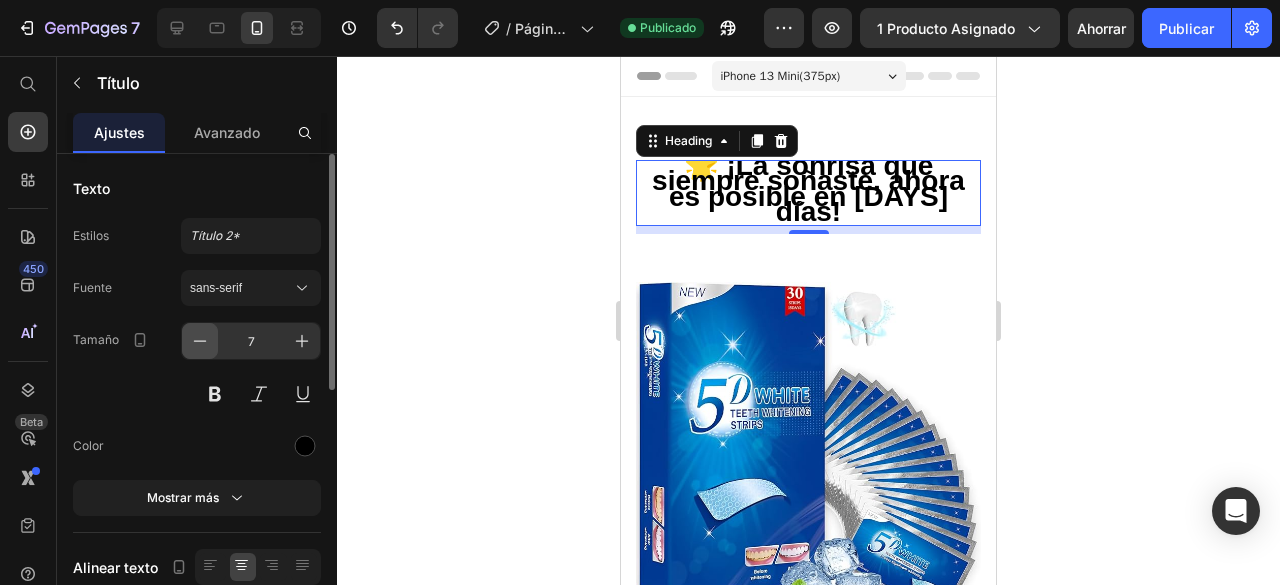 click 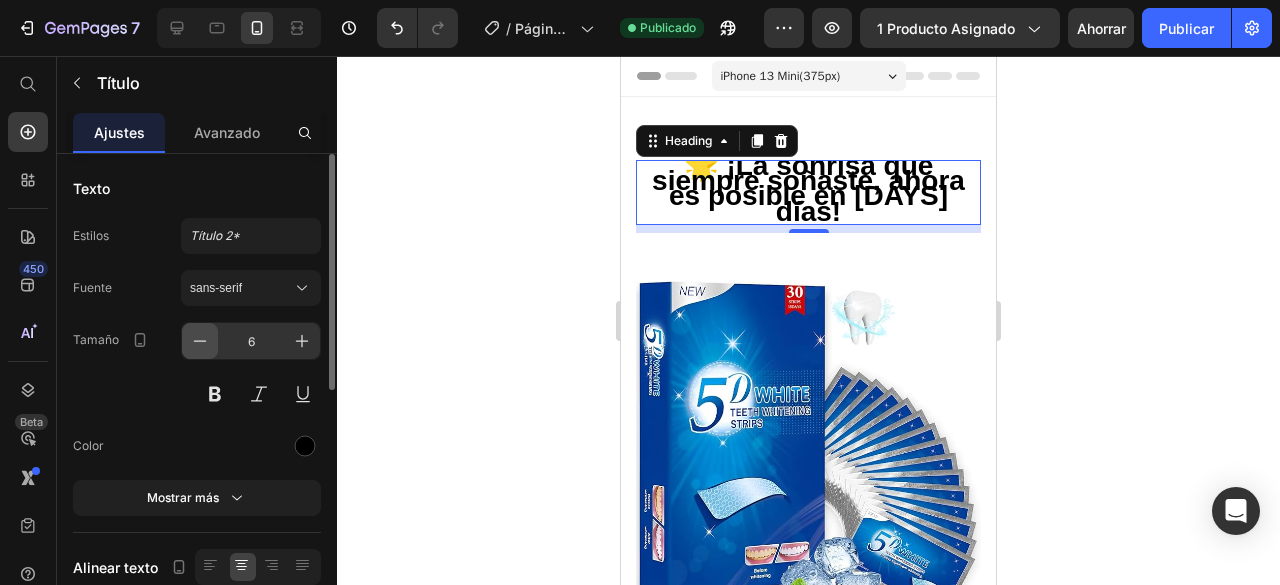 click 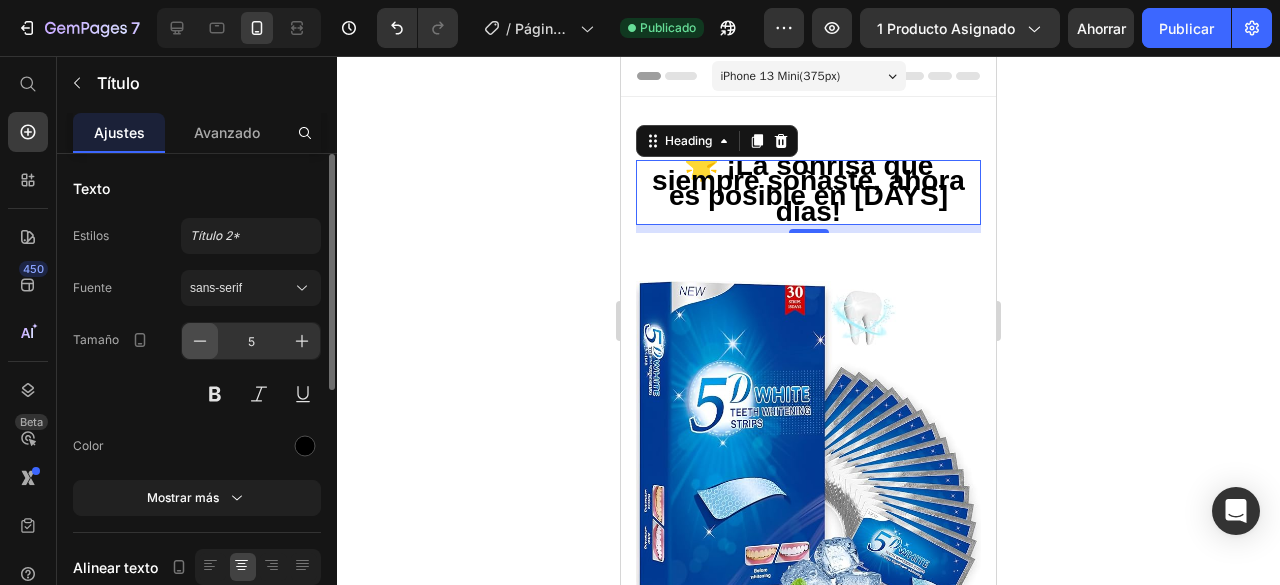 click 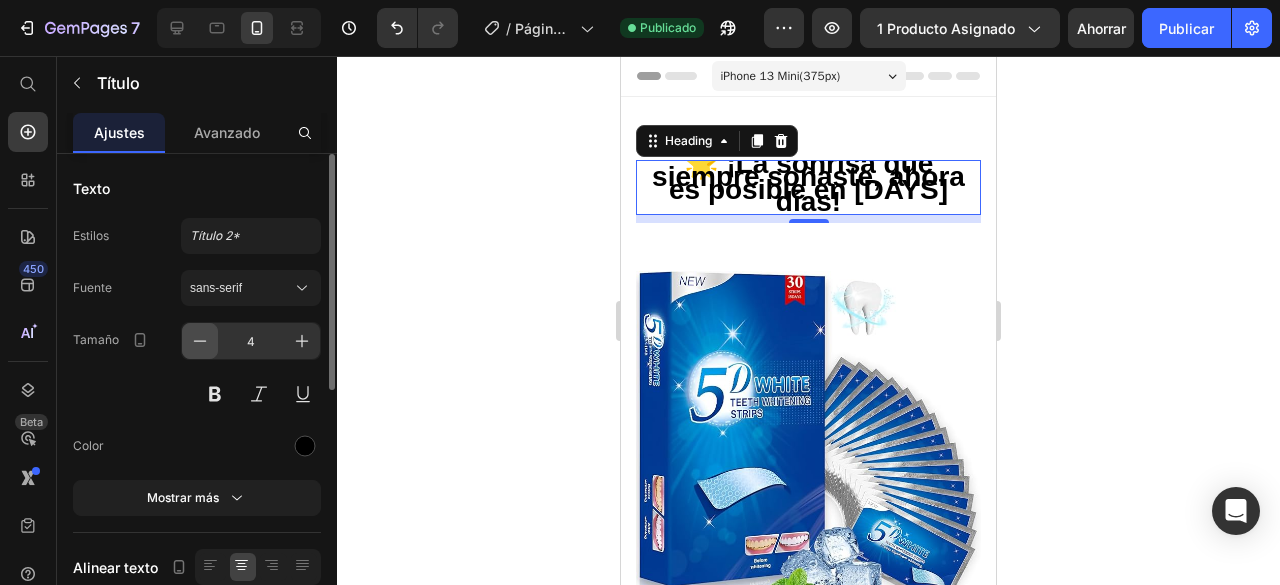 click 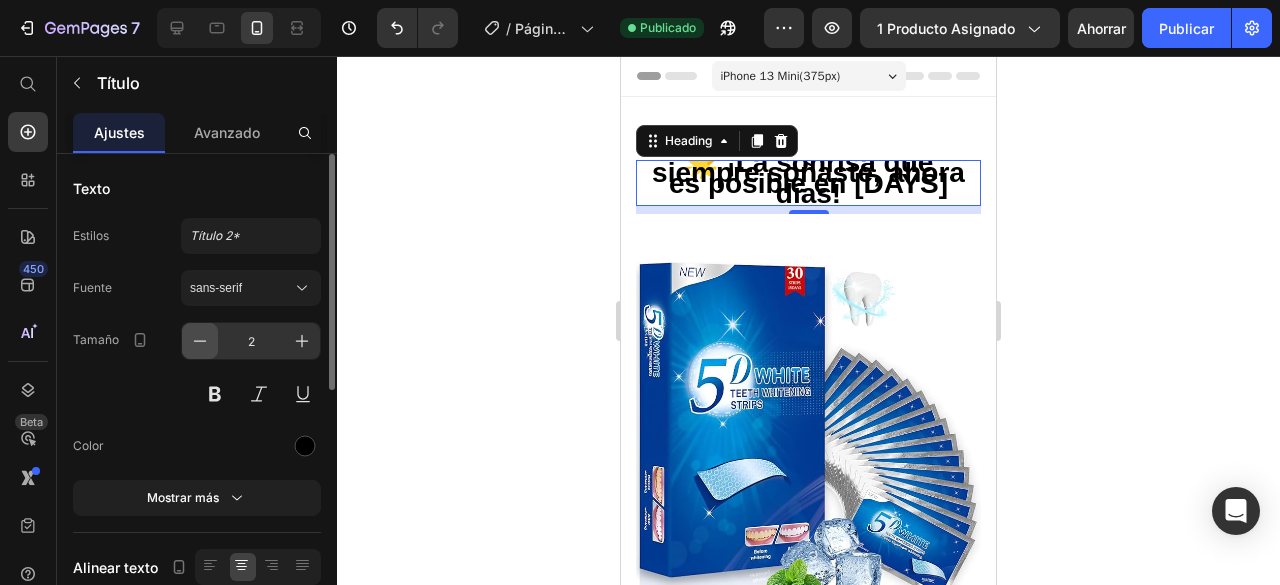 click 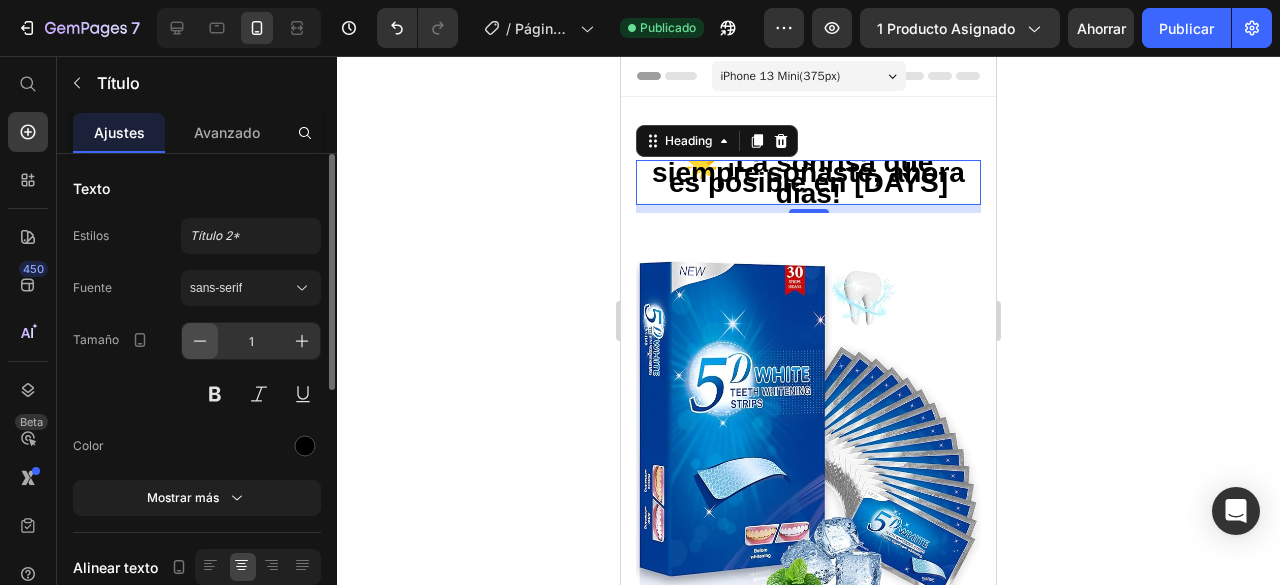 click 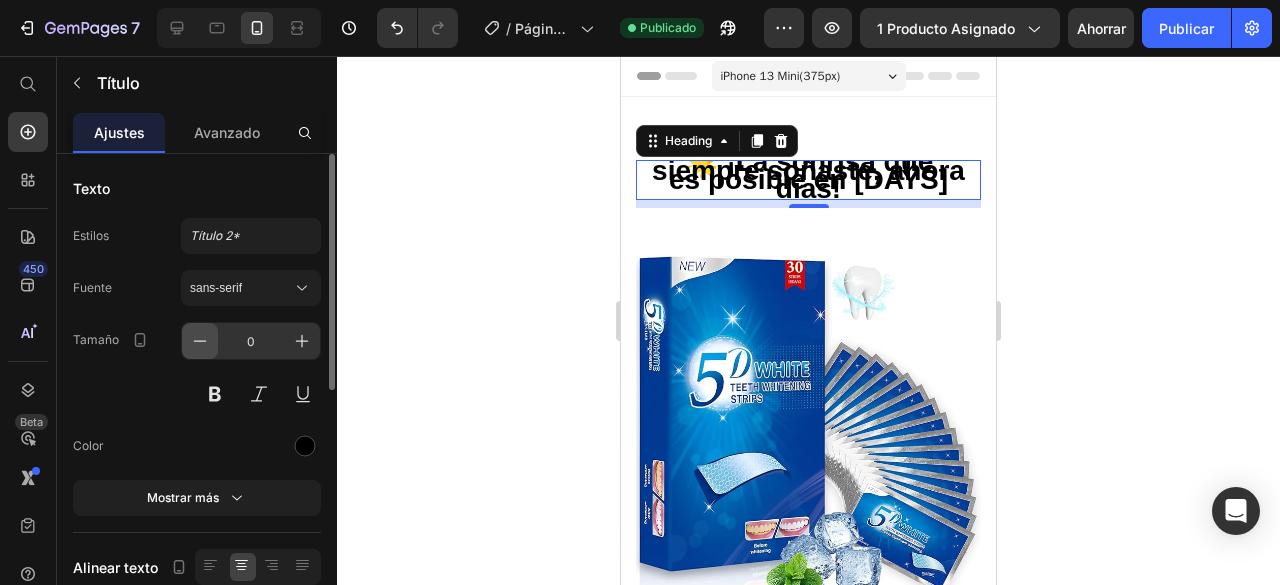 click 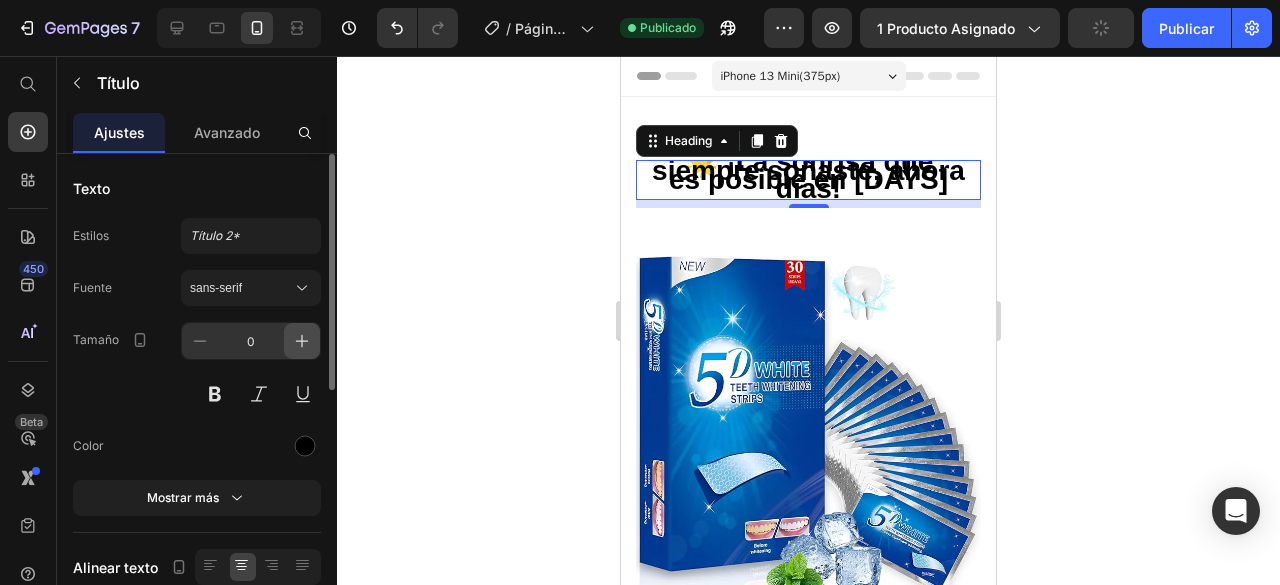 click at bounding box center [302, 341] 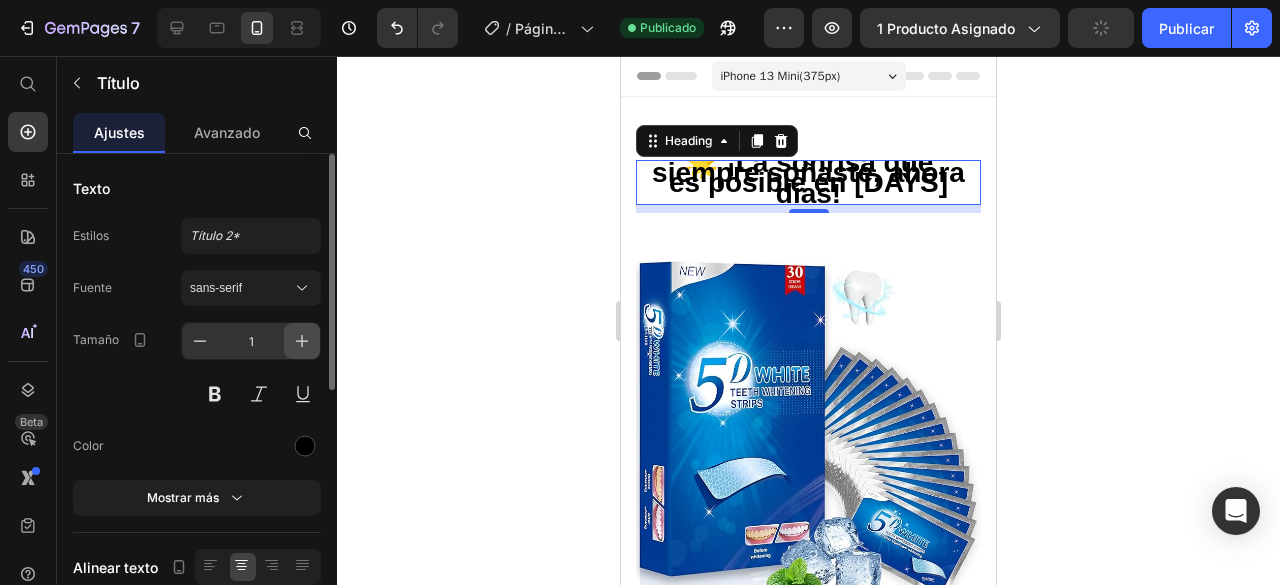 click at bounding box center (302, 341) 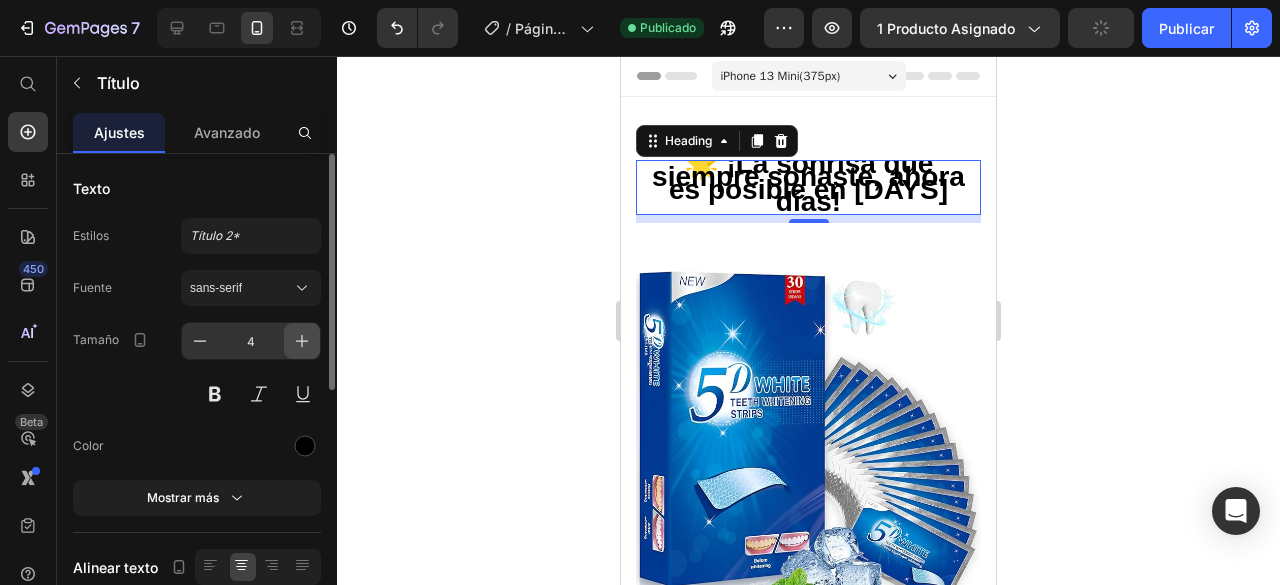 click 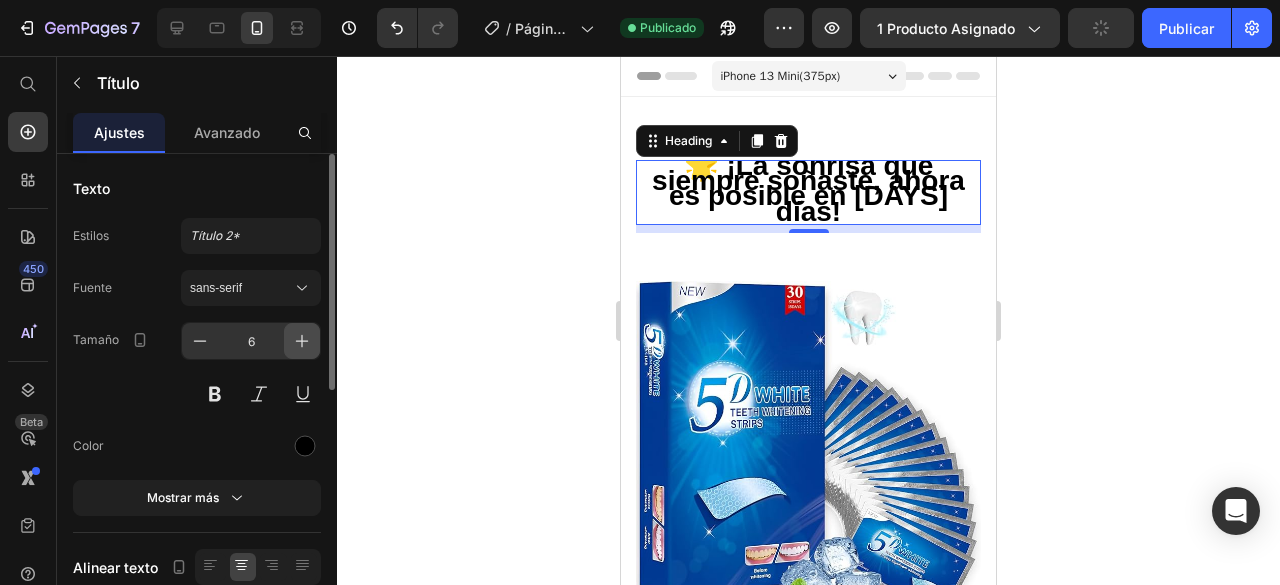click 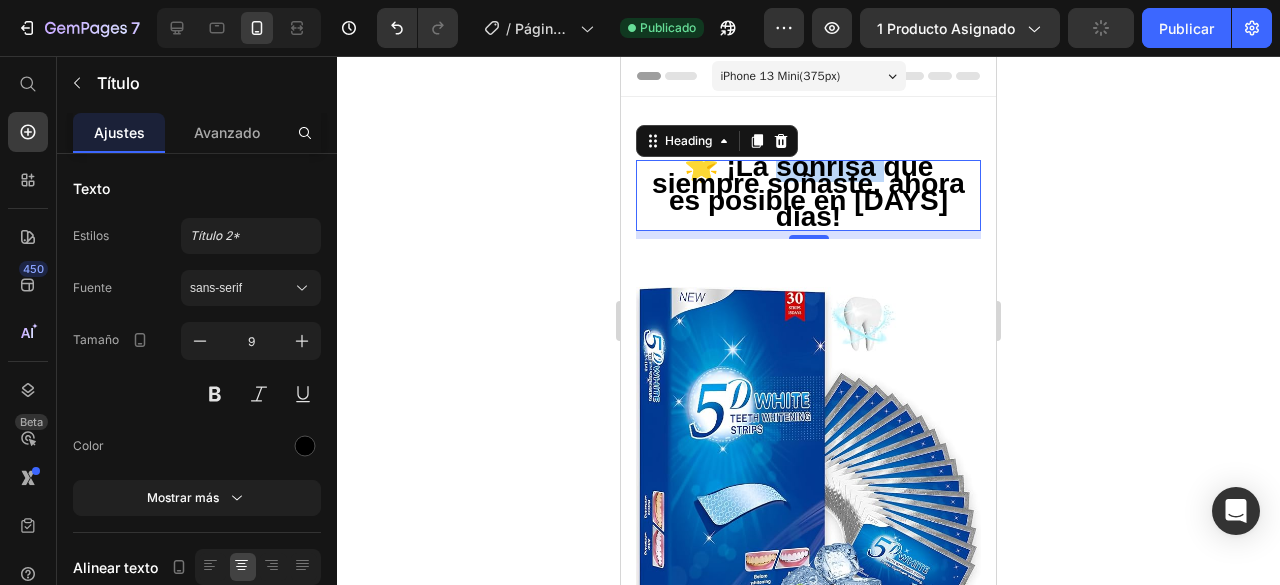 click on "🌟 ¡La sonrisa que siempre soñaste, ahora es posible en [DAYS] días!" at bounding box center [808, 191] 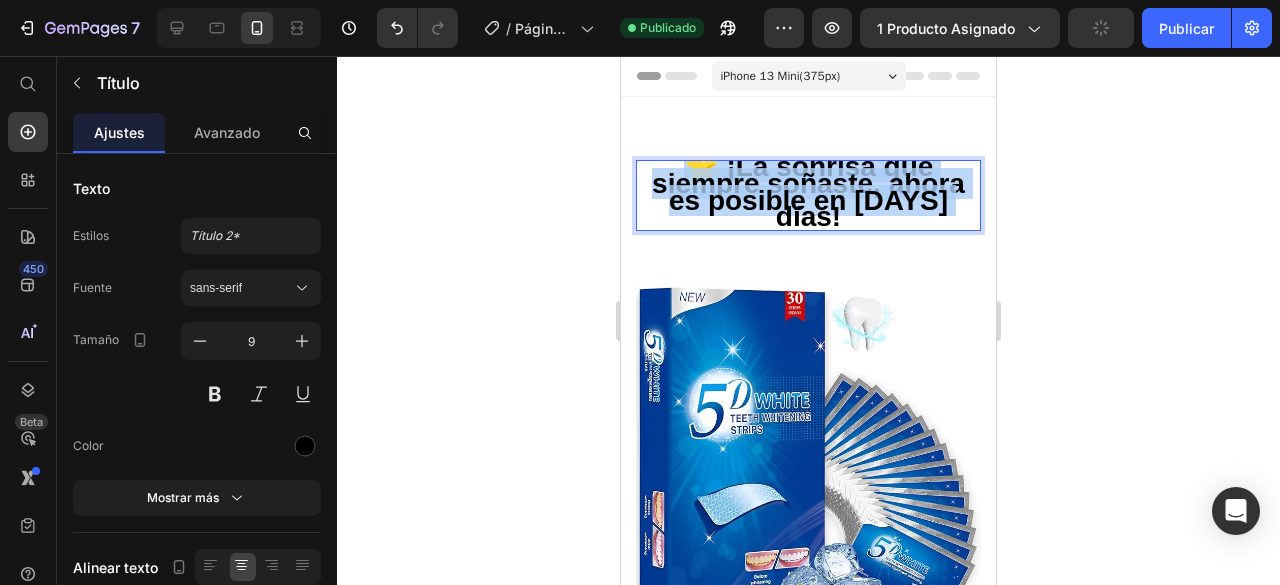 click on "🌟 ¡La sonrisa que siempre soñaste, ahora es posible en [DAYS] días!" at bounding box center [808, 191] 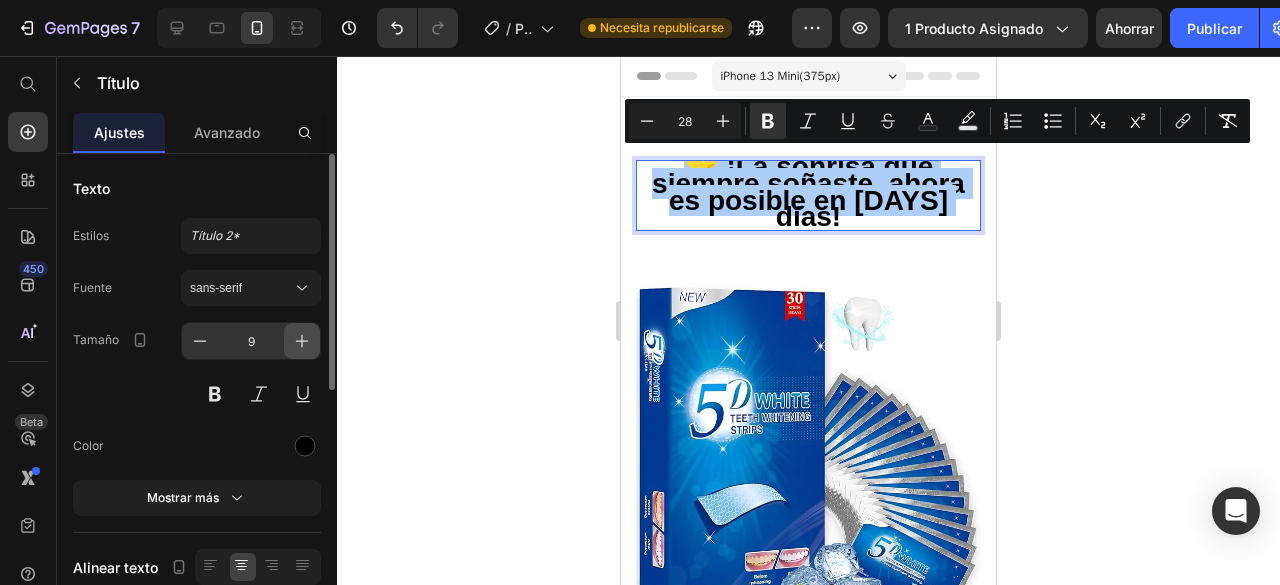 click 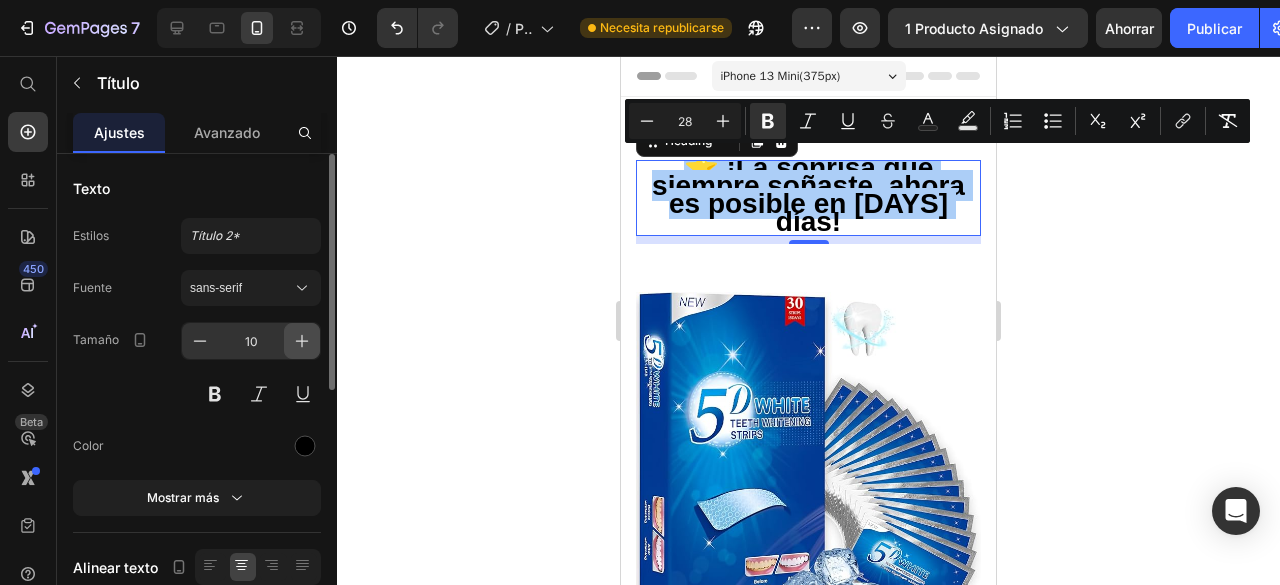 click 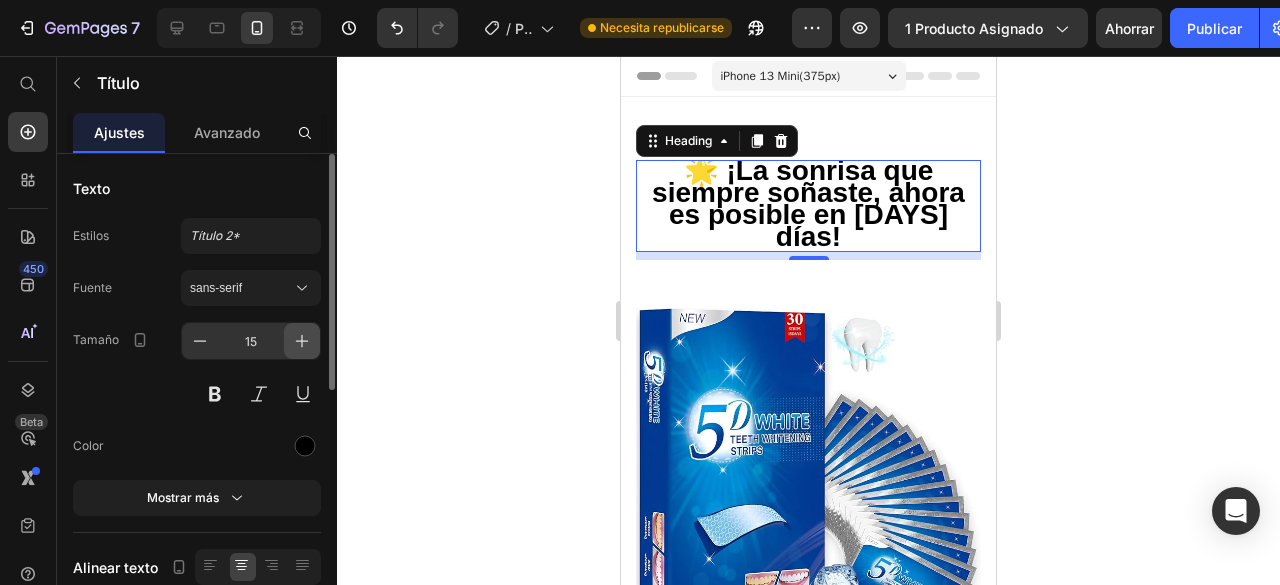 click 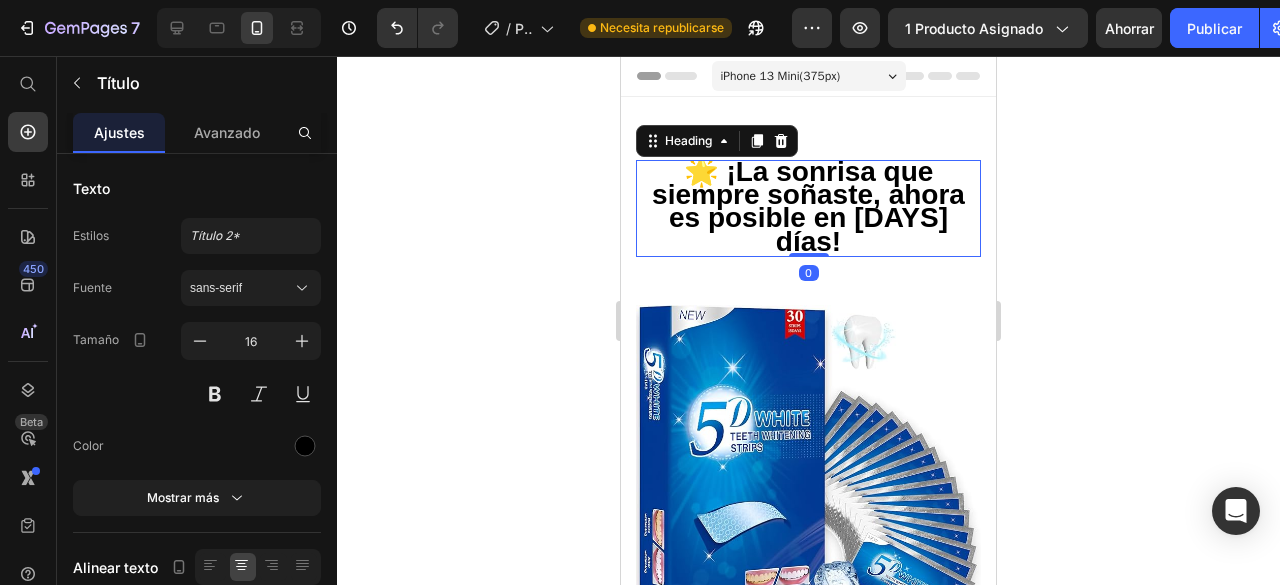 drag, startPoint x: 794, startPoint y: 239, endPoint x: 806, endPoint y: 213, distance: 28.635643 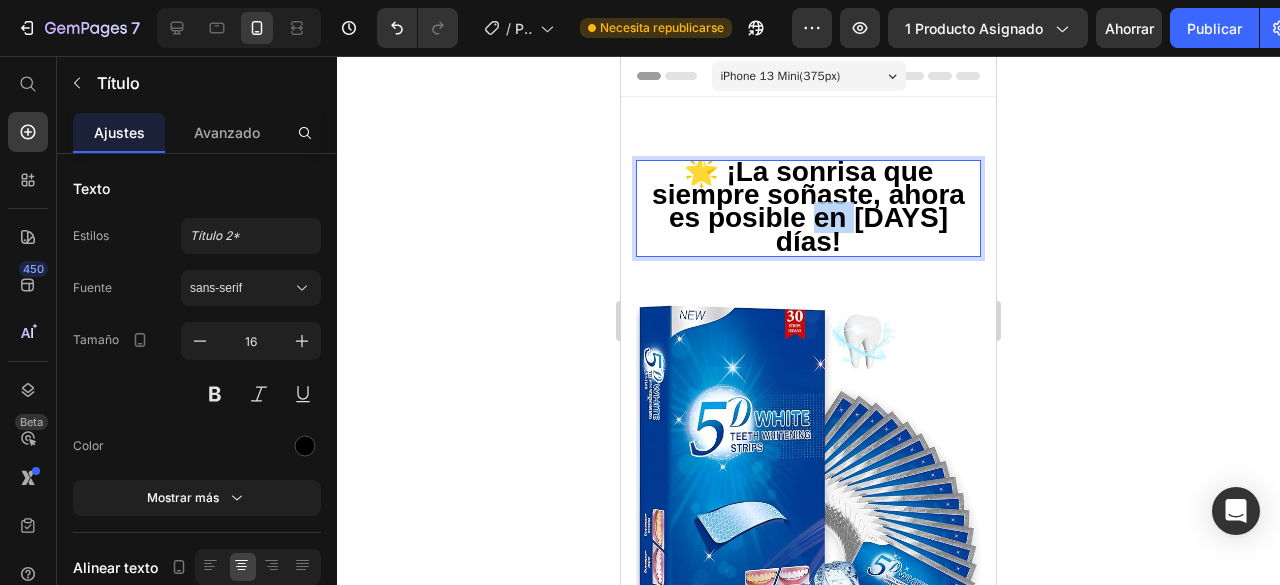 click on "🌟 ¡La sonrisa que siempre soñaste, ahora es posible en [DAYS] días!" at bounding box center [808, 206] 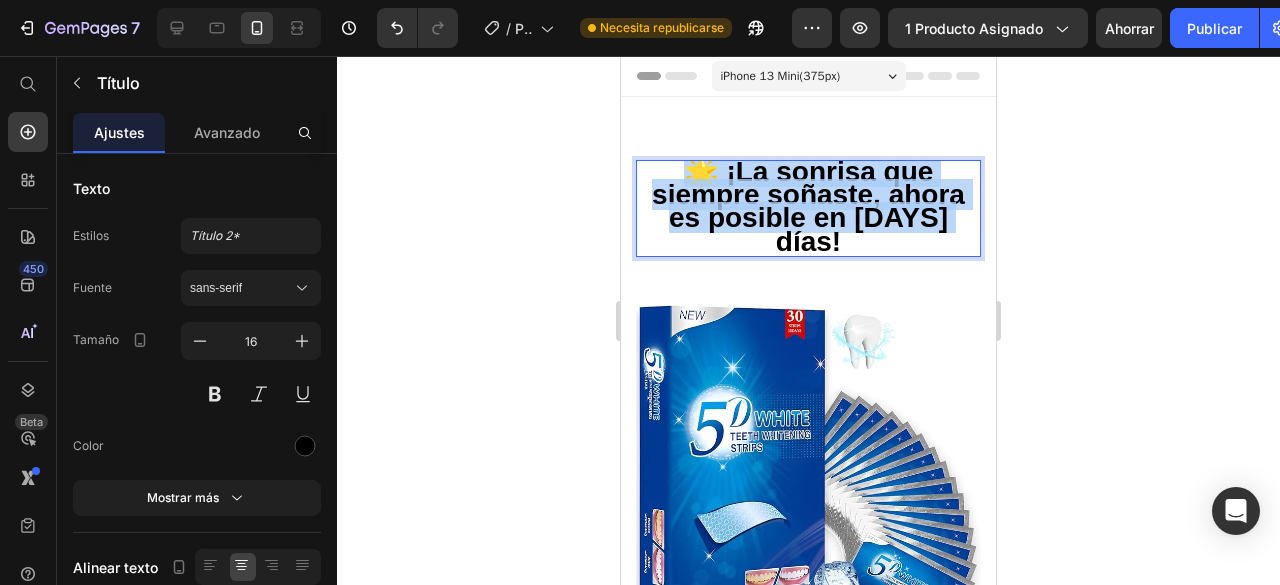 click on "🌟 ¡La sonrisa que siempre soñaste, ahora es posible en [DAYS] días!" at bounding box center [808, 206] 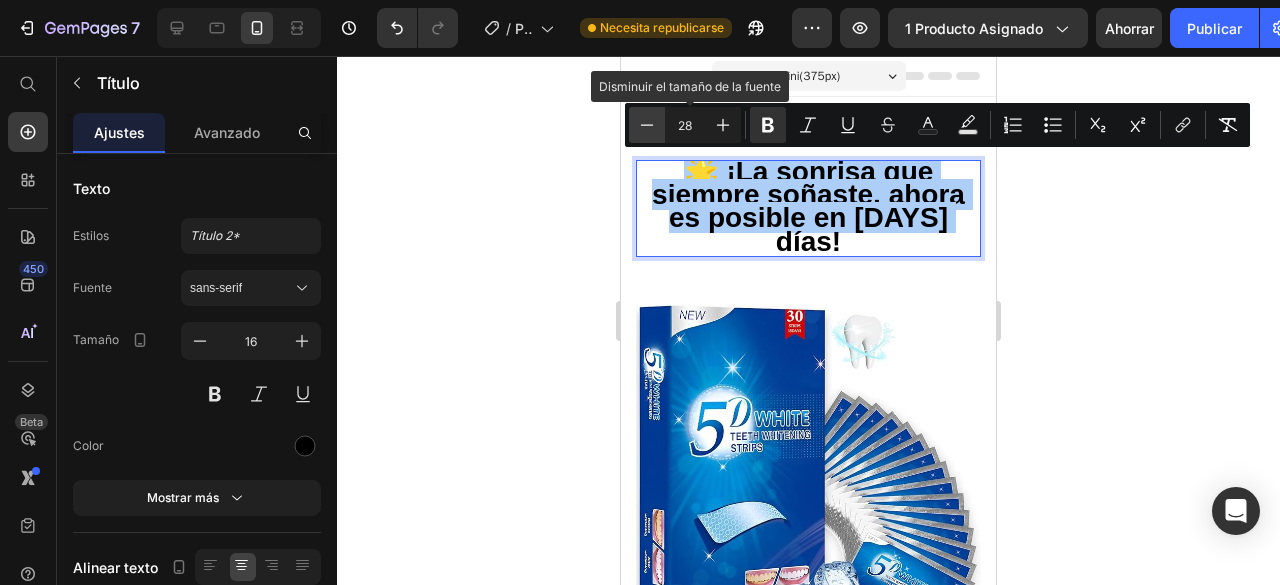 click 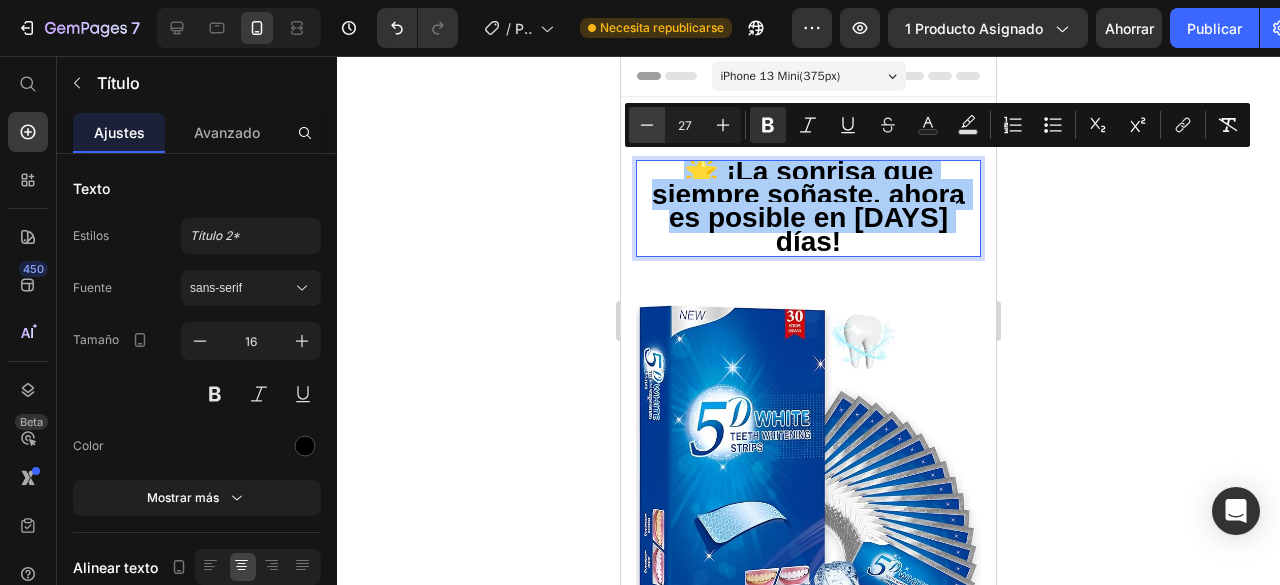 click 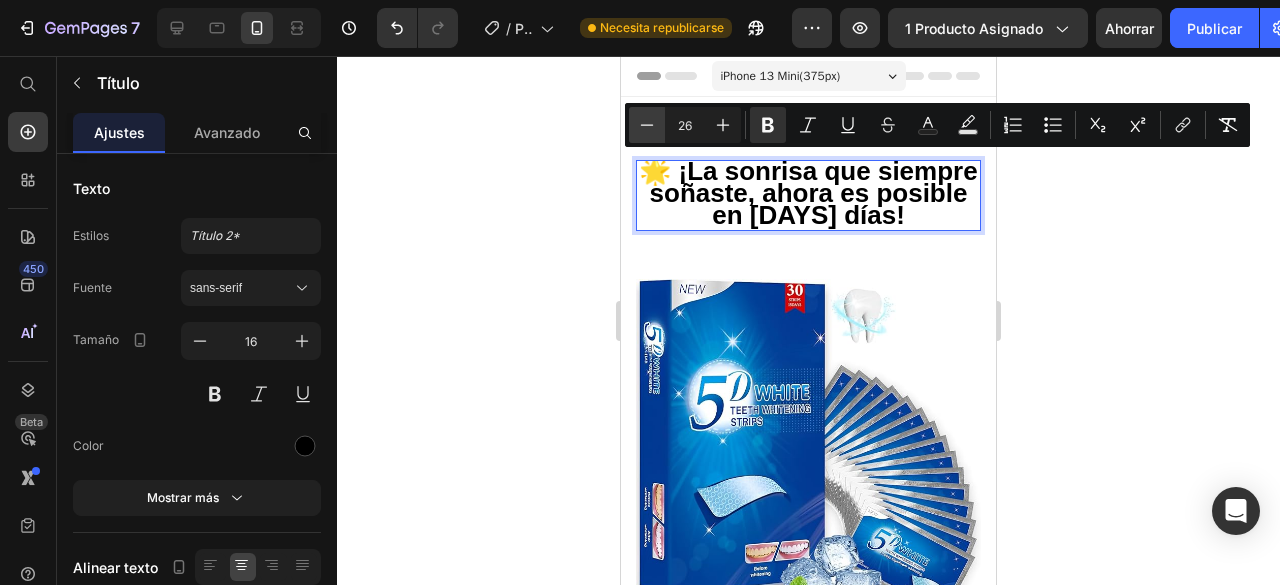 click 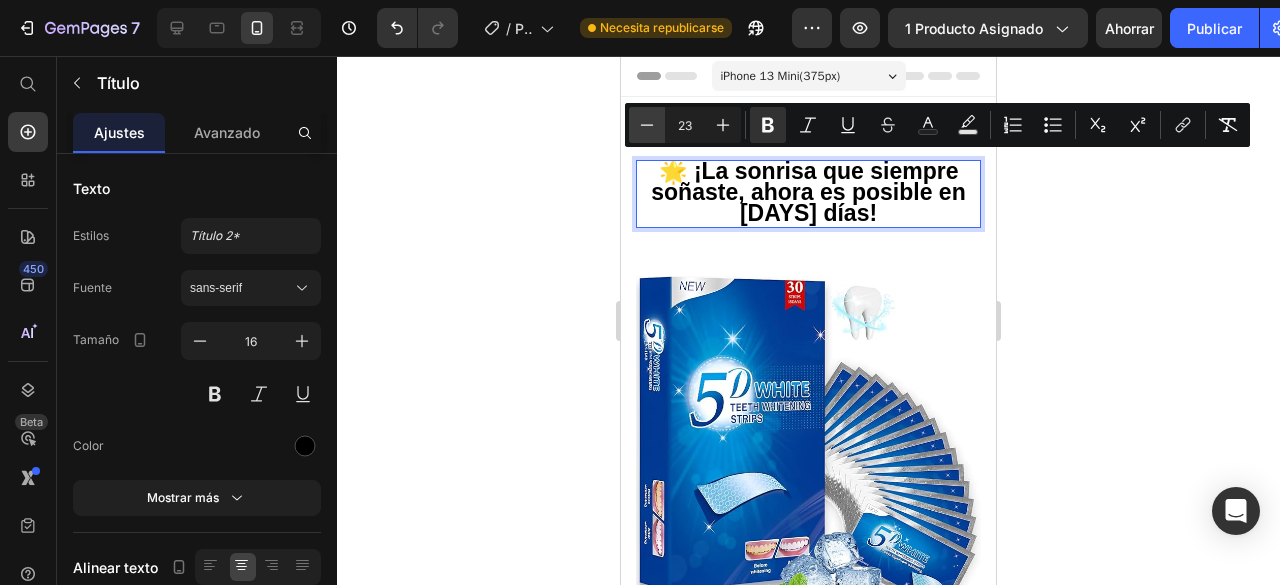 click 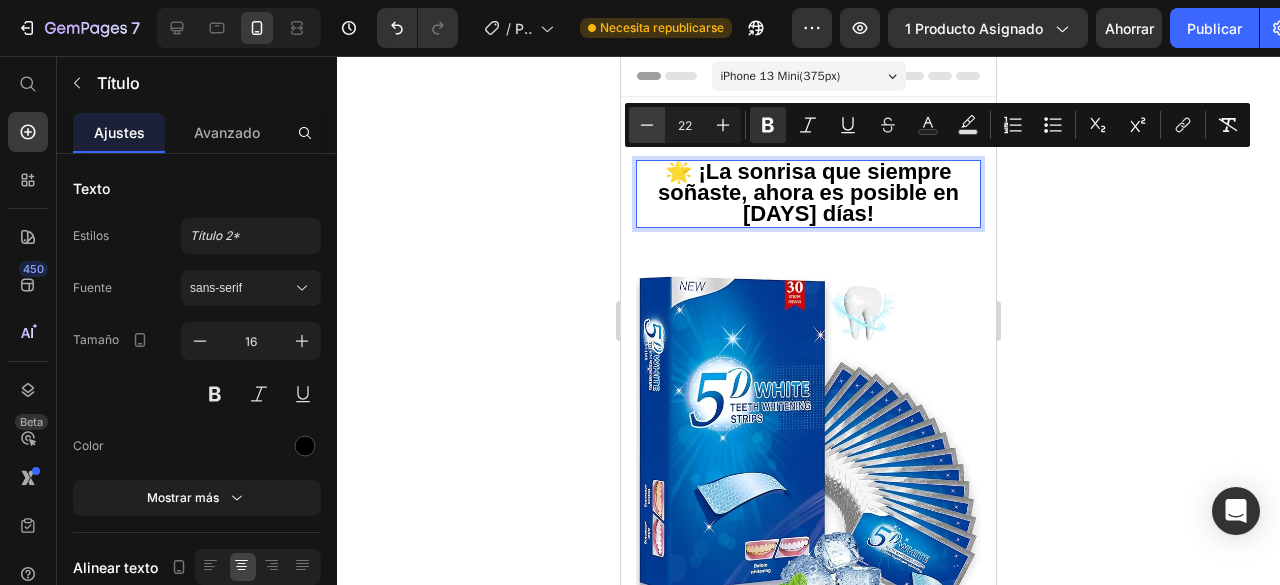 click 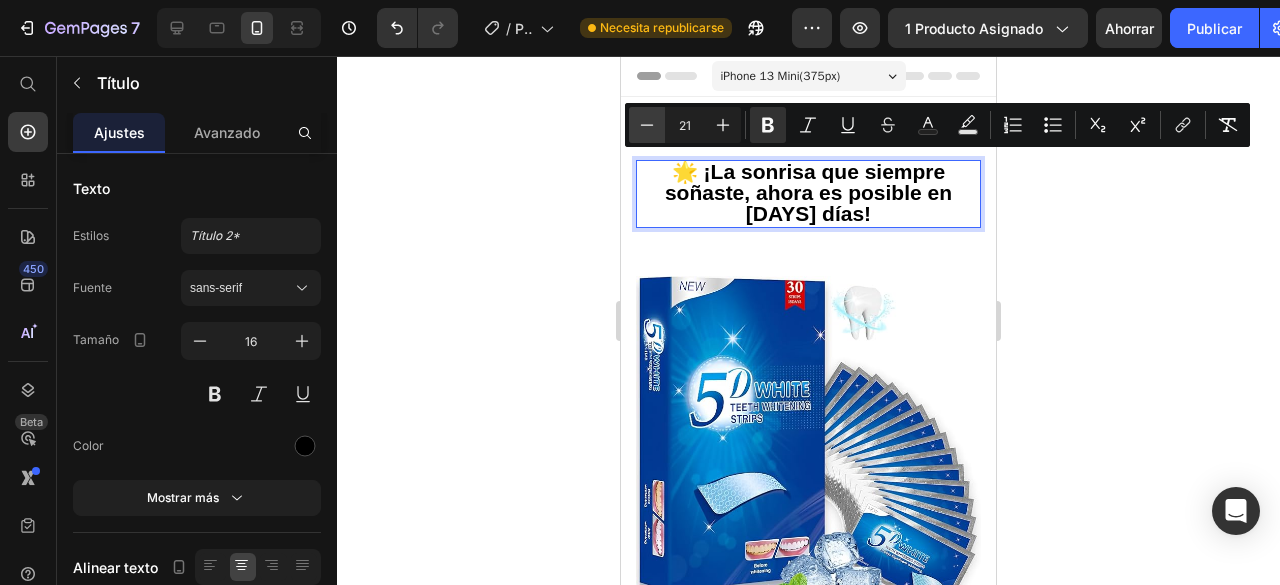 click 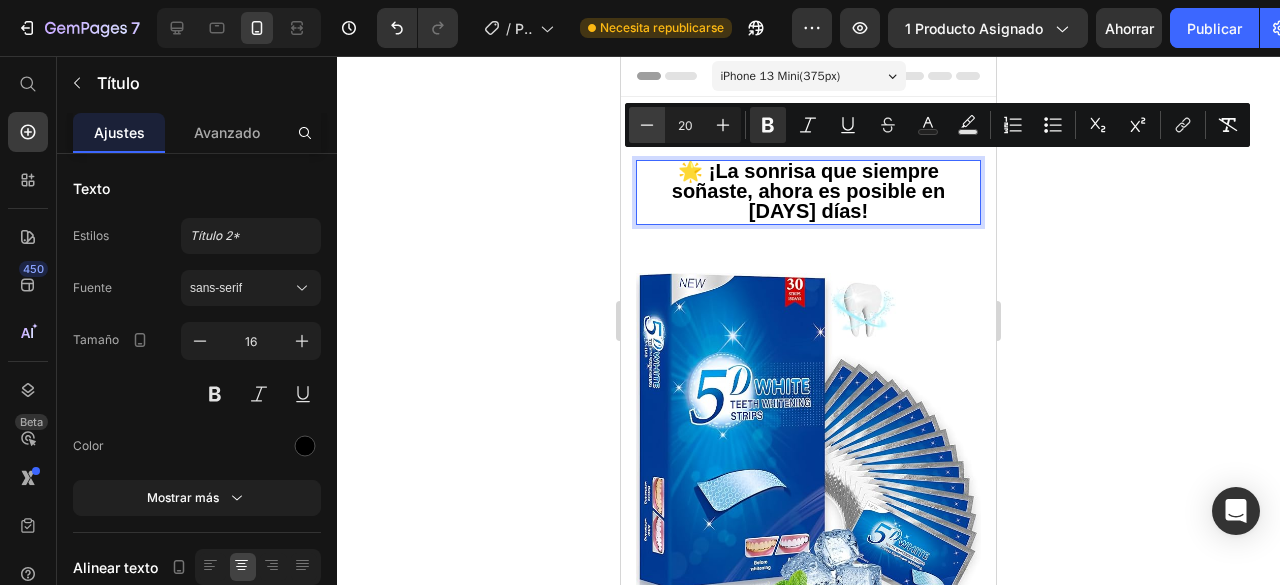 click 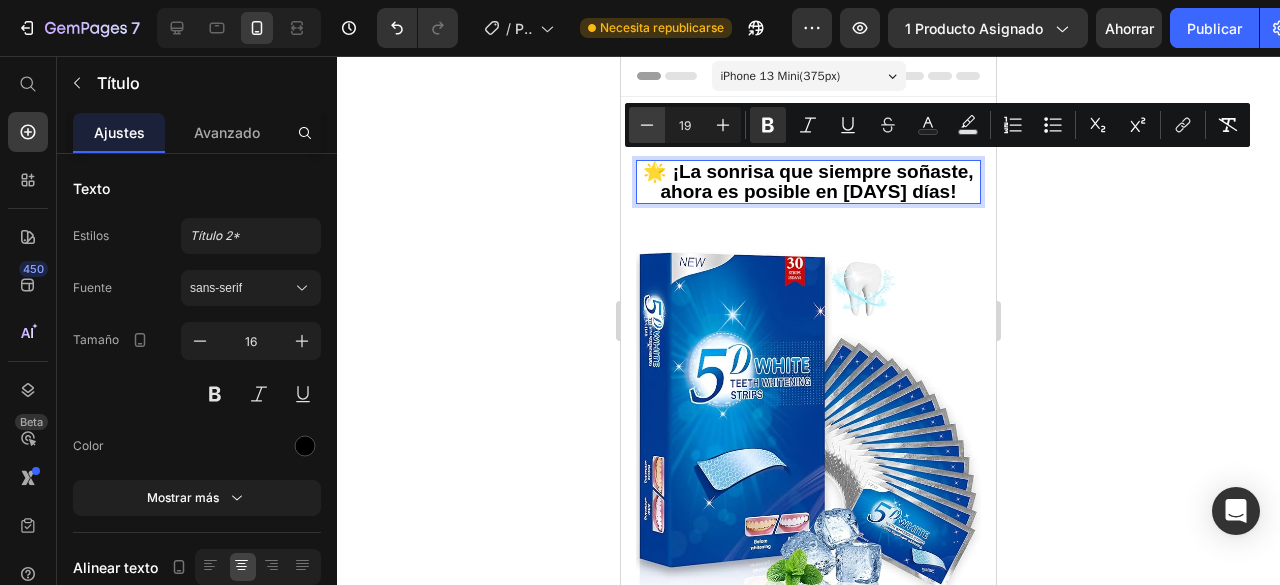 click 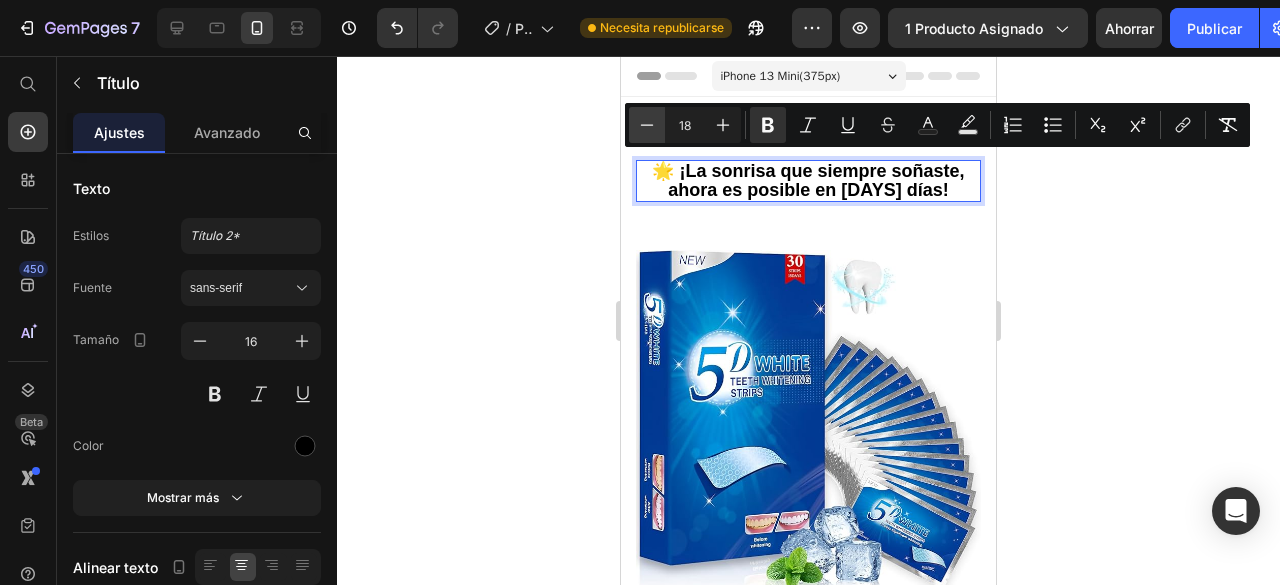 click 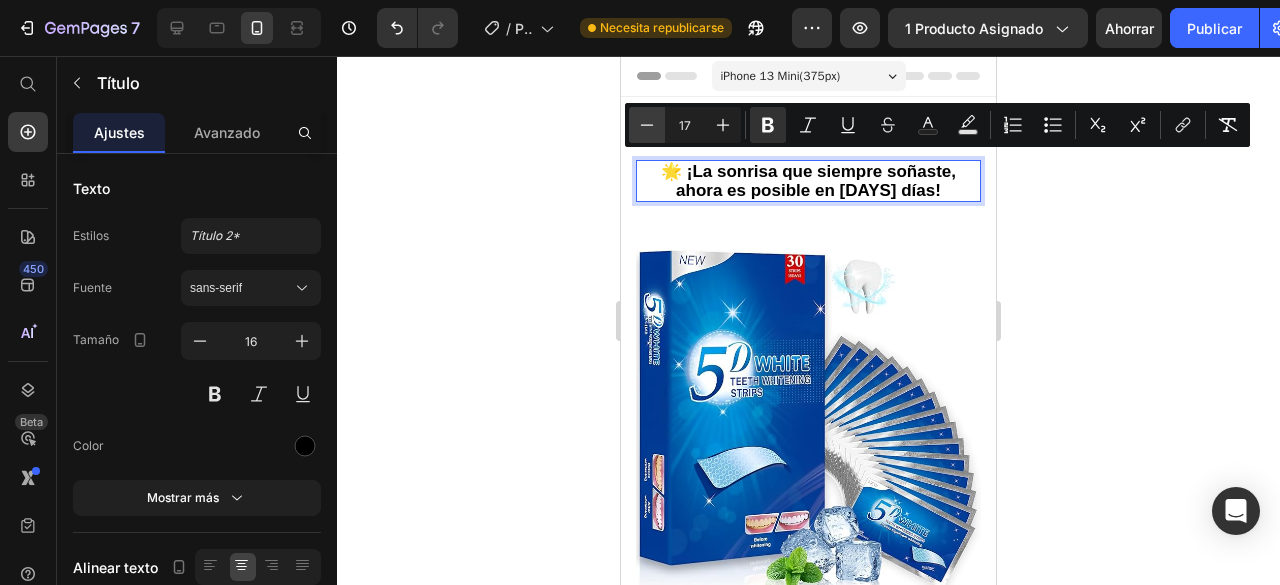 click 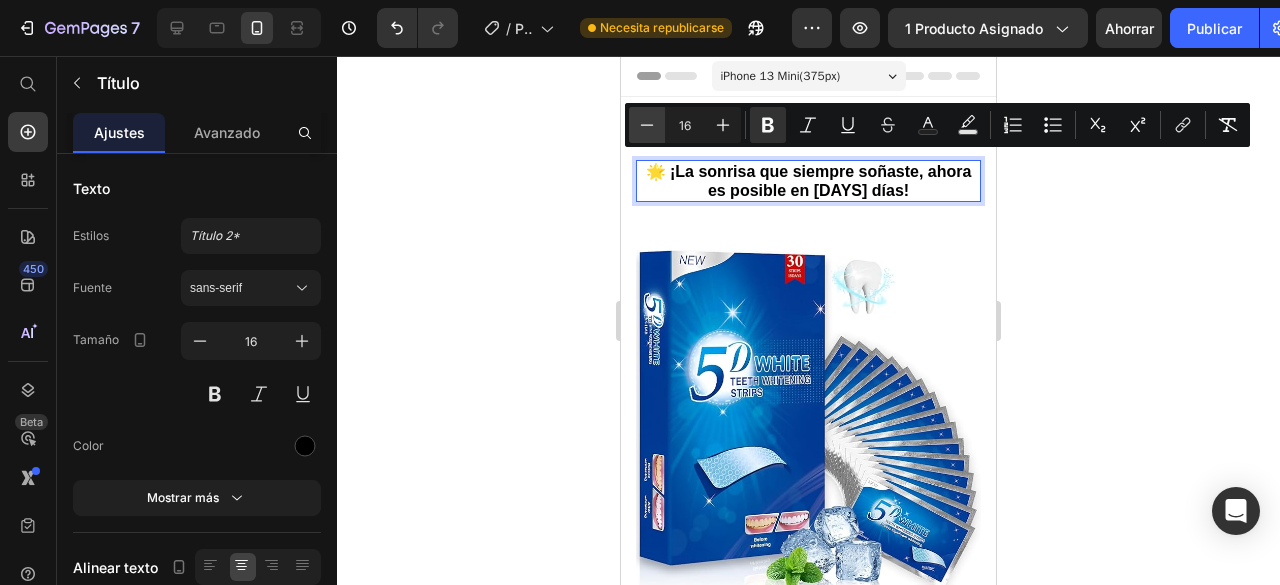 click 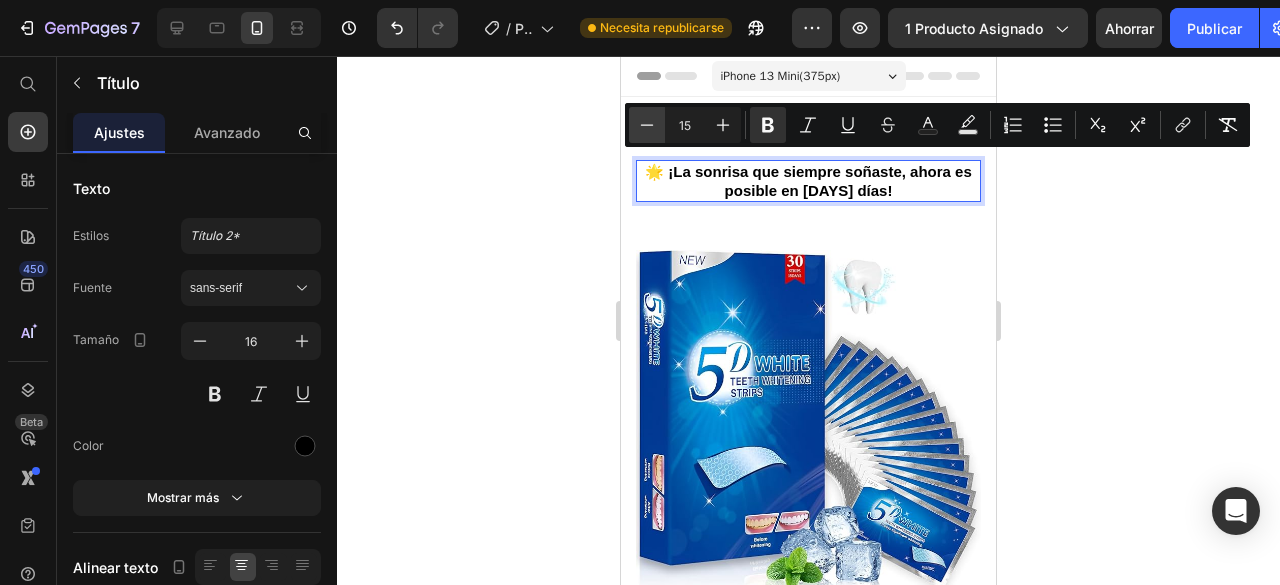 click 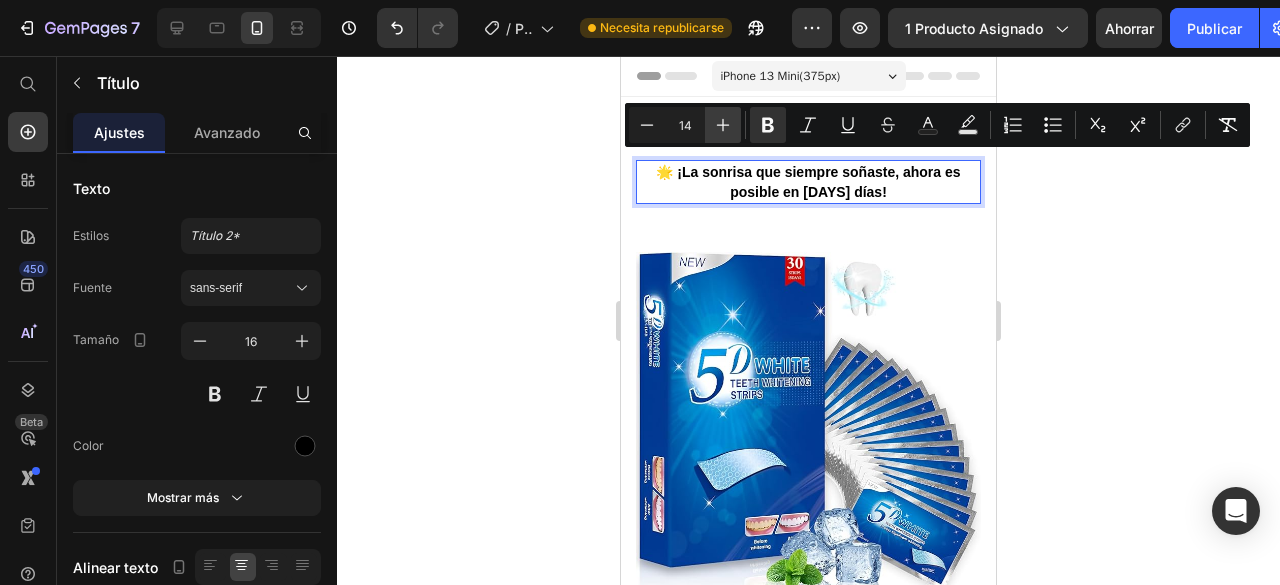 click on "Más" at bounding box center [723, 125] 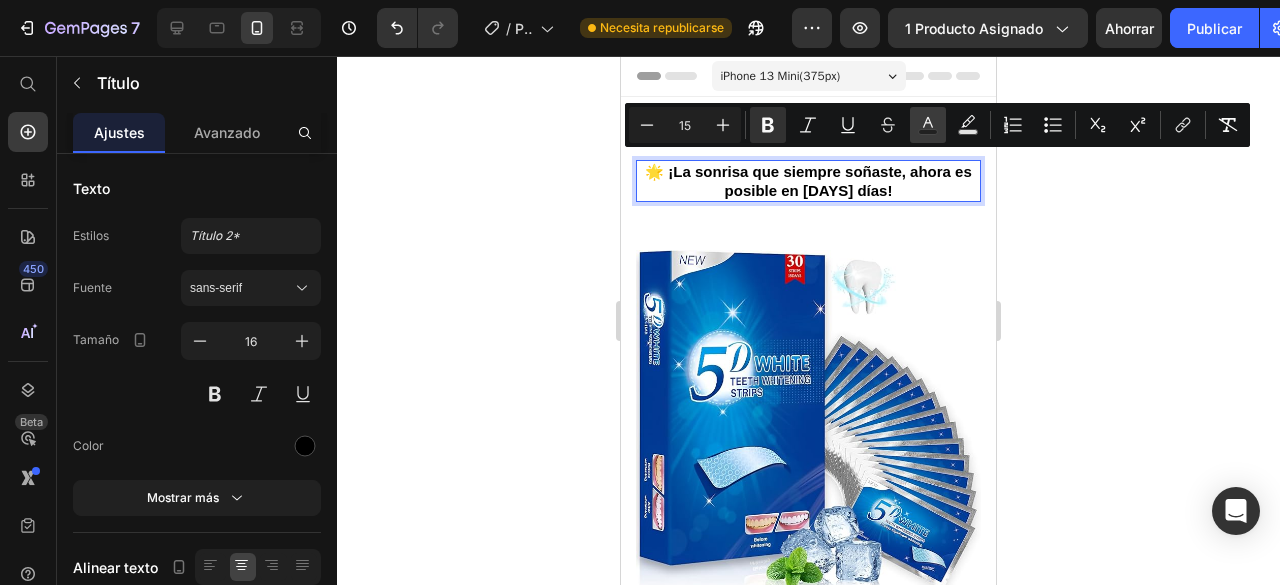 click 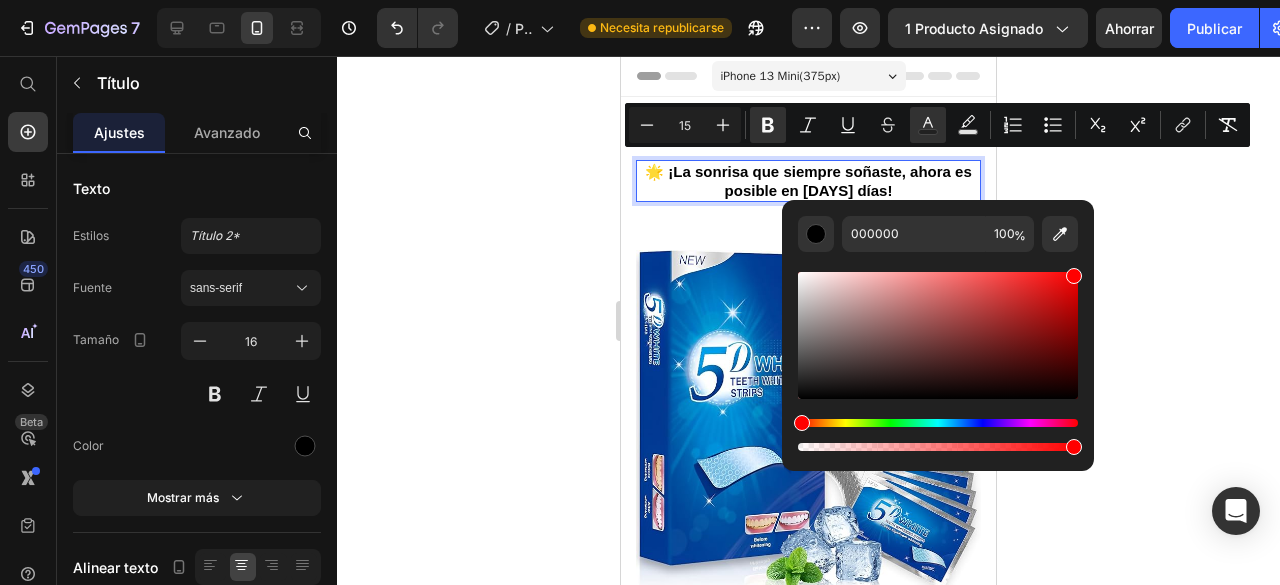 drag, startPoint x: 919, startPoint y: 302, endPoint x: 1096, endPoint y: 265, distance: 180.82588 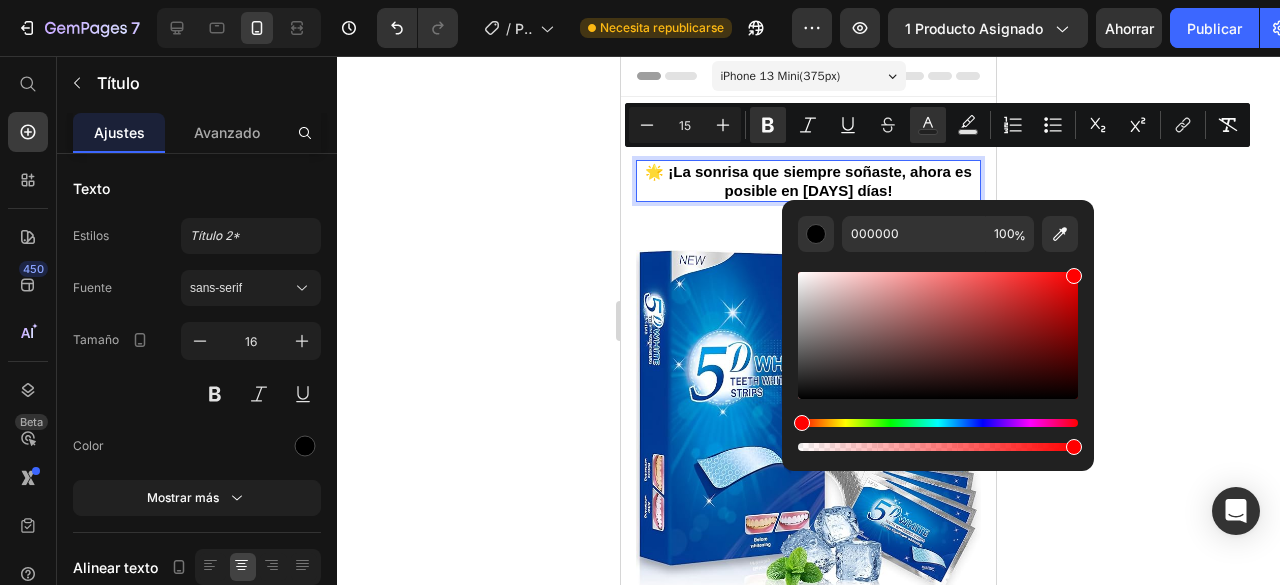 type on "FF0000" 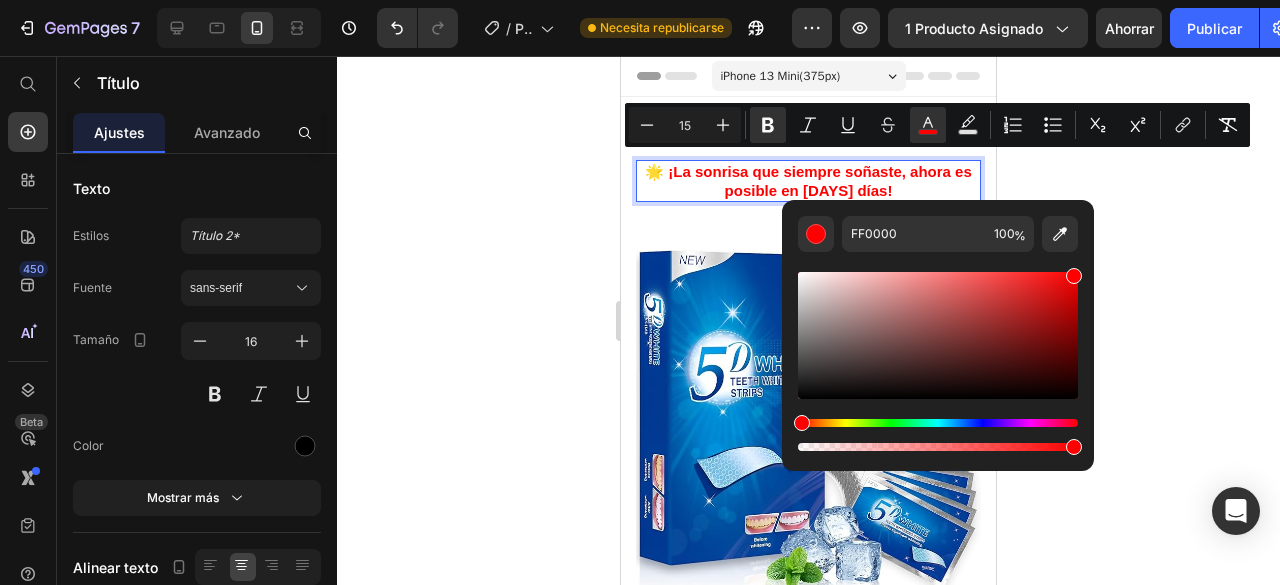 click 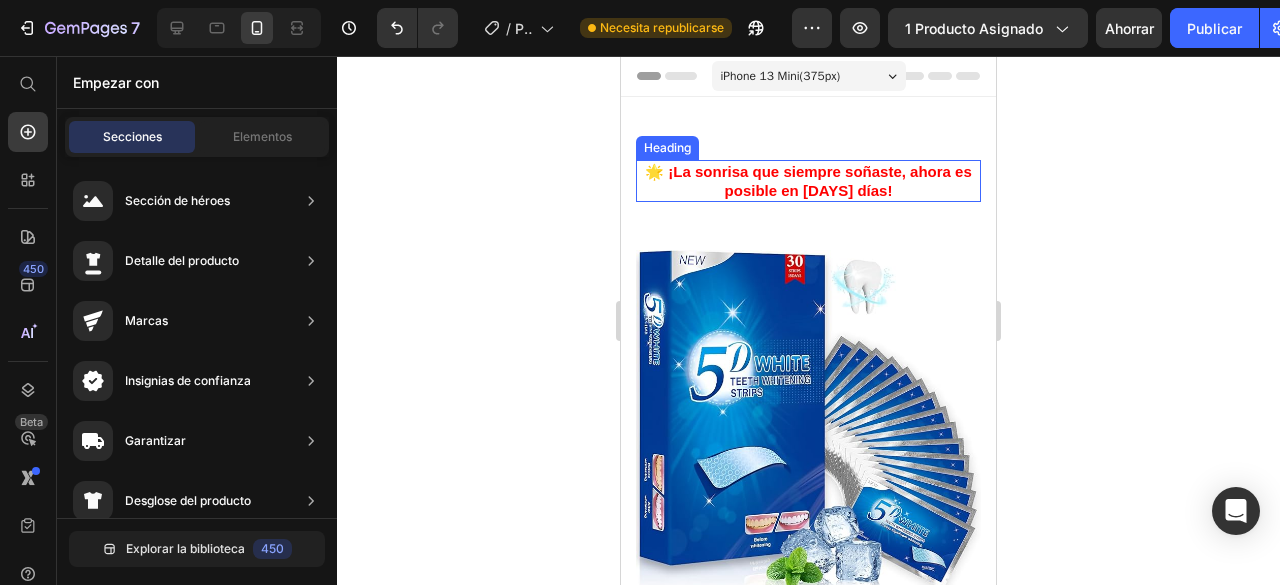 click on "🌟 ¡La sonrisa que siempre soñaste, ahora es posible en [DAYS] días!" at bounding box center [808, 181] 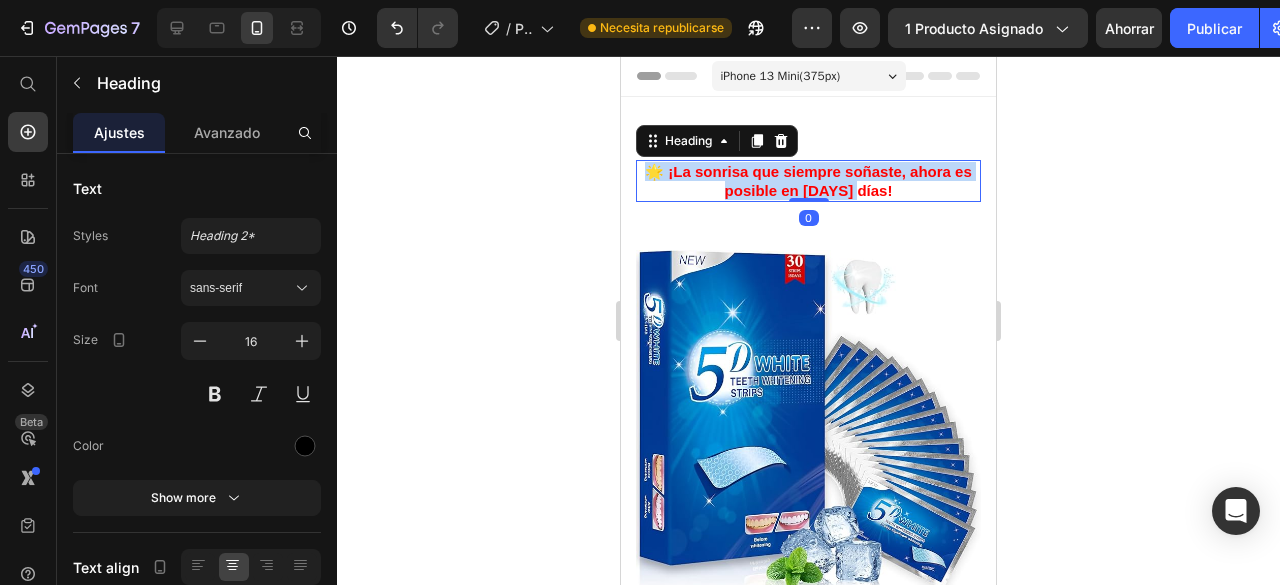click on "🌟 ¡La sonrisa que siempre soñaste, ahora es posible en [DAYS] días!" at bounding box center [808, 181] 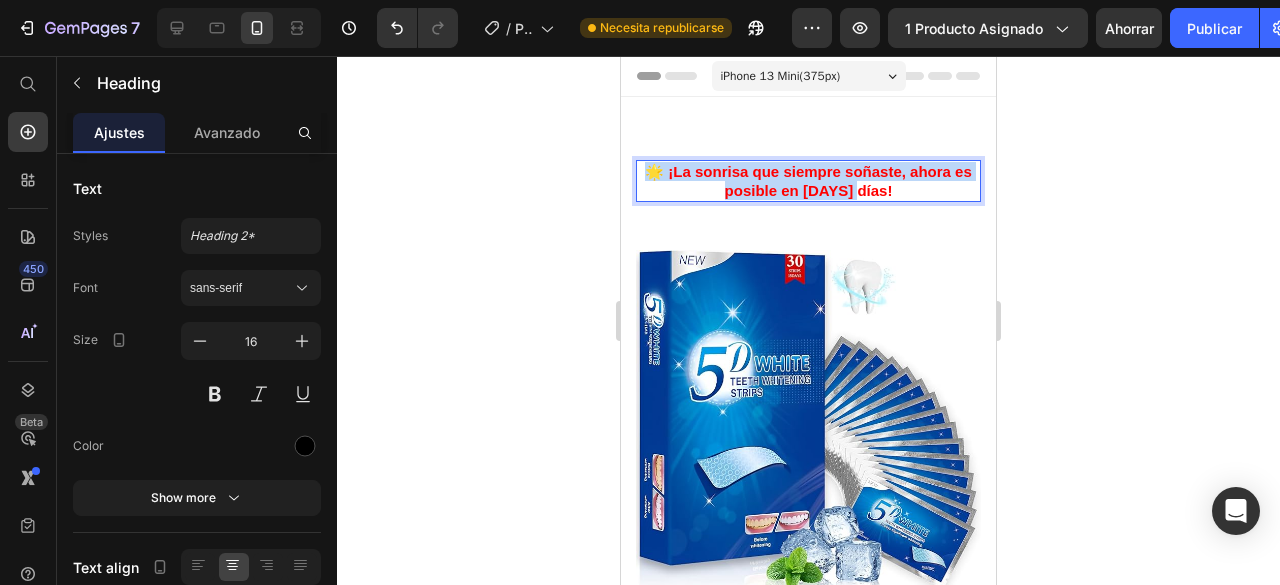 click on "🌟 ¡La sonrisa que siempre soñaste, ahora es posible en [DAYS] días!" at bounding box center [808, 181] 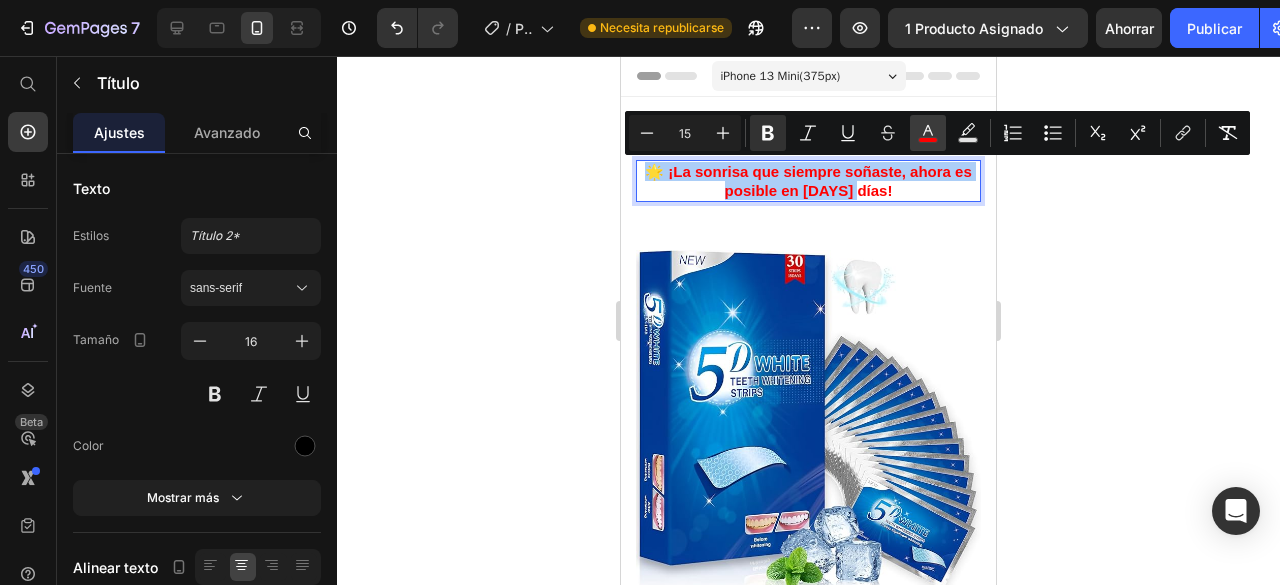 click on "color" at bounding box center (928, 133) 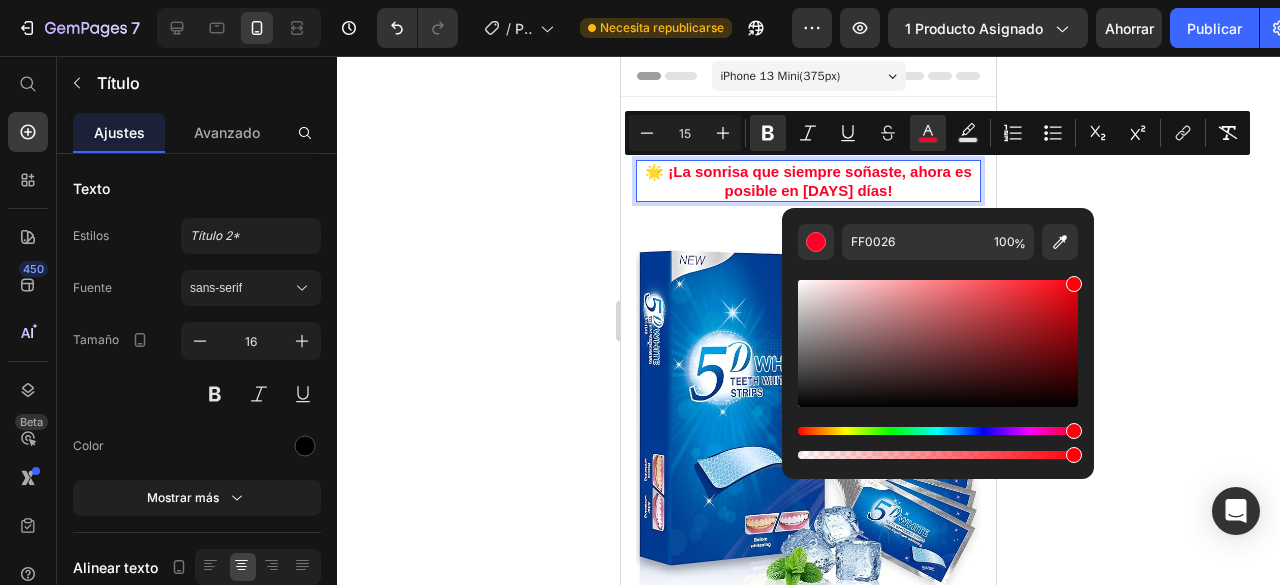 click at bounding box center (938, 431) 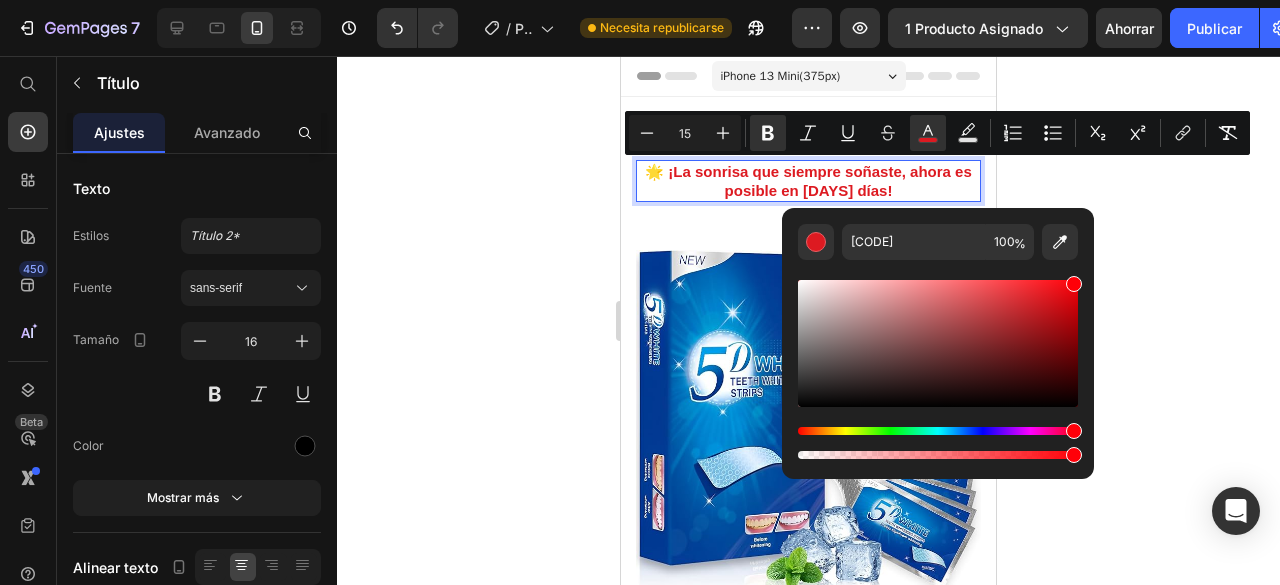 drag, startPoint x: 1071, startPoint y: 283, endPoint x: 1138, endPoint y: 273, distance: 67.74216 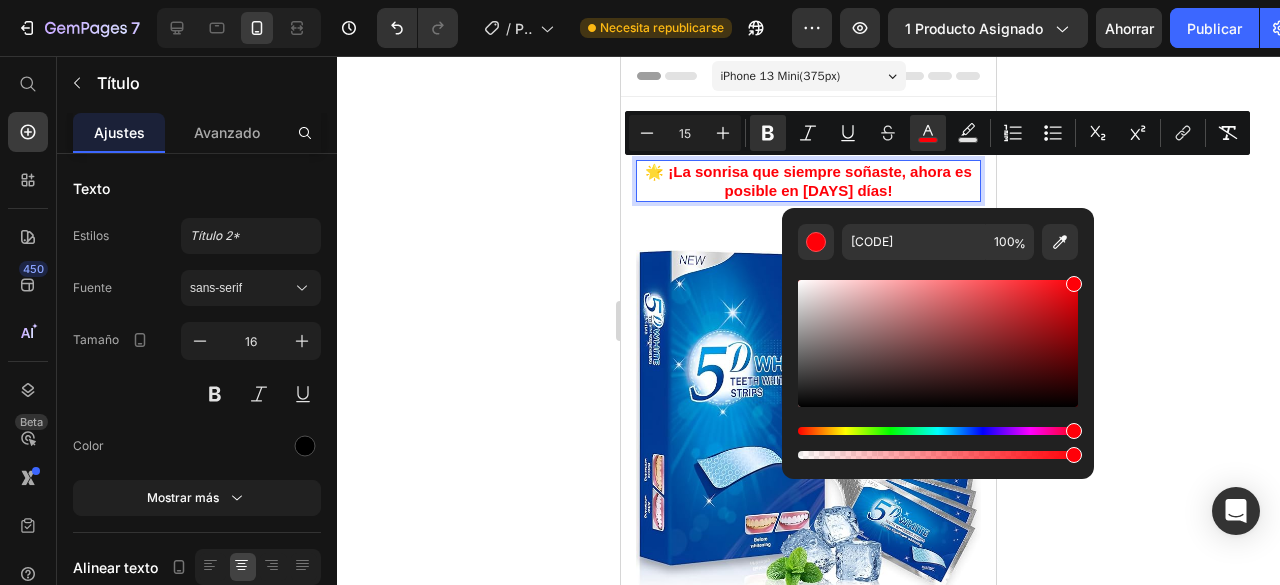 click 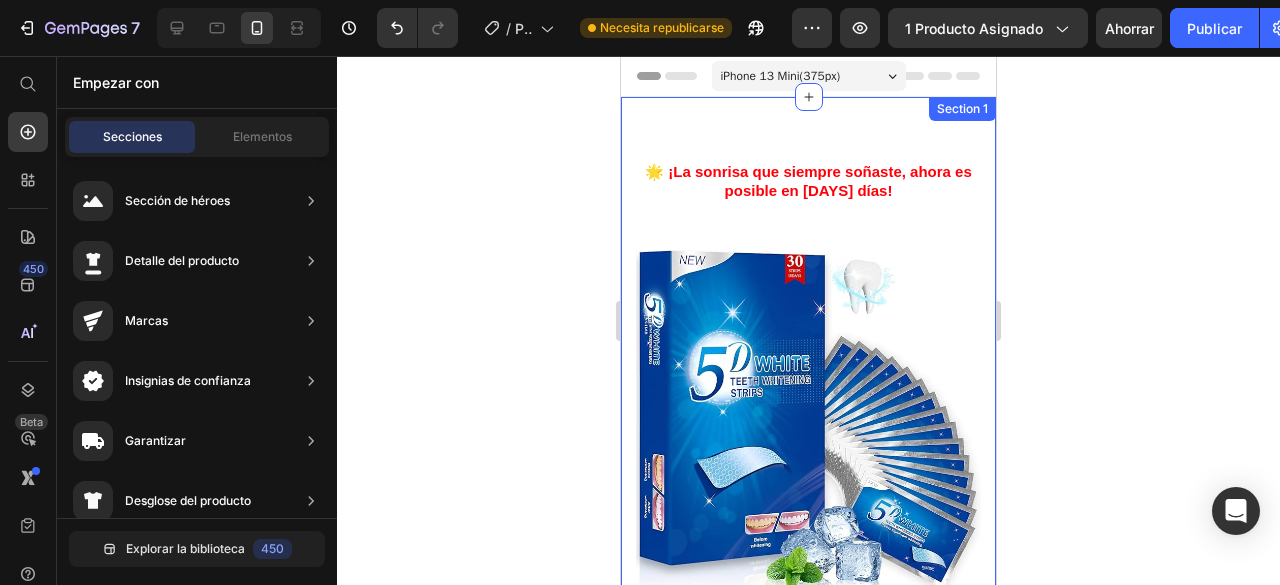 click on "⁠⁠⁠⁠⁠⁠⁠ 🌟 ¡La sonrisa que siempre soñaste, ahora es posible en [DAYS] días! Heading Row Product Images tiras Blanqueadoras De Dientes™ (P) Title For Muscle Pain Relief Recovery Text block                Icon                Icon                Icon                Icon                Icon Icon List Hoz ([REVIEWS] reviews) Text block Row                Title Line S/. [PRICE] (P) Price S/. [PRICE] (P) Price Row Save [PERCENT]% . Only on [HOLIDAY]! (P) Tag Row 🦷✨ ¡Dientes más blancos en solo [DAYS]!
Descubre las tiras blanqueadoras que están revolucionando las sonrisas.
(P) Description Image [HOURS]+ work time Text block Row Image [NUMBER] Massage heads  Text block Row Image [NUMBER] Speed options Text block Row Row Image Only [NUMBER] left in stock! Text block [NUMBER] people have bought this item within the last hour! Text block Row [NUMBER] (P) Quantity add to cart (P) Cart Button Row buy it now (P) Dynamic Checkout
Specifications
How to use" at bounding box center (808, 1232) 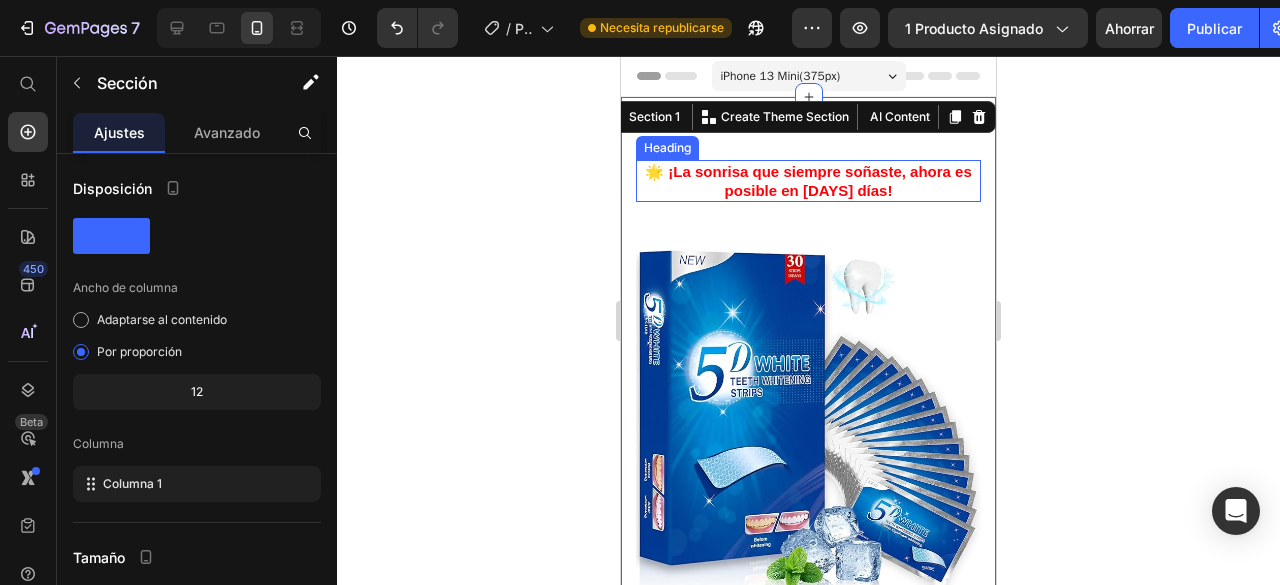 click on "🌟 ¡La sonrisa que siempre soñaste, ahora es posible en [DAYS] días!" at bounding box center [808, 181] 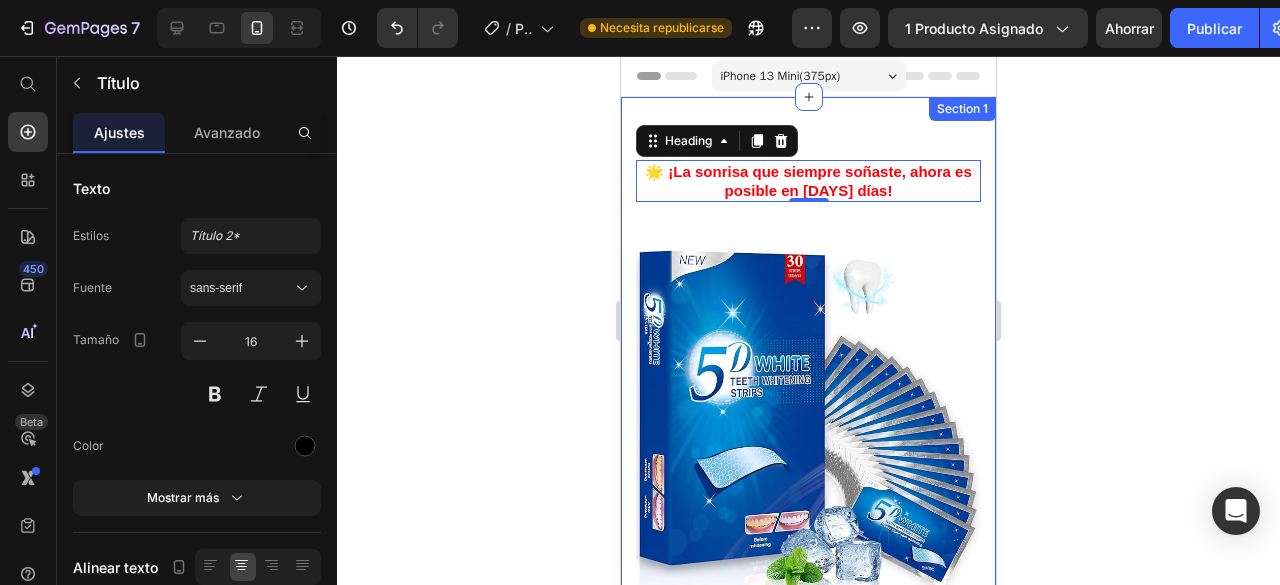 click on "⁠⁠⁠⁠⁠⁠⁠ 🌟 ¡La sonrisa que siempre soñaste, ahora es posible en [DAYS] días! Heading   [NUMBER] Row Product Images tiras Blanqueadoras De Dientes™ (P) Title For Muscle Pain Relief Recovery Text block                Icon                Icon                Icon                Icon                Icon Icon List Hoz ([REVIEWS] reviews) Text block Row                Title Line S/. [PRICE] (P) Price S/. [PRICE] (P) Price Row Save [PERCENT]% . Only on [HOLIDAY]! (P) Tag Row 🦷✨ ¡Dientes más blancos en solo [DAYS]!
Descubre las tiras blanqueadoras que están revolucionando las sonrisas.
(P) Description Image [HOURS]+ work time Text block Row Image [NUMBER] Massage heads  Text block Row Image [NUMBER] Speed options Text block Row Row Image Only [NUMBER] left in stock! Text block [NUMBER] people have bought this item within the last hour! Text block Row [NUMBER] (P) Quantity add to cart (P) Cart Button Row buy it now (P) Dynamic Checkout
Specifications
How to use" at bounding box center (808, 1232) 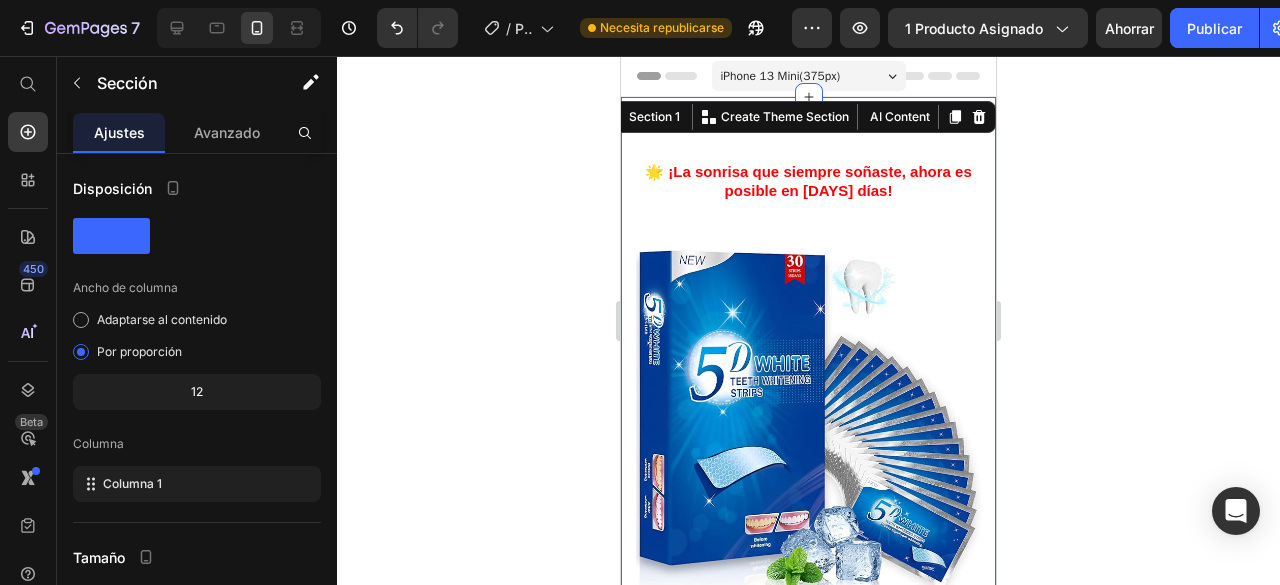 click on "⁠⁠⁠⁠⁠⁠⁠ 🌟 ¡La sonrisa que siempre soñaste, ahora es posible en [DAYS] días! Heading Row Product Images tiras Blanqueadoras De Dientes™ (P) Title For Muscle Pain Relief Recovery Text block                Icon                Icon                Icon                Icon                Icon Icon List Hoz ([REVIEWS] reviews) Text block Row                Title Line S/. [PRICE] (P) Price S/. [PRICE] (P) Price Row Save [PERCENT]% . Only on [HOLIDAY]! (P) Tag Row 🦷✨ ¡Dientes más blancos en solo [DAYS]!
Descubre las tiras blanqueadoras que están revolucionando las sonrisas.
(P) Description Image [HOURS]+ work time Text block Row Image [NUMBER] Massage heads  Text block Row Image [NUMBER] Speed options Text block Row Row Image Only [NUMBER] left in stock! Text block [NUMBER] people have bought this item within the last hour! Text block Row [NUMBER] (P) Quantity add to cart (P) Cart Button Row buy it now (P) Dynamic Checkout
Specifications
How to use" at bounding box center [808, 1232] 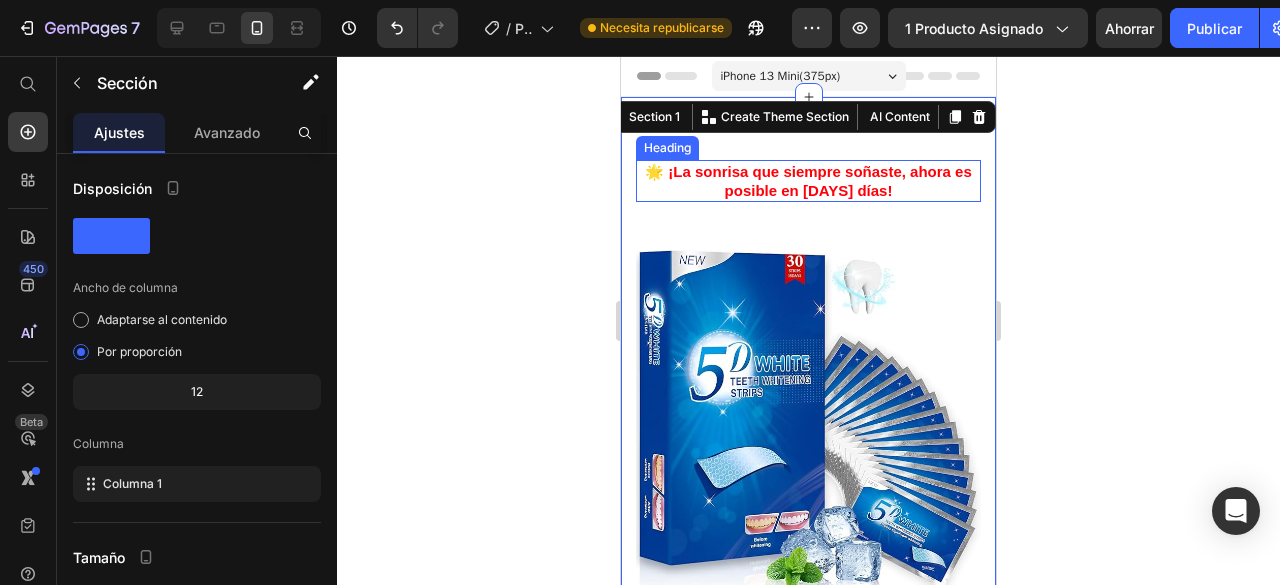click on "⁠⁠⁠⁠⁠⁠⁠ 🌟 ¡La sonrisa que siempre soñaste, ahora es posible en [DAYS] días!" at bounding box center [808, 181] 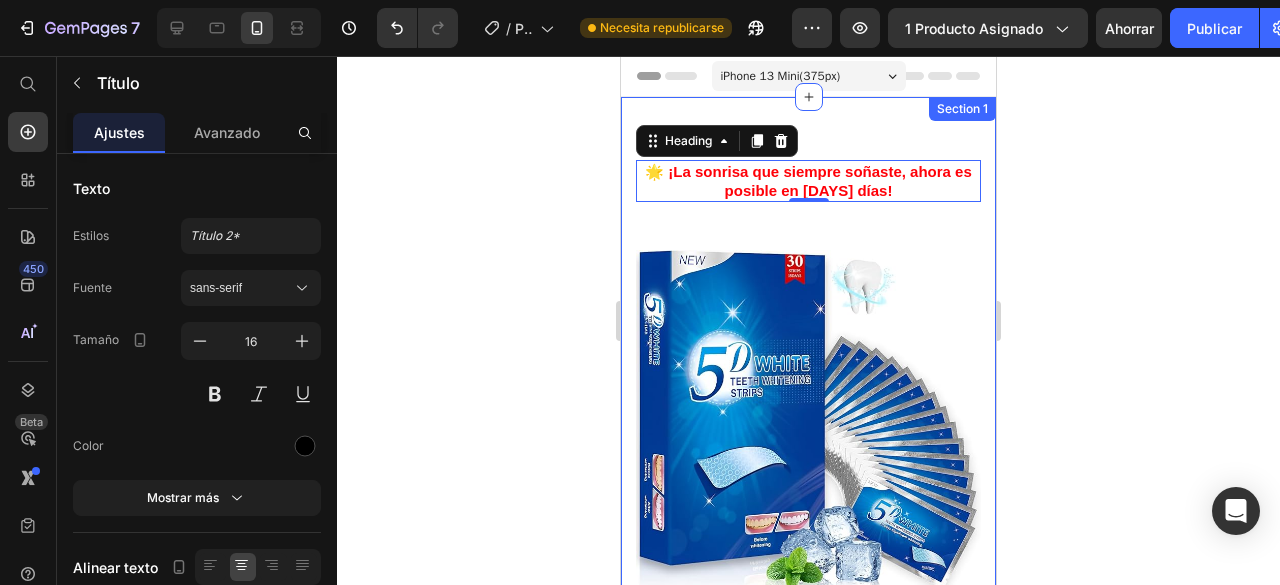 click on "⁠⁠⁠⁠⁠⁠⁠ 🌟 ¡La sonrisa que siempre soñaste, ahora es posible en [DAYS] días! Heading   [NUMBER] Row Product Images tiras Blanqueadoras De Dientes™ (P) Title For Muscle Pain Relief Recovery Text block                Icon                Icon                Icon                Icon                Icon Icon List Hoz ([REVIEWS] reviews) Text block Row                Title Line S/. [PRICE] (P) Price S/. [PRICE] (P) Price Row Save [PERCENT]% . Only on [HOLIDAY]! (P) Tag Row 🦷✨ ¡Dientes más blancos en solo [DAYS]!
Descubre las tiras blanqueadoras que están revolucionando las sonrisas.
(P) Description Image [HOURS]+ work time Text block Row Image [NUMBER] Massage heads  Text block Row Image [NUMBER] Speed options Text block Row Row Image Only [NUMBER] left in stock! Text block [NUMBER] people have bought this item within the last hour! Text block Row [NUMBER] (P) Quantity add to cart (P) Cart Button Row buy it now (P) Dynamic Checkout
Specifications
How to use" at bounding box center [808, 1232] 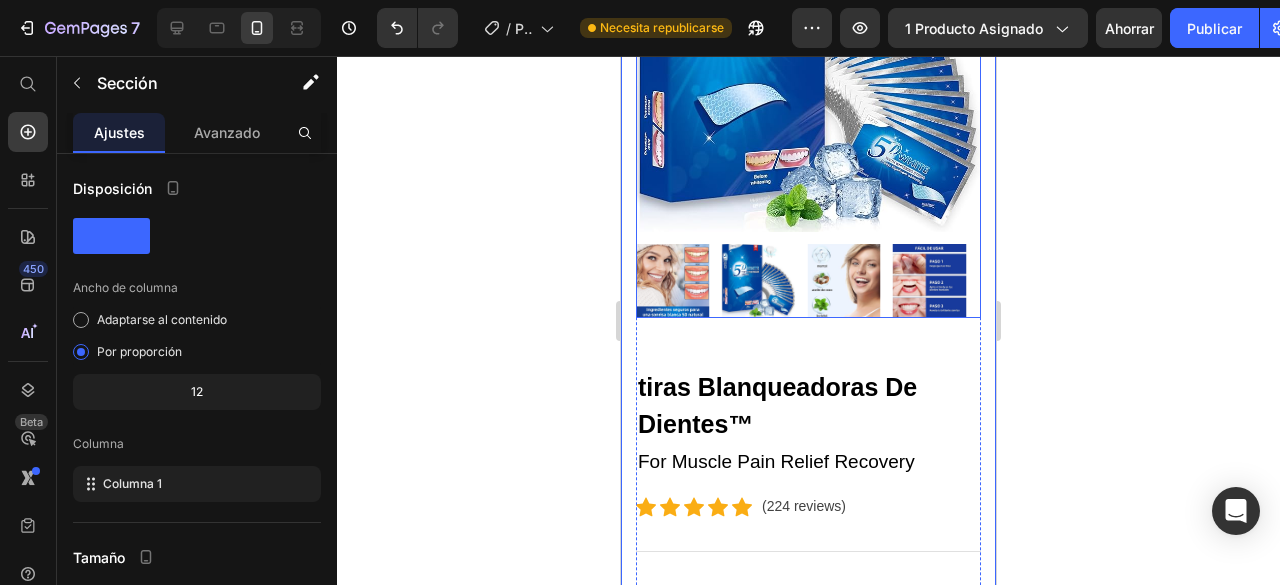 scroll, scrollTop: 400, scrollLeft: 0, axis: vertical 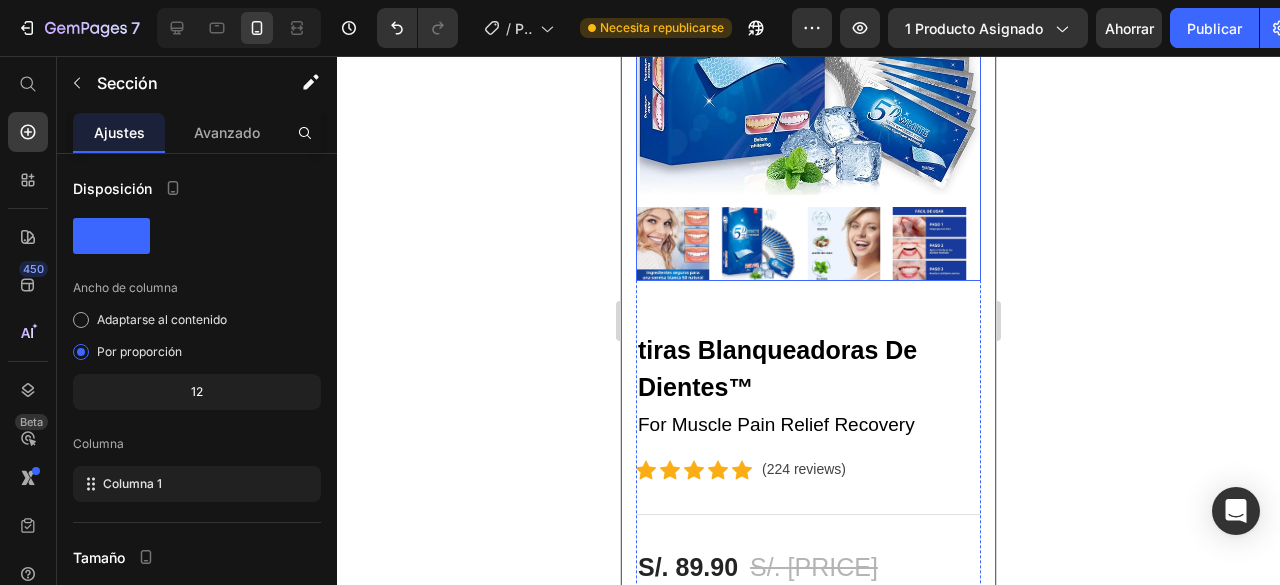 click at bounding box center [759, 244] 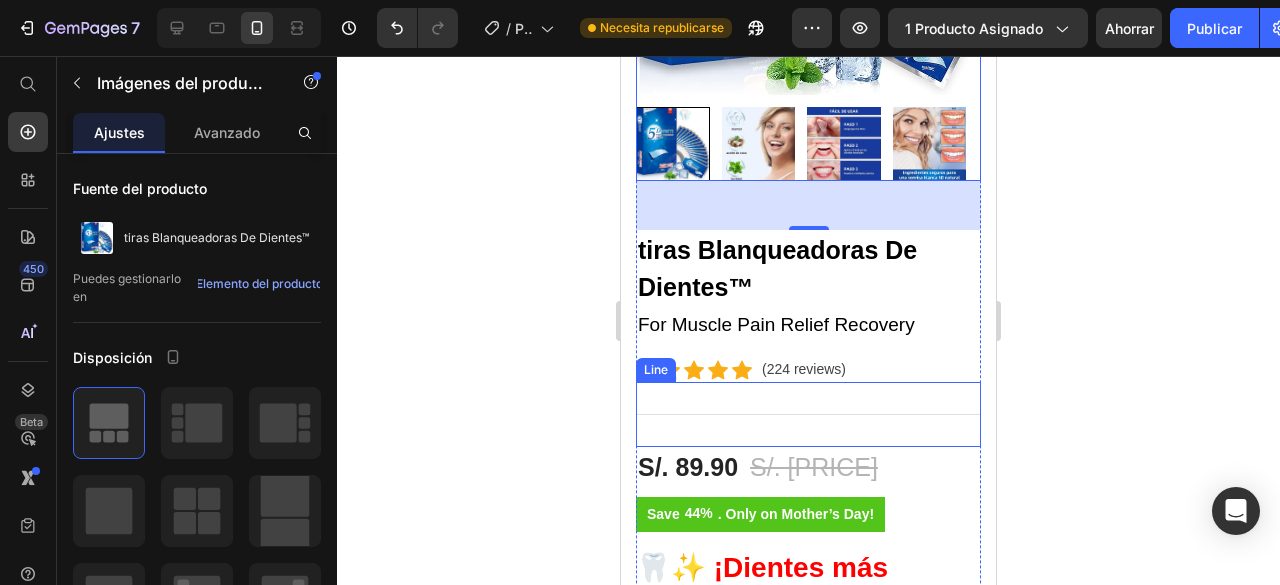 scroll, scrollTop: 200, scrollLeft: 0, axis: vertical 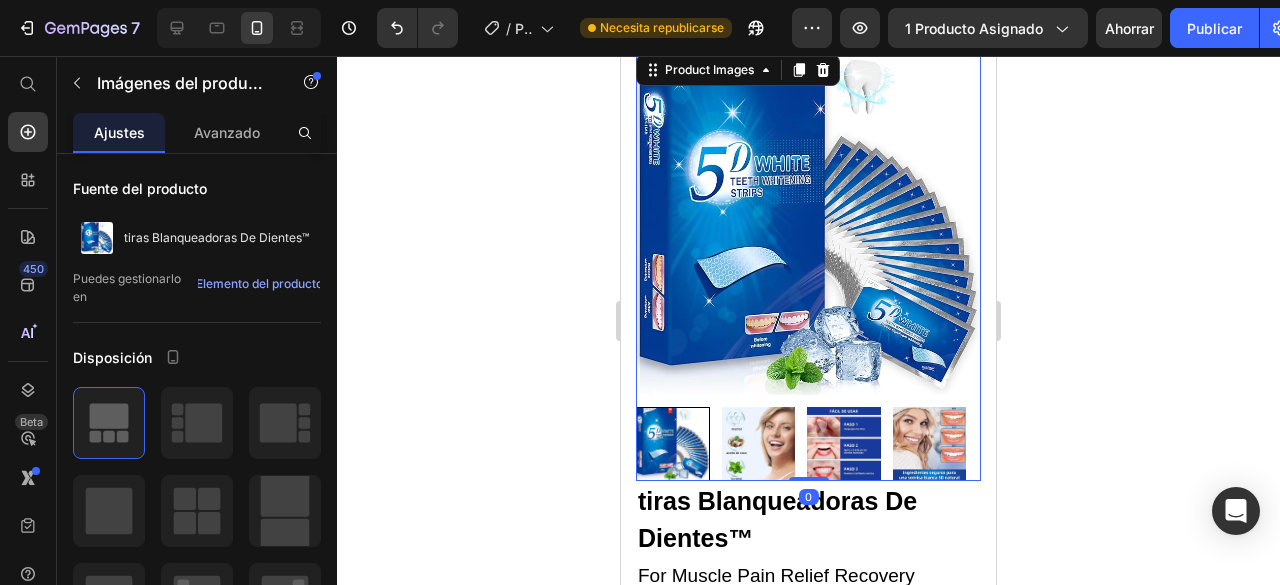 drag, startPoint x: 806, startPoint y: 513, endPoint x: 754, endPoint y: 413, distance: 112.71202 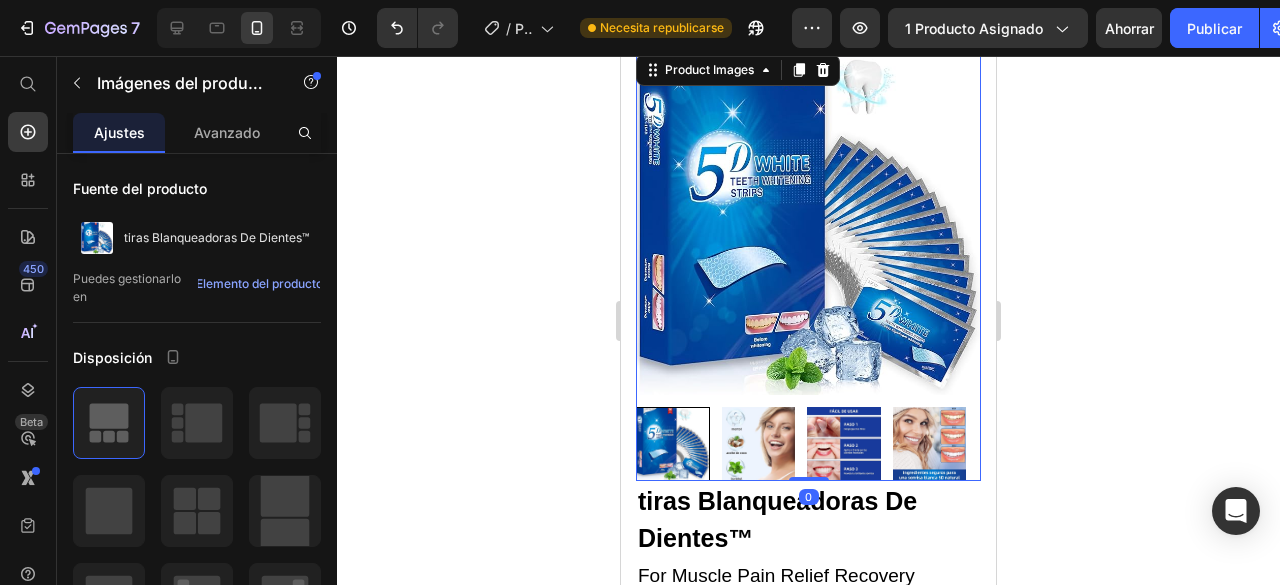 click on "Product Images   0" at bounding box center [808, 265] 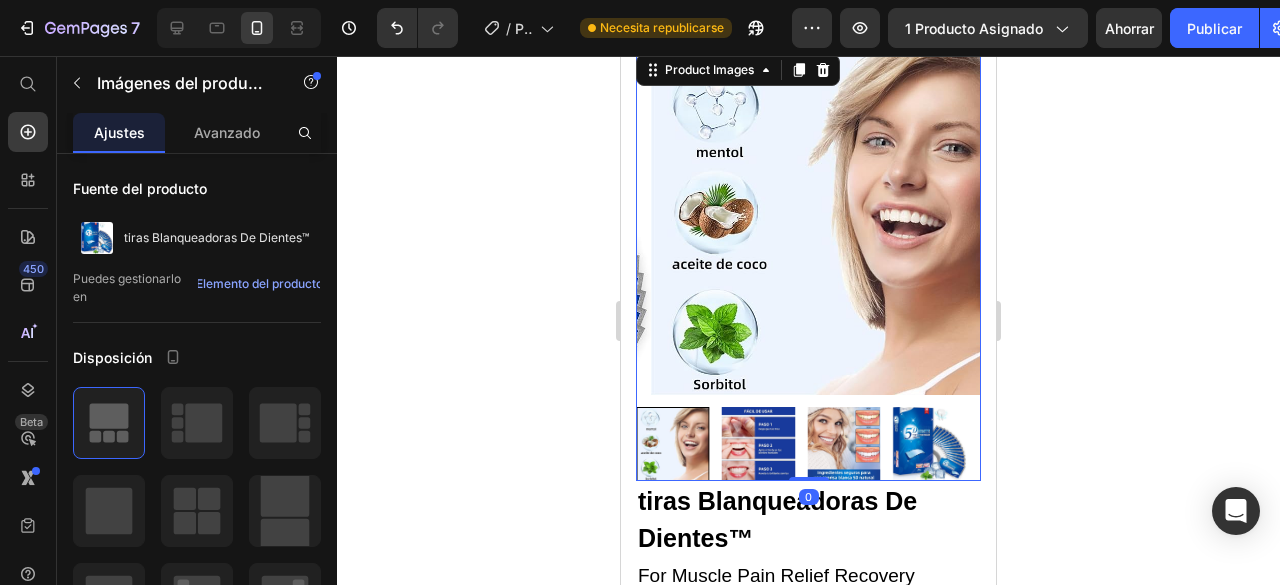 click at bounding box center (759, 444) 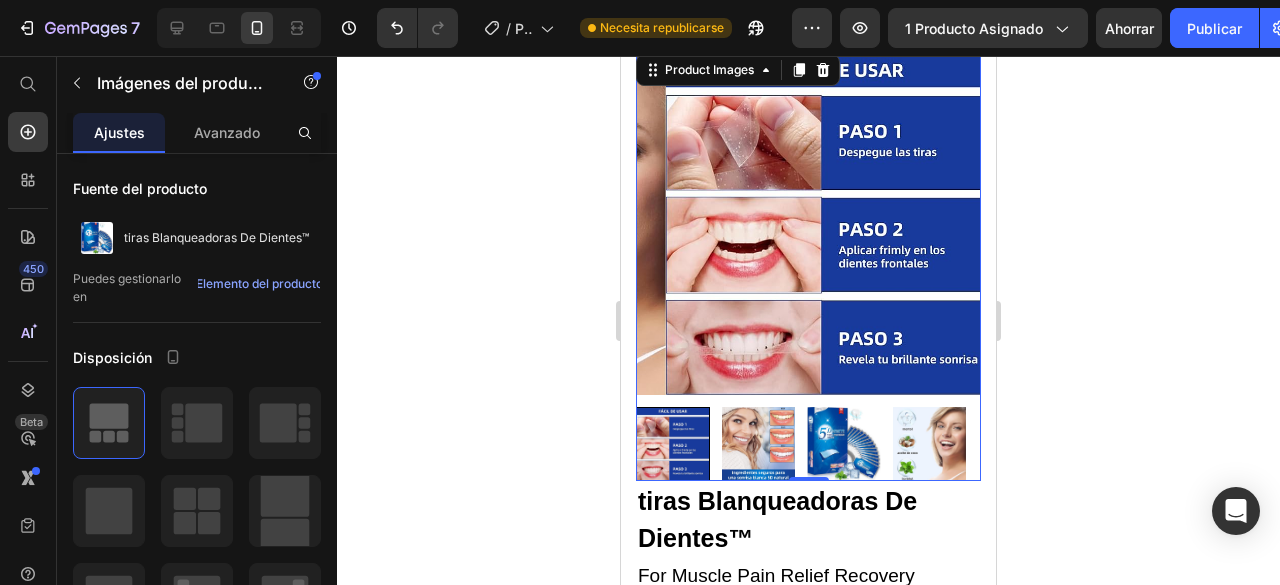 click at bounding box center [844, 444] 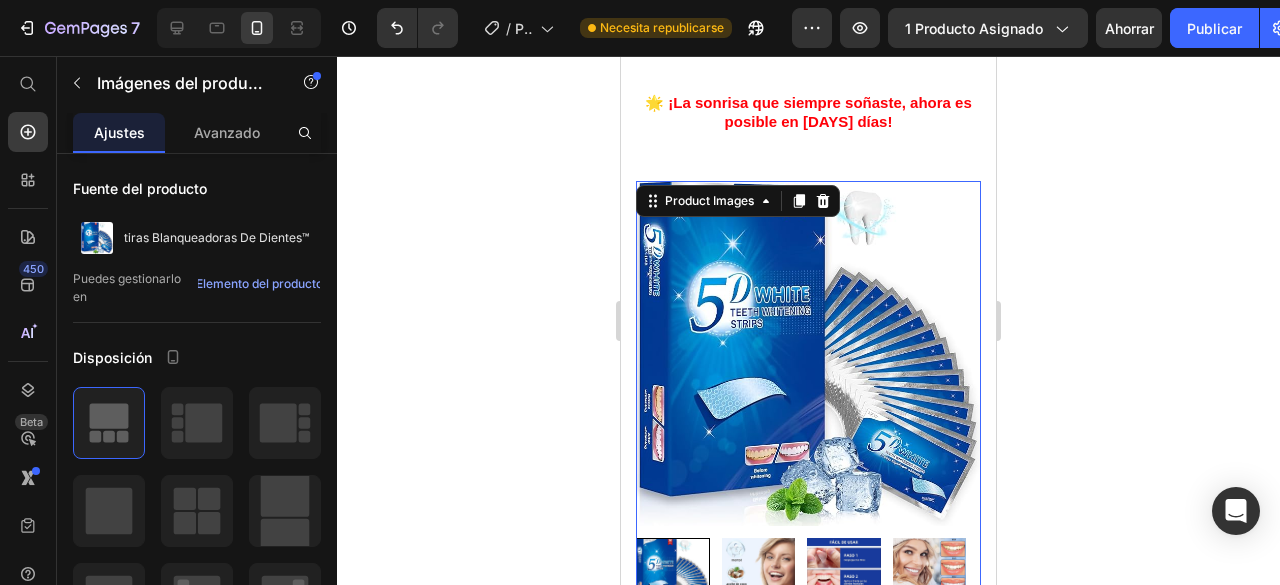 scroll, scrollTop: 0, scrollLeft: 0, axis: both 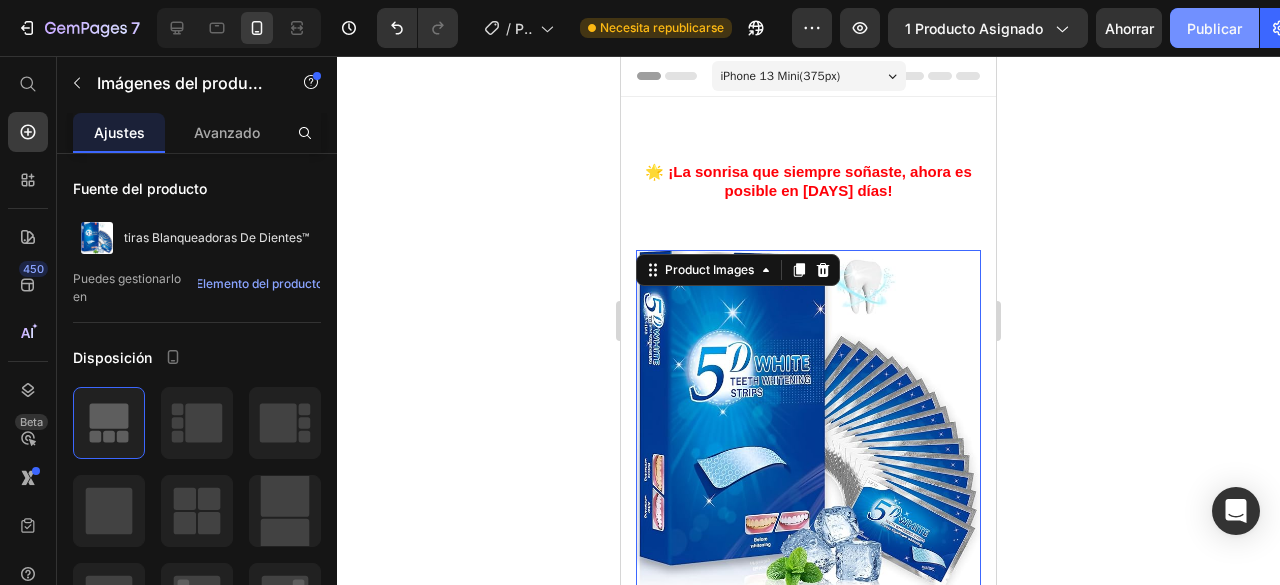 click on "Publicar" at bounding box center (1214, 28) 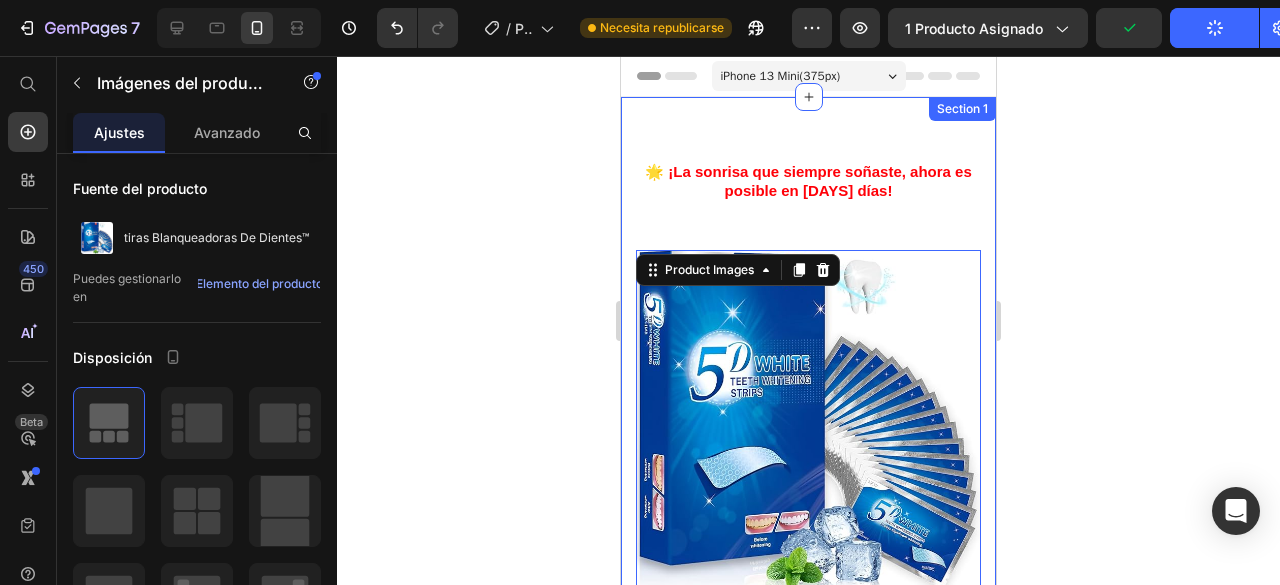 click on "⁠⁠⁠⁠⁠⁠⁠ 🌟 ¡La sonrisa que siempre soñaste, ahora es posible en [DAYS] días! Heading Row Product Images   [NUMBER] tiras Blanqueadoras De Dientes™ (P) Title For Muscle Pain Relief Recovery Text block                Icon                Icon                Icon                Icon                Icon Icon List Hoz ([REVIEWS] reviews) Text block Row                Title Line S/. [PRICE] (P) Price S/. [PRICE] (P) Price Row Save [PERCENT]% . Only on [HOLIDAY]! (P) Tag Row 🦷✨ ¡Dientes más blancos en solo [DAYS]!
Descubre las tiras blanqueadoras que están revolucionando las sonrisas.
(P) Description Image [HOURS]+ work time Text block Row Image [NUMBER] Massage heads  Text block Row Image [NUMBER] Speed options Text block Row Row Image Only [NUMBER] left in stock! Text block [NUMBER] people have bought this item within the last hour! Text block Row [NUMBER] (P) Quantity add to cart (P) Cart Button Row buy it now (P) Dynamic Checkout
Specifications
How to use" at bounding box center (808, 1207) 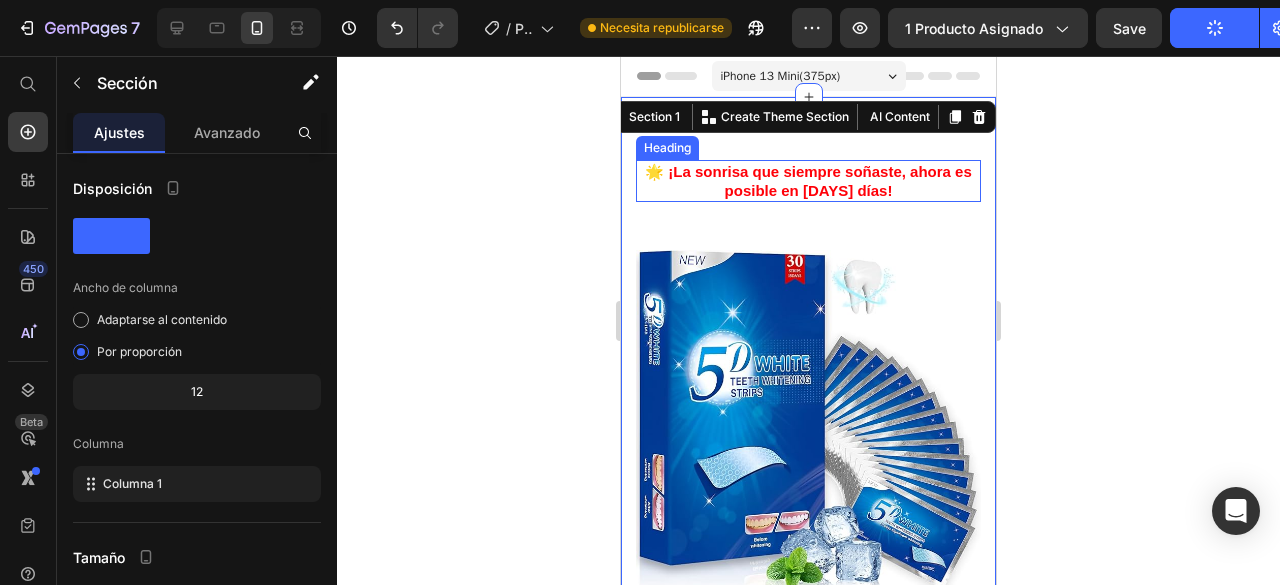 click on "🌟 ¡La sonrisa que siempre soñaste, ahora es posible en [DAYS] días!" at bounding box center [808, 181] 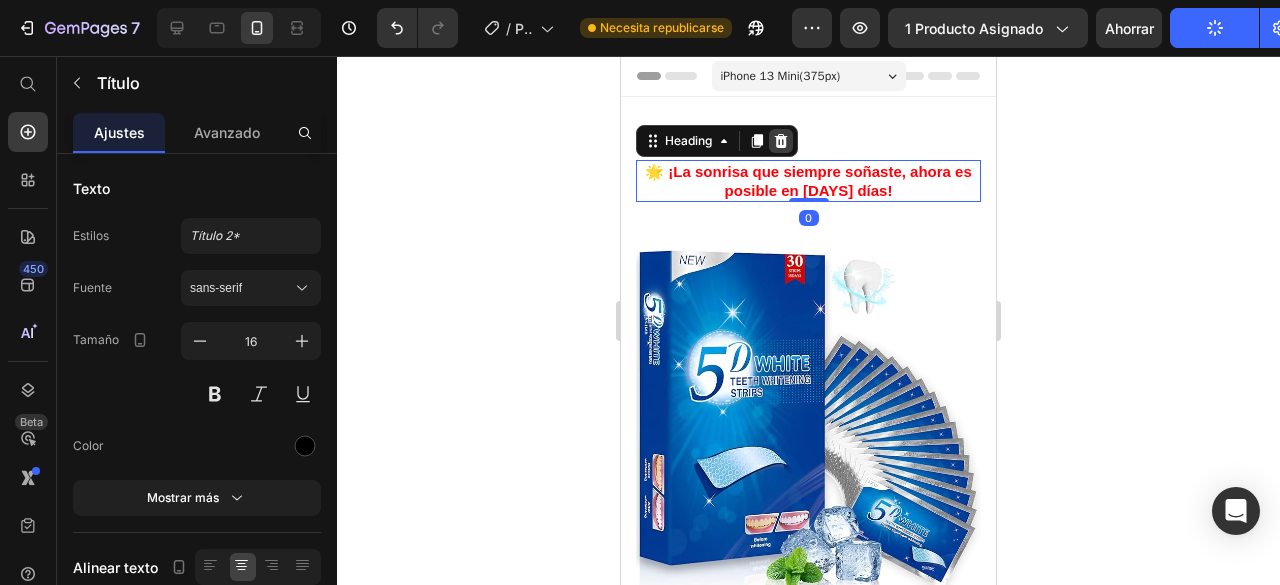 click 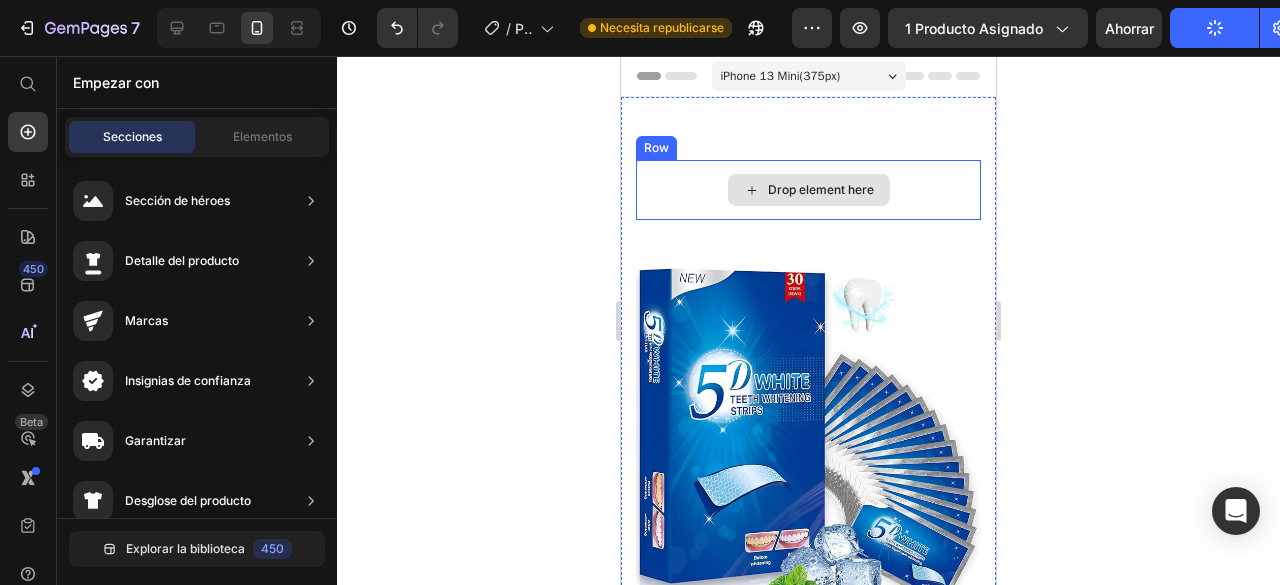 click on "Drop element here" at bounding box center (808, 190) 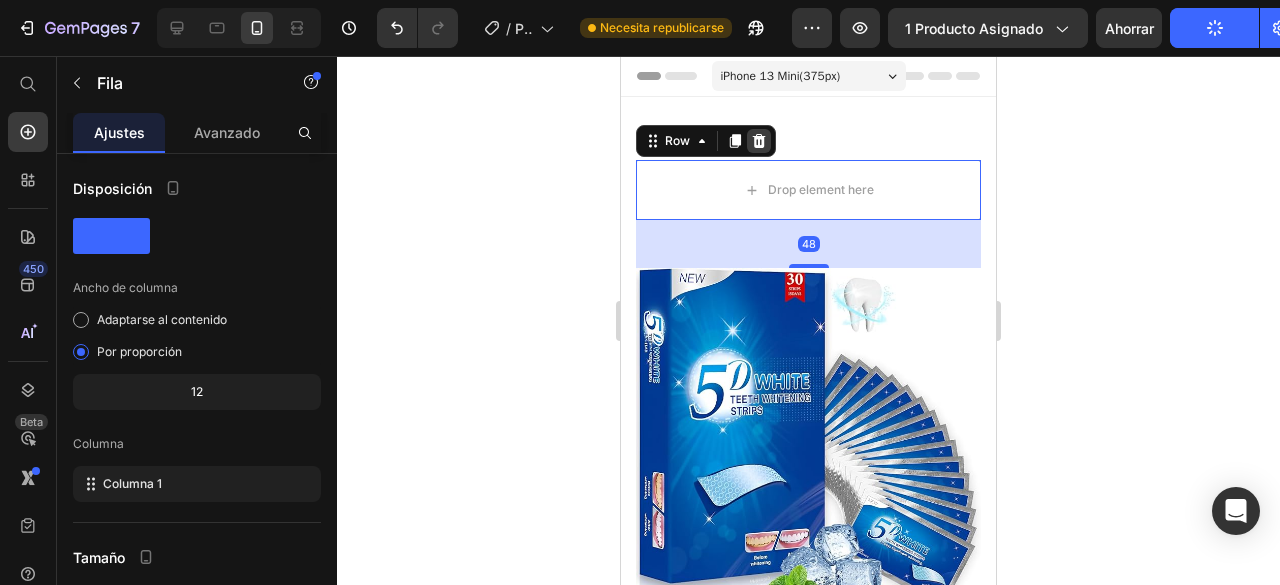click 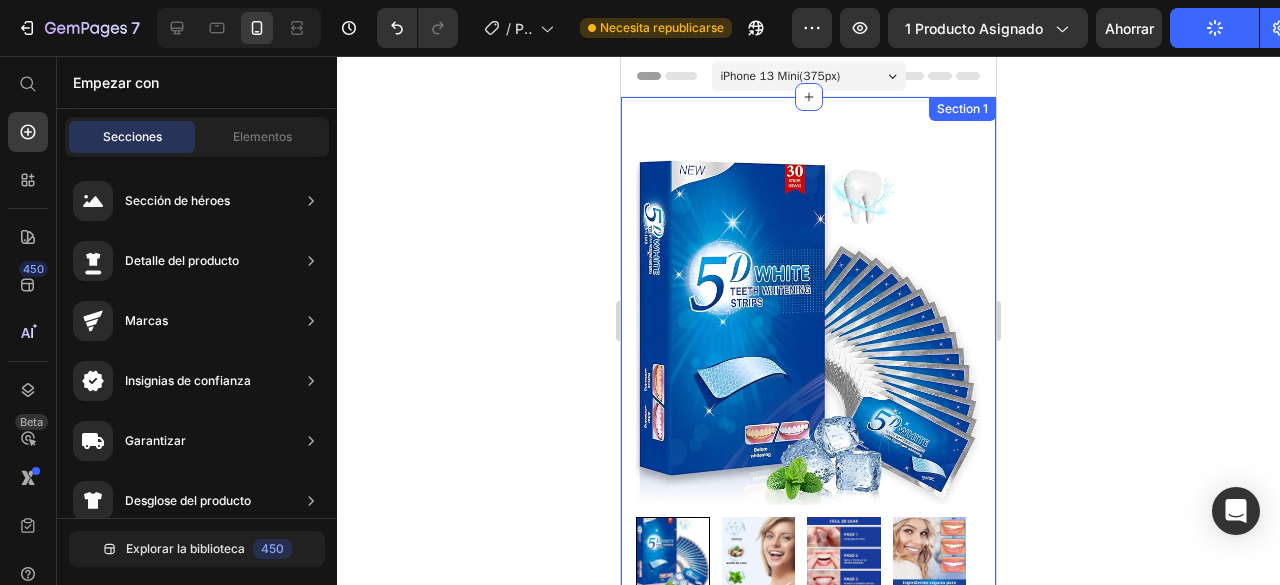 click on "Product Images tiras Blanqueadoras De Dientes™ (P) Title For Muscle Pain Relief Recovery Text block                Icon                Icon                Icon                Icon                Icon Icon List Hoz ([REVIEWS] reviews) Text block Row                Title Line S/. [PRICE] (P) Price S/. [PRICE] (P) Price Row Save [PERCENT]% . Only on [HOLIDAY]! (P) Tag Row 🦷✨ ¡Dientes más blancos en solo [DAYS]!
Descubre las tiras blanqueadoras que están revolucionando las sonrisas.
(P) Description Image [HOURS]+ work time Text block Row Image [NUMBER] Massage heads  Text block Row Image [NUMBER] Speed options Text block Row Row Image Only [NUMBER] left in stock! Text block [NUMBER] people have bought this item within the last hour! Text block Row [NUMBER] (P) Quantity add to cart (P) Cart Button Row buy it now (P) Dynamic Checkout
Specifications
What's in the box?
How to use Accordion Product Section [NUMBER]" at bounding box center [808, 1162] 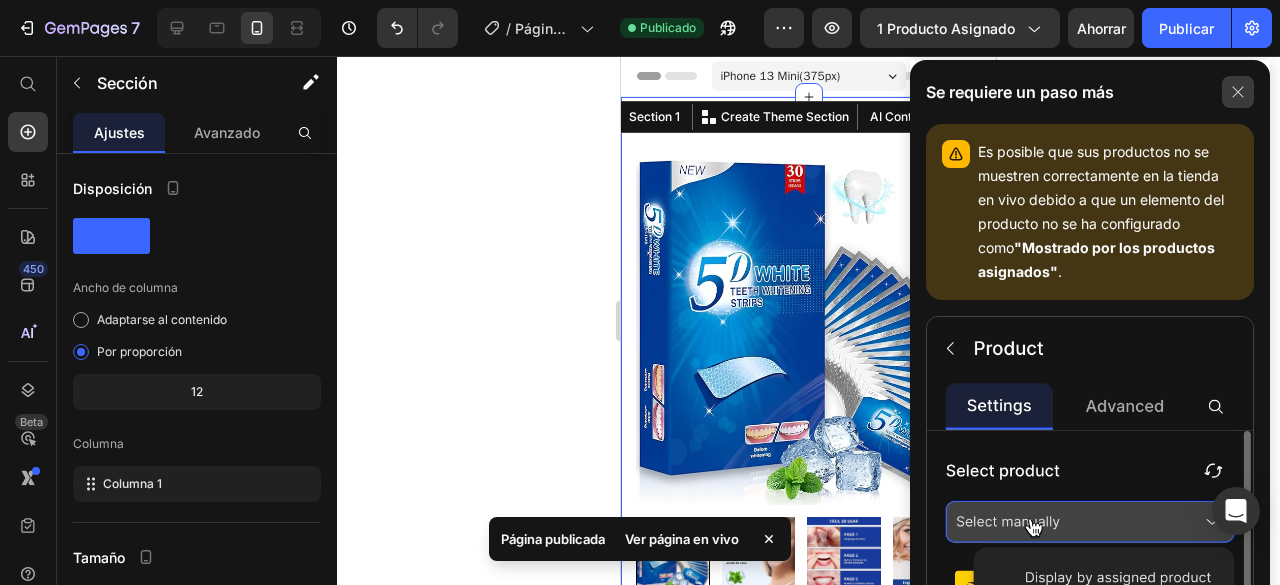 click 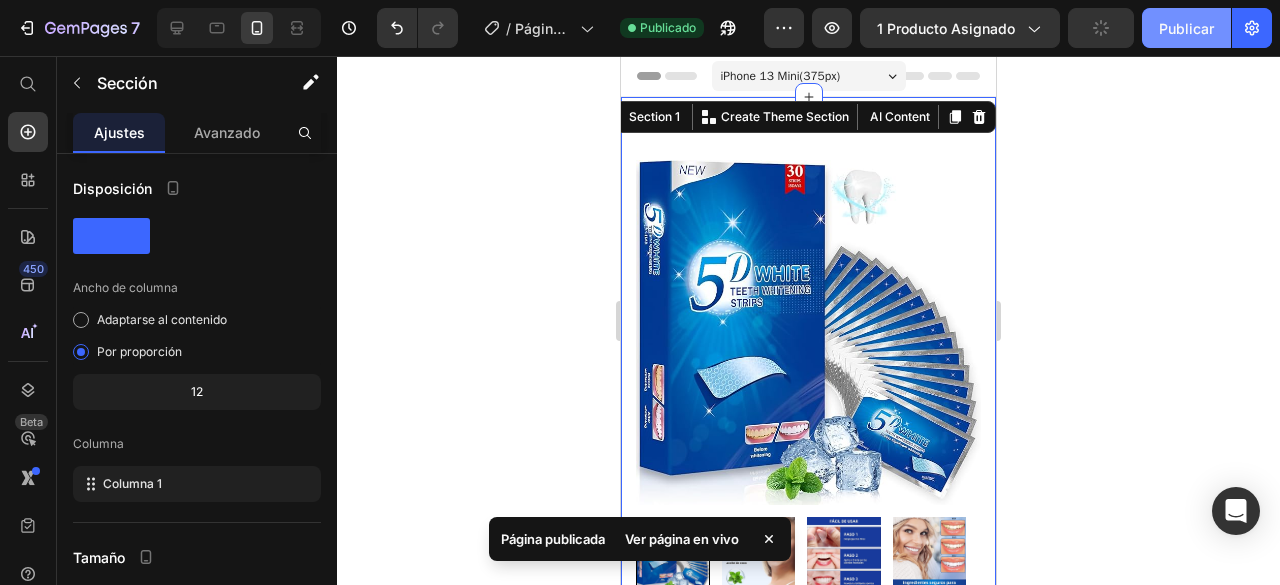 click on "Publicar" 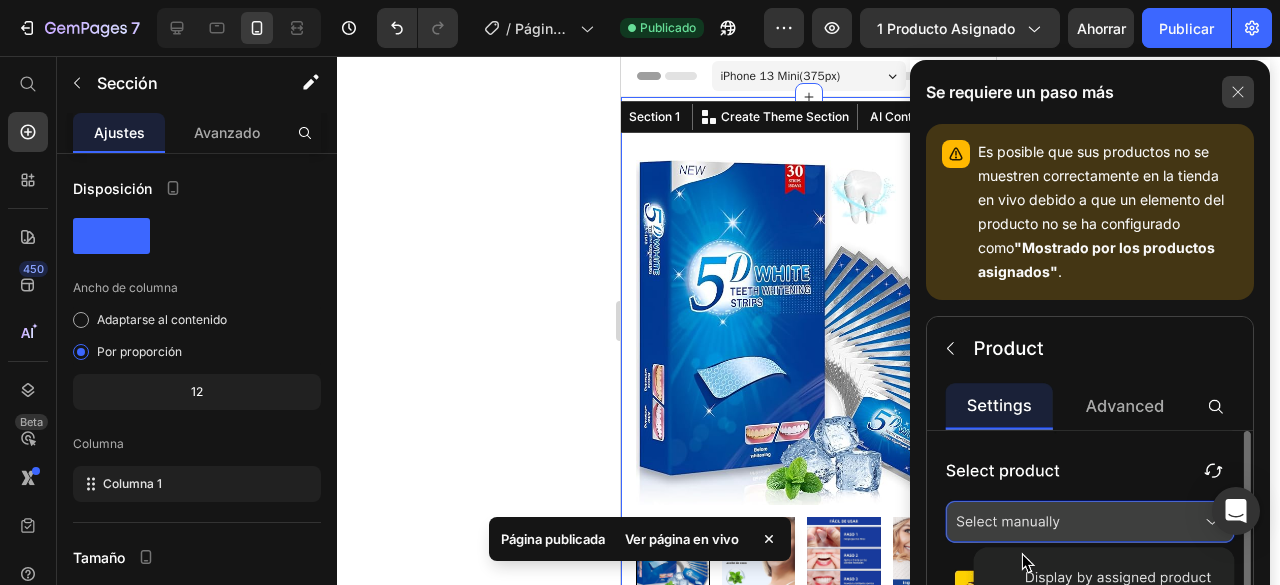 click 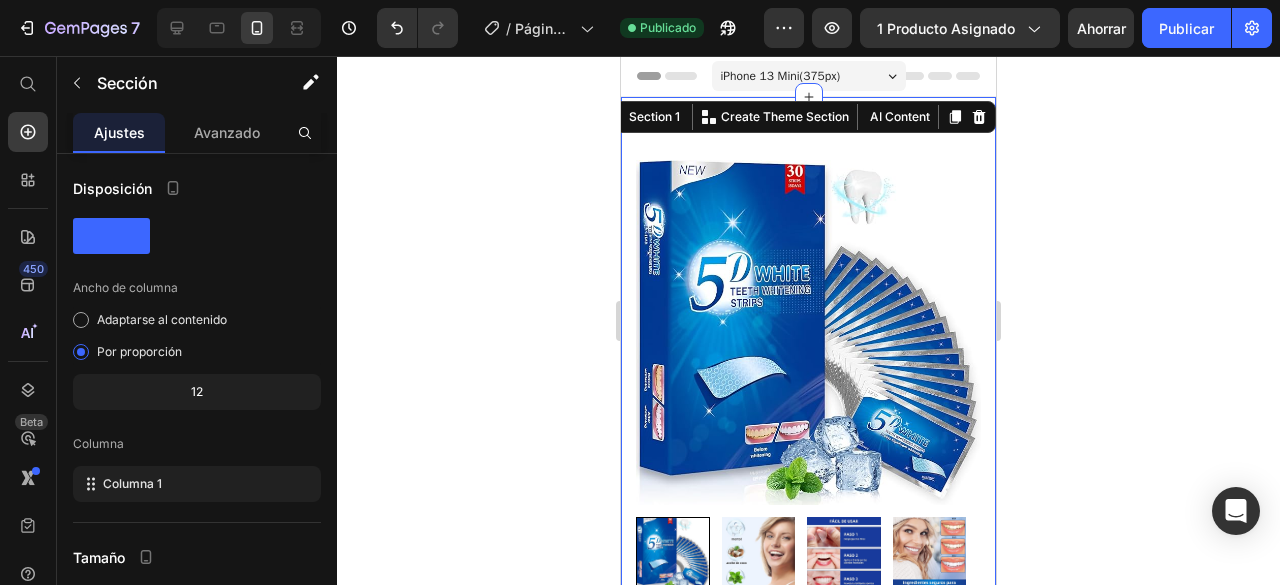 click 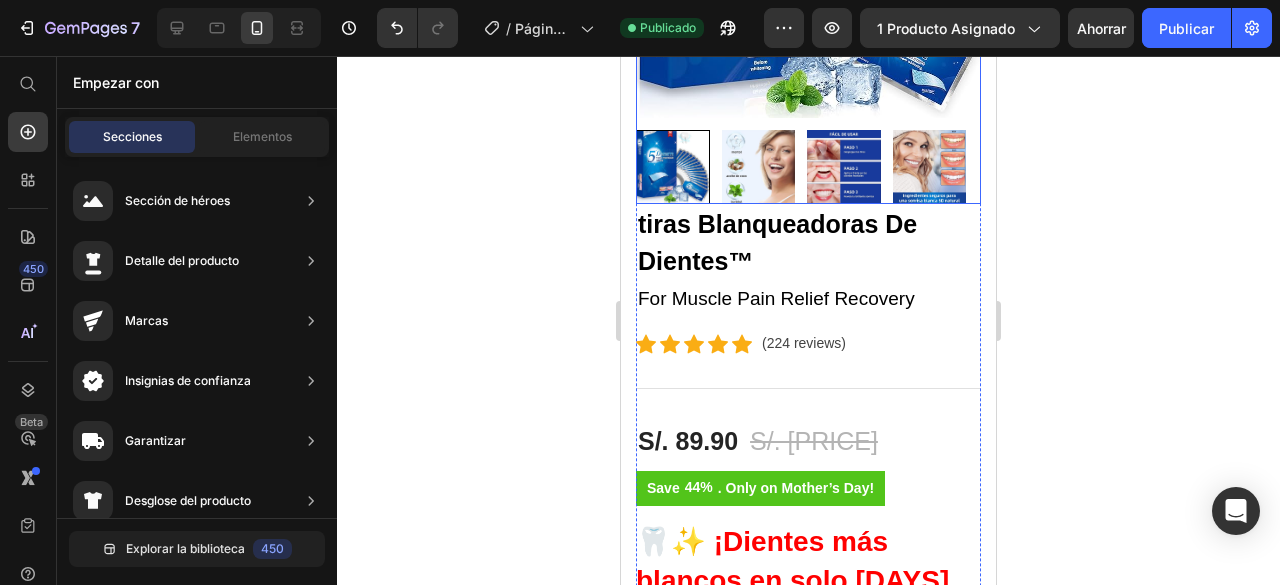 scroll, scrollTop: 400, scrollLeft: 0, axis: vertical 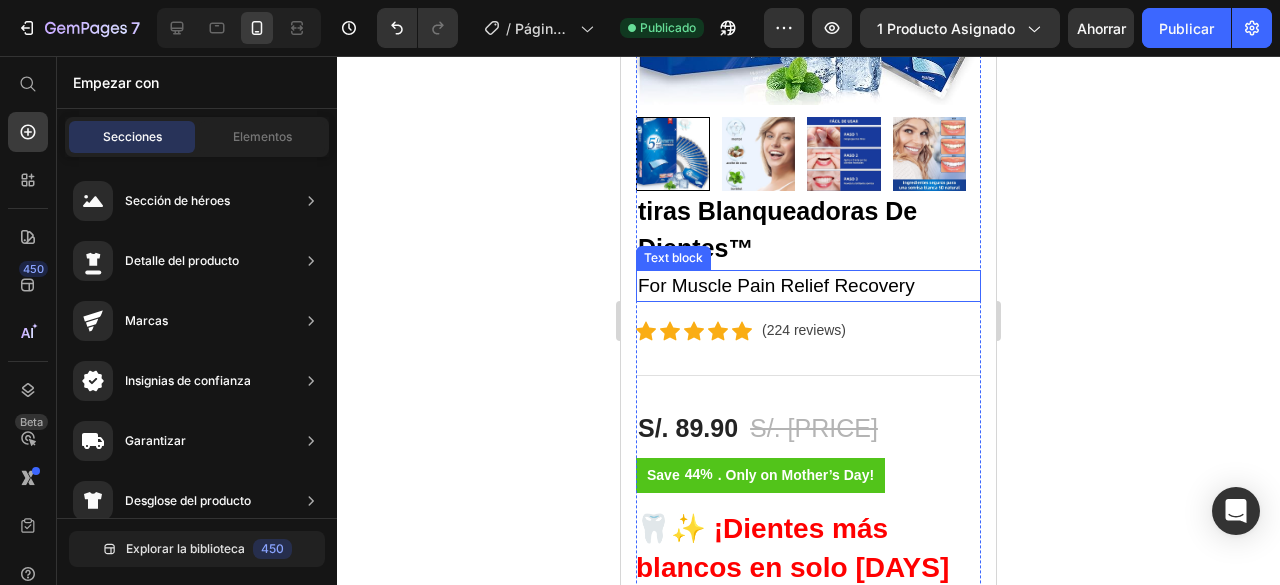 click on "For Muscle Pain Relief Recovery" at bounding box center [808, 286] 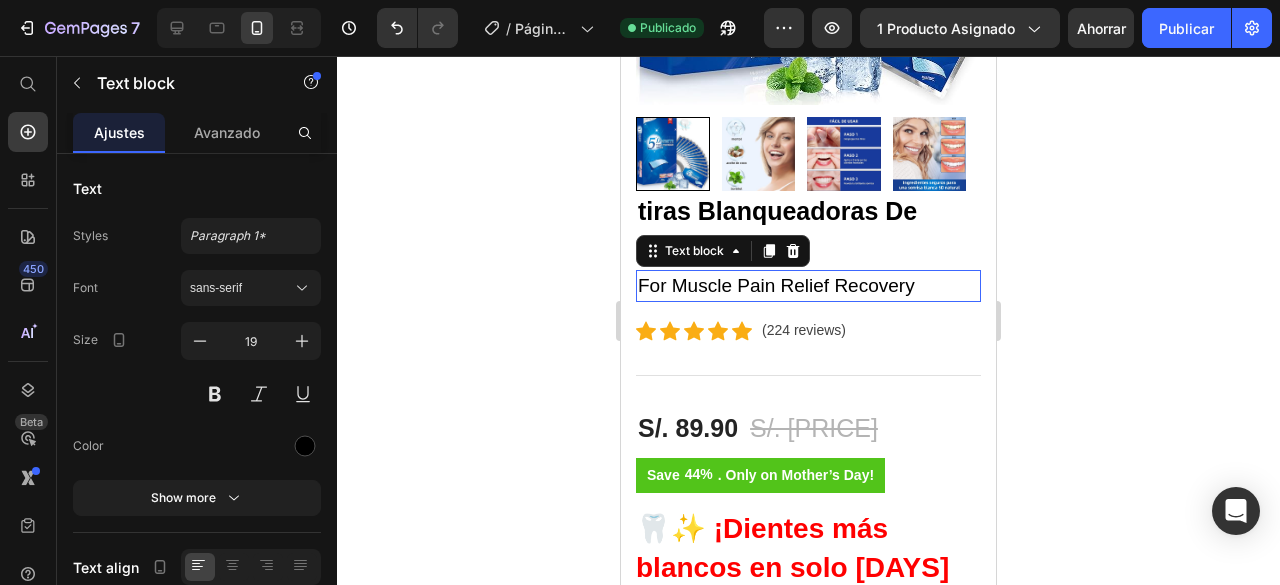 click on "For Muscle Pain Relief Recovery" at bounding box center [808, 286] 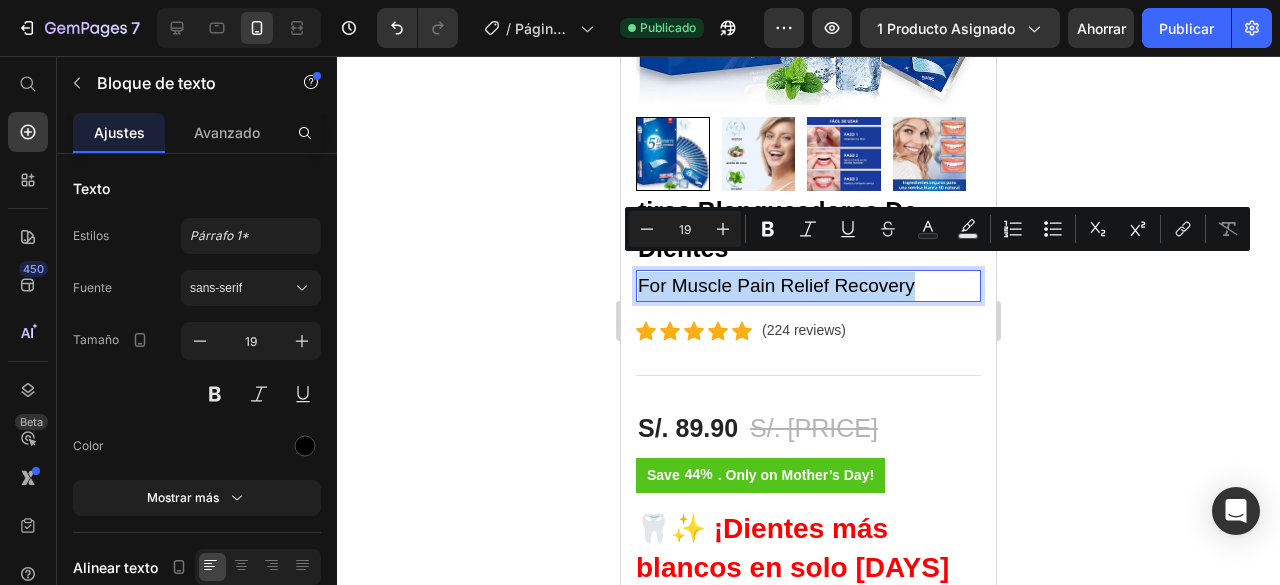 copy on "For Muscle Pain Relief Recovery" 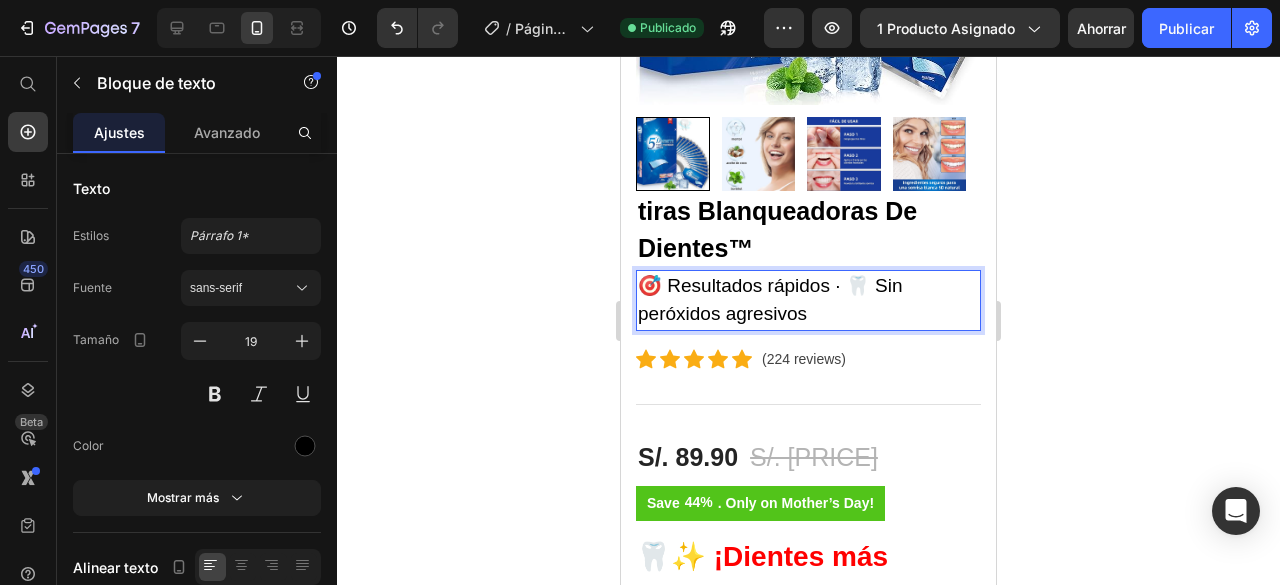 click on "🎯 Resultados rápidos · 🦷 Sin peróxidos agresivos" at bounding box center (808, 300) 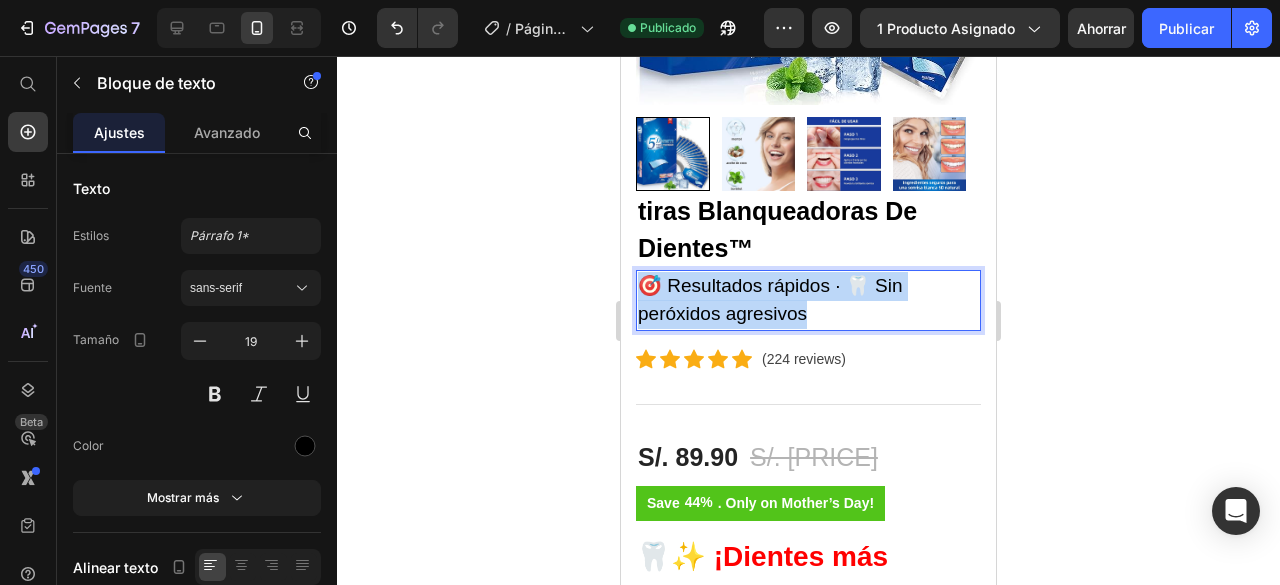 click on "🎯 Resultados rápidos · 🦷 Sin peróxidos agresivos" at bounding box center (808, 300) 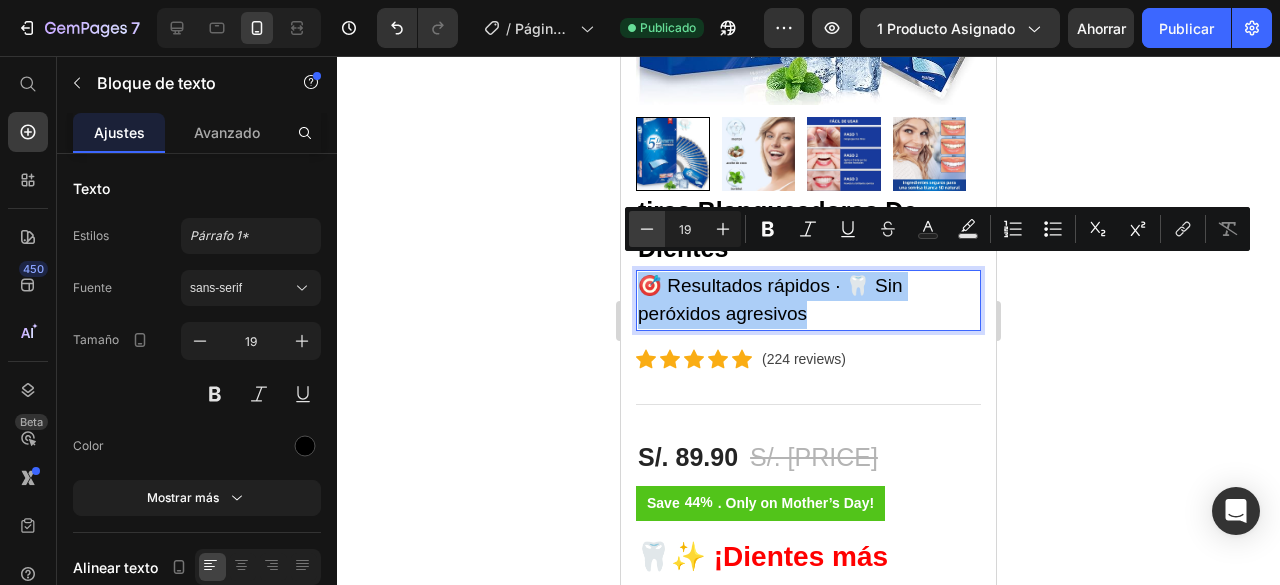 click 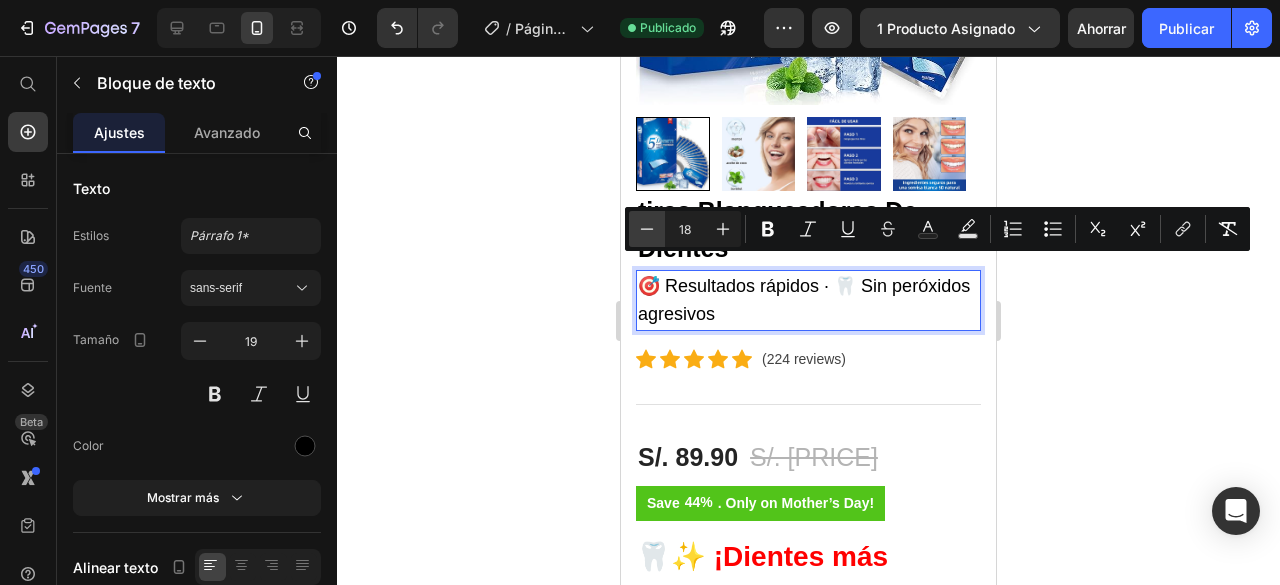 click 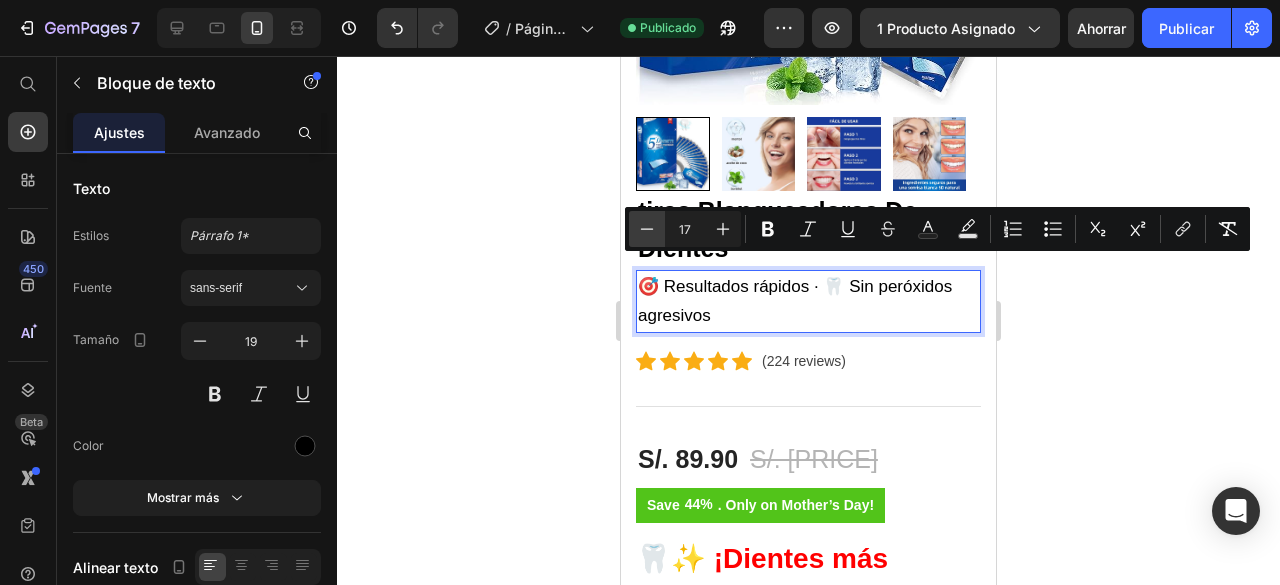click 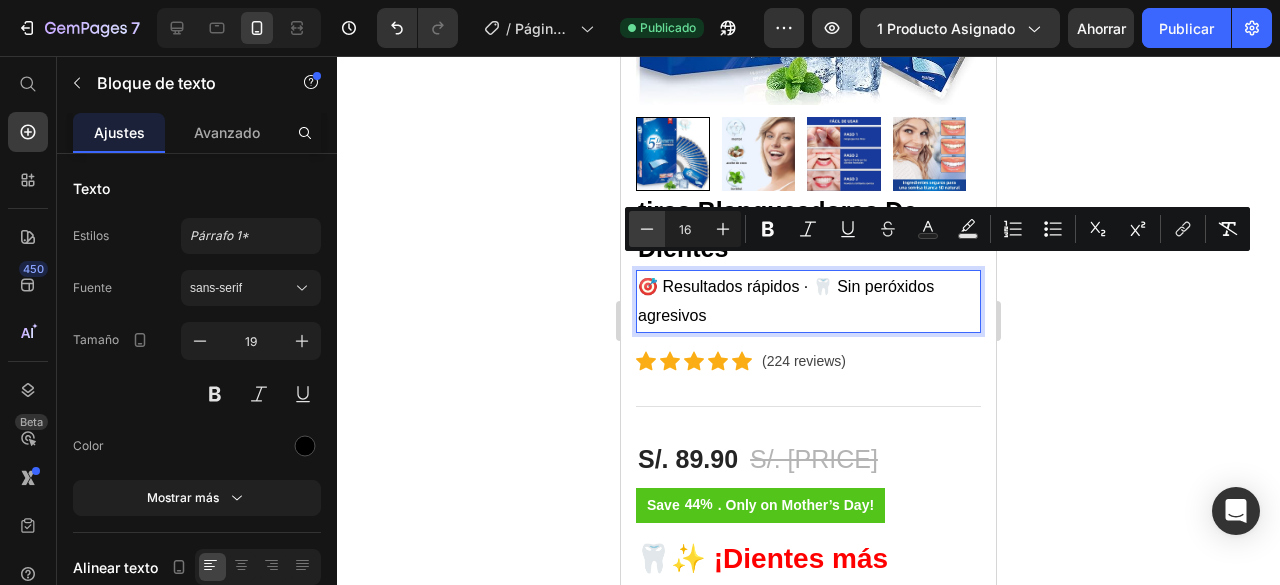 click 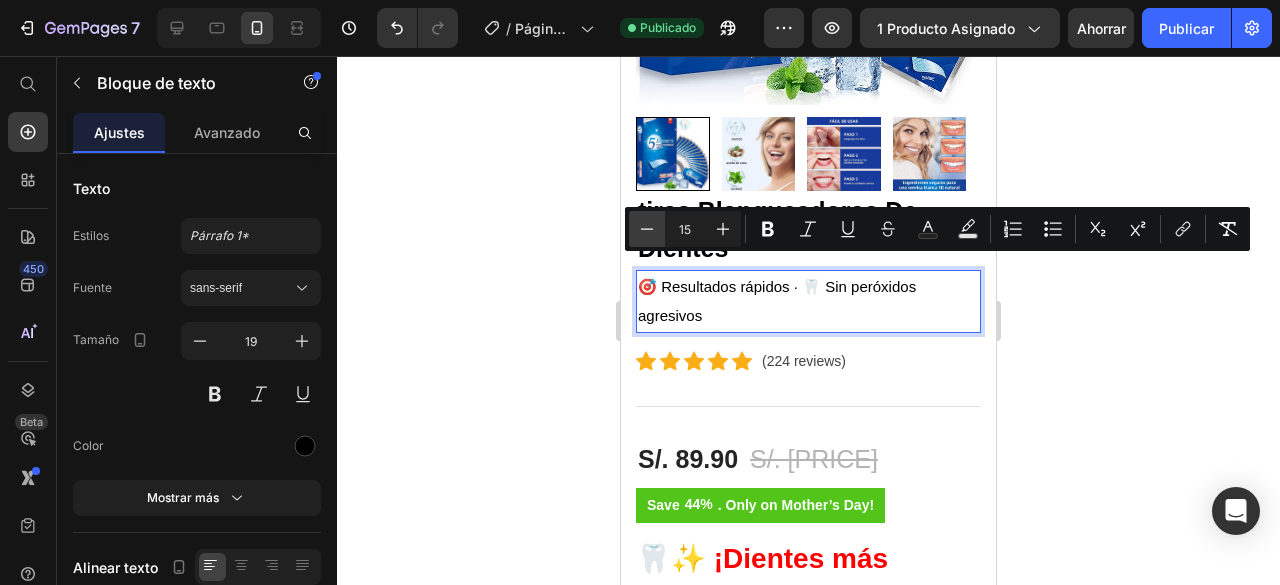 click 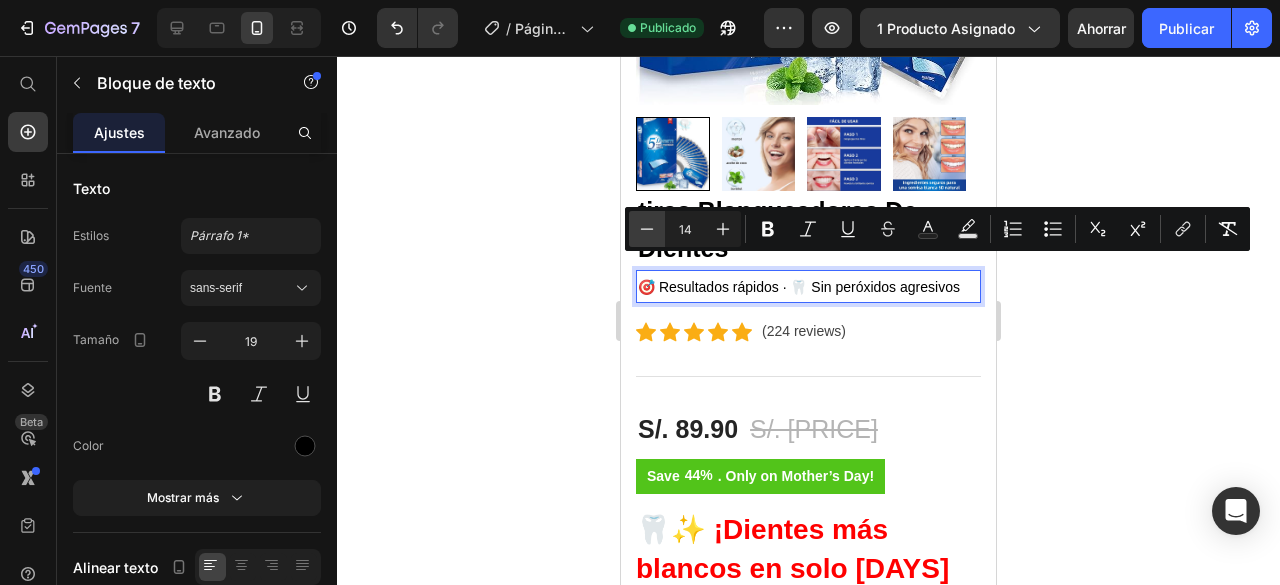 click 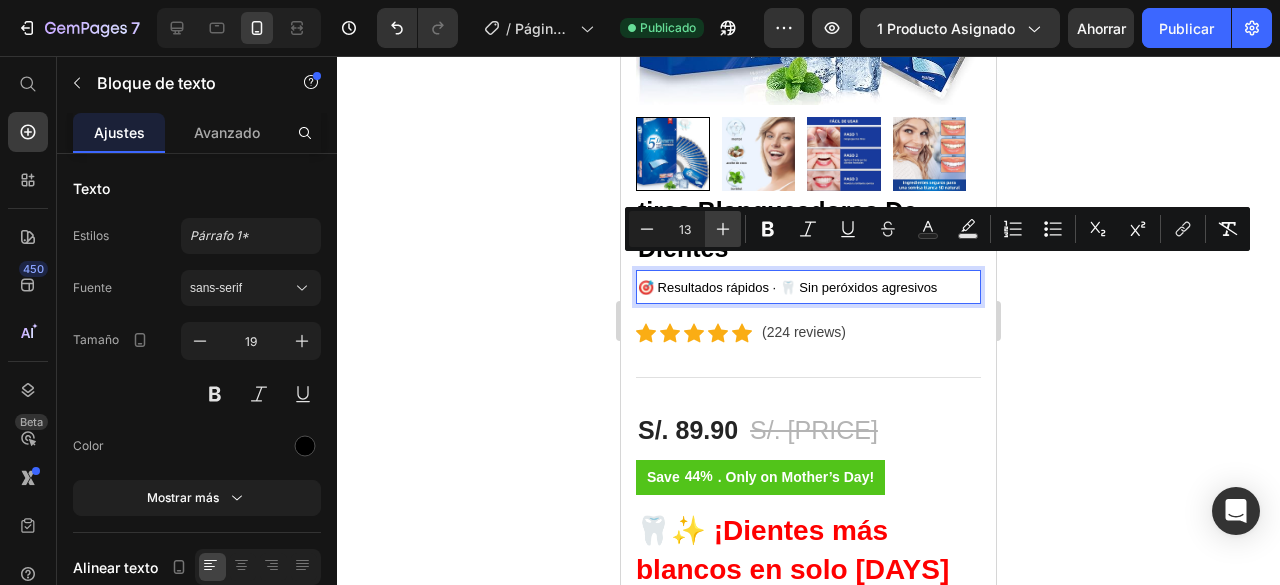 click 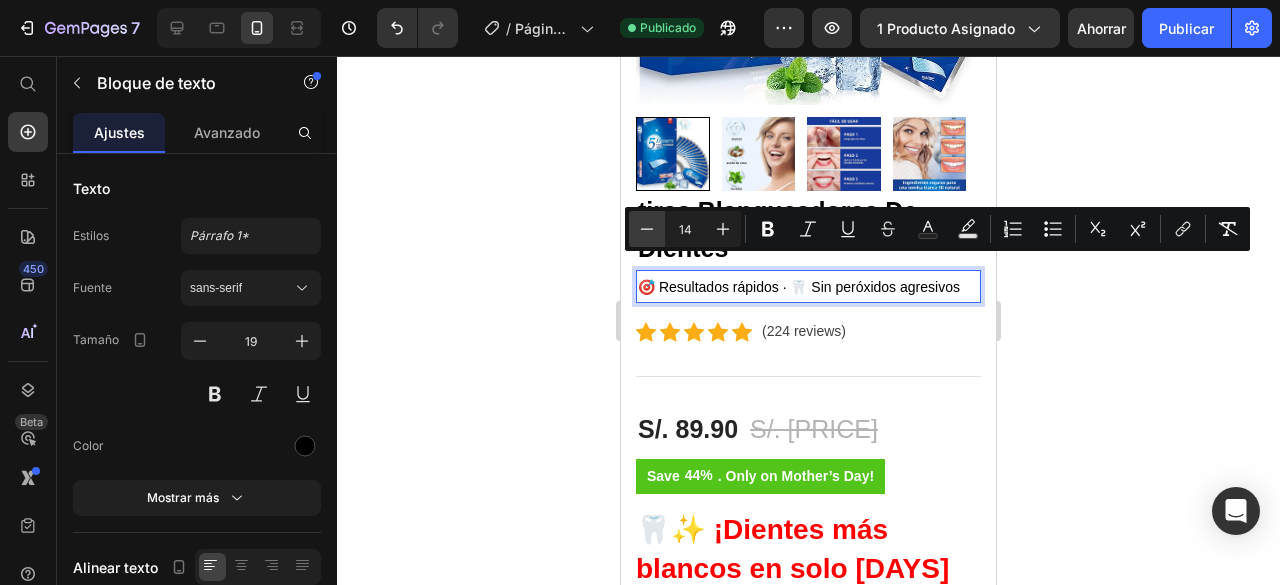click 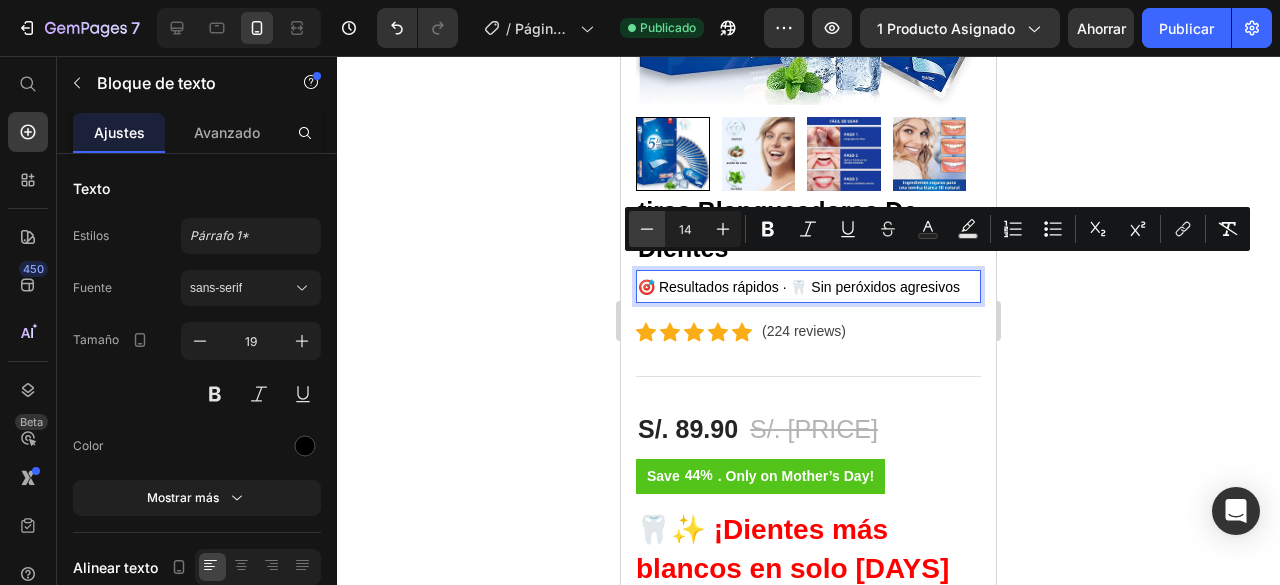 type on "13" 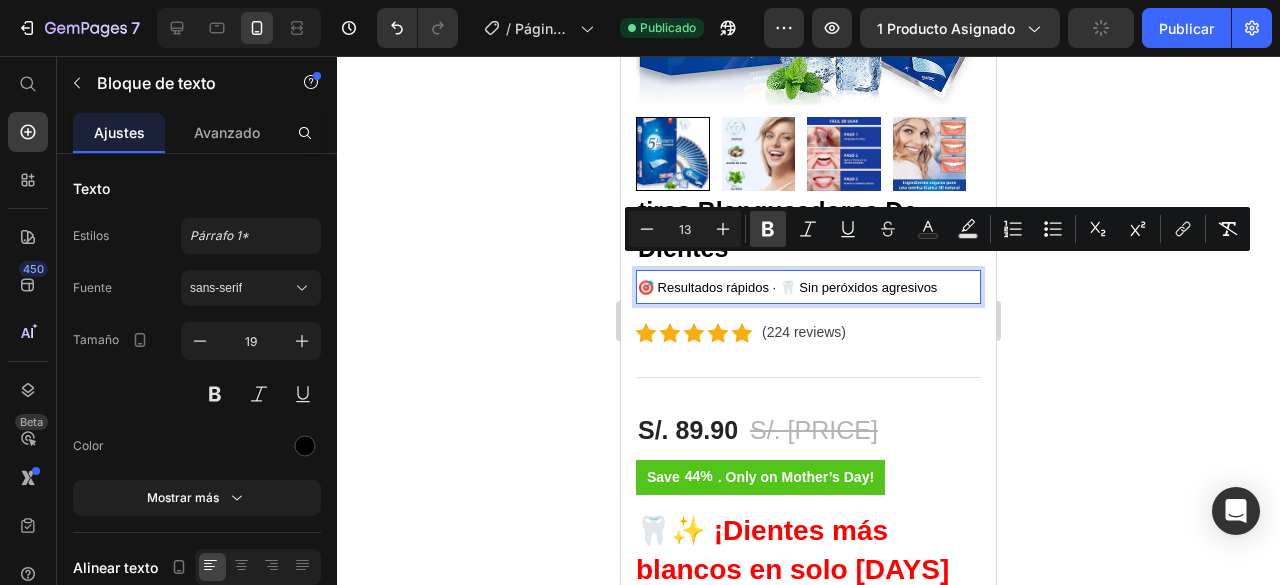 click on "Atrevido" at bounding box center (768, 229) 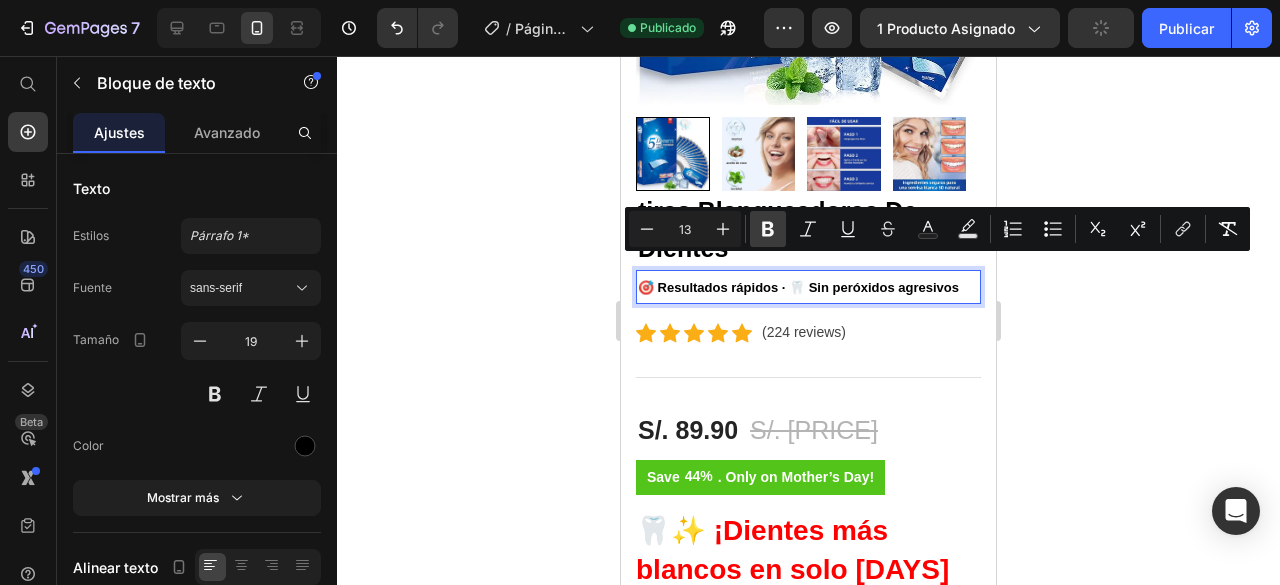 click 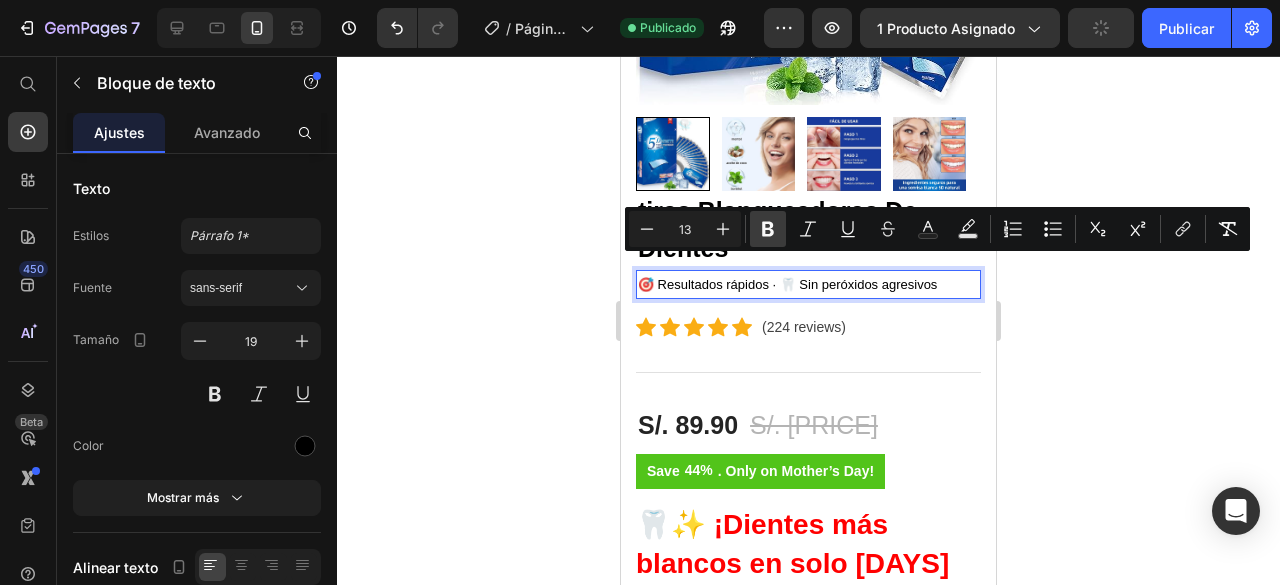 click 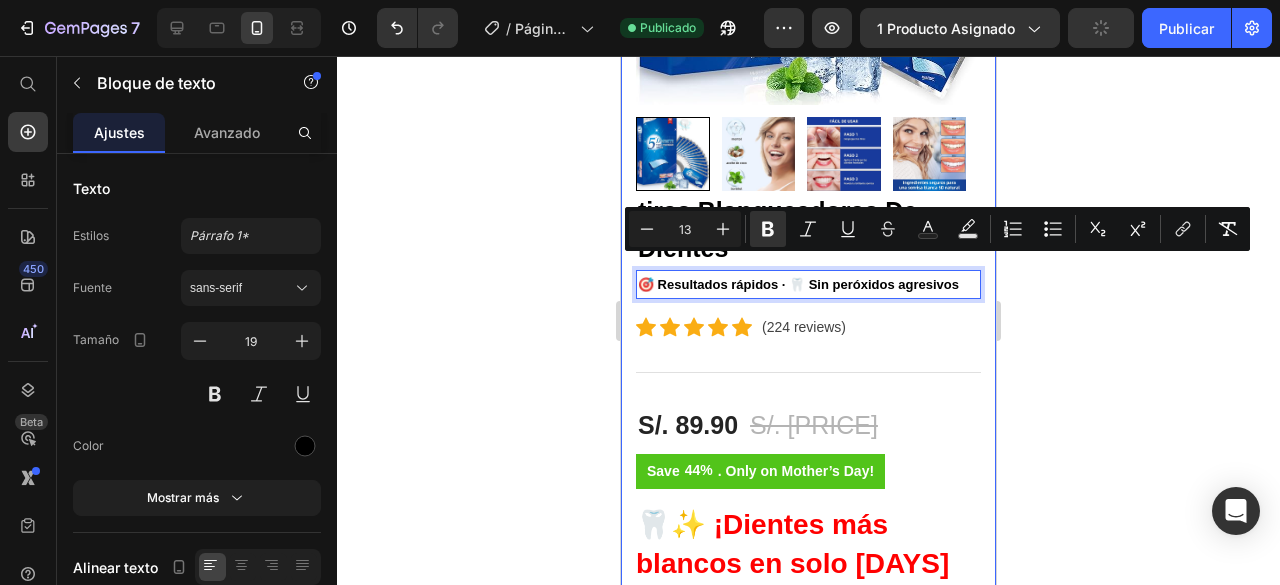 click 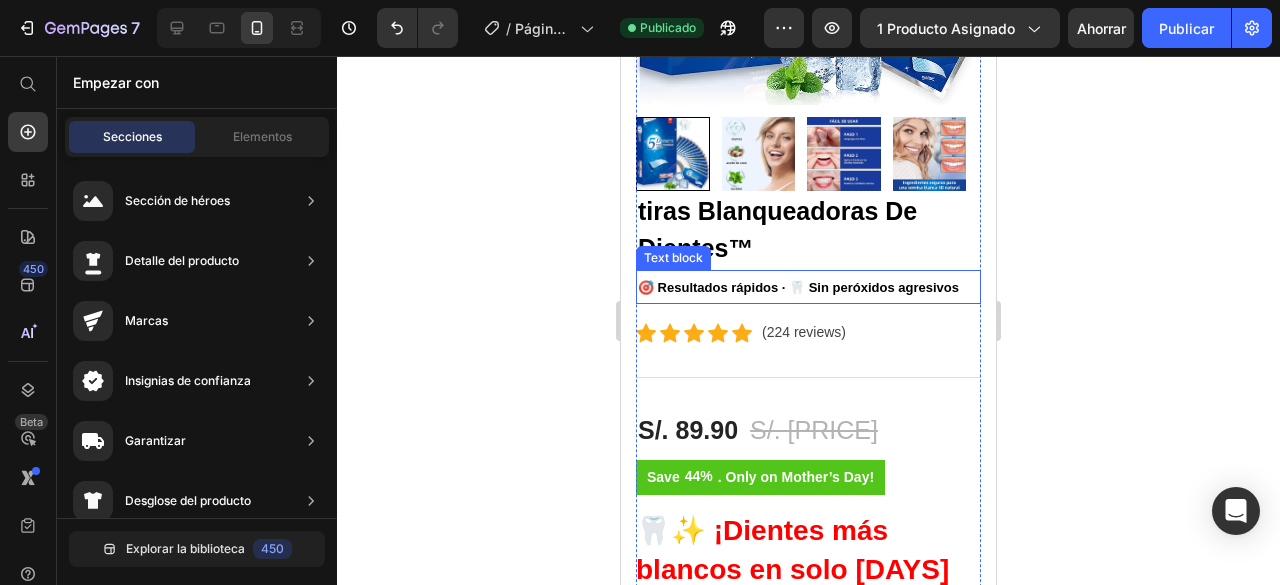 click on "🎯 Resultados rápidos · 🦷 Sin peróxidos agresivos" at bounding box center (798, 287) 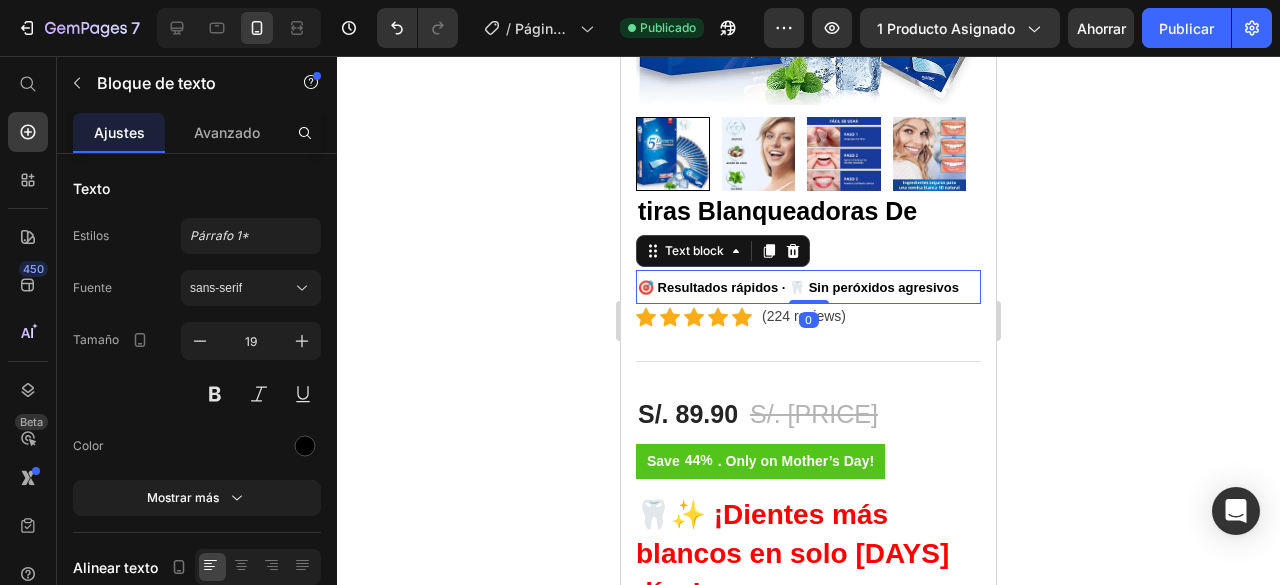drag, startPoint x: 812, startPoint y: 303, endPoint x: 799, endPoint y: 249, distance: 55.542778 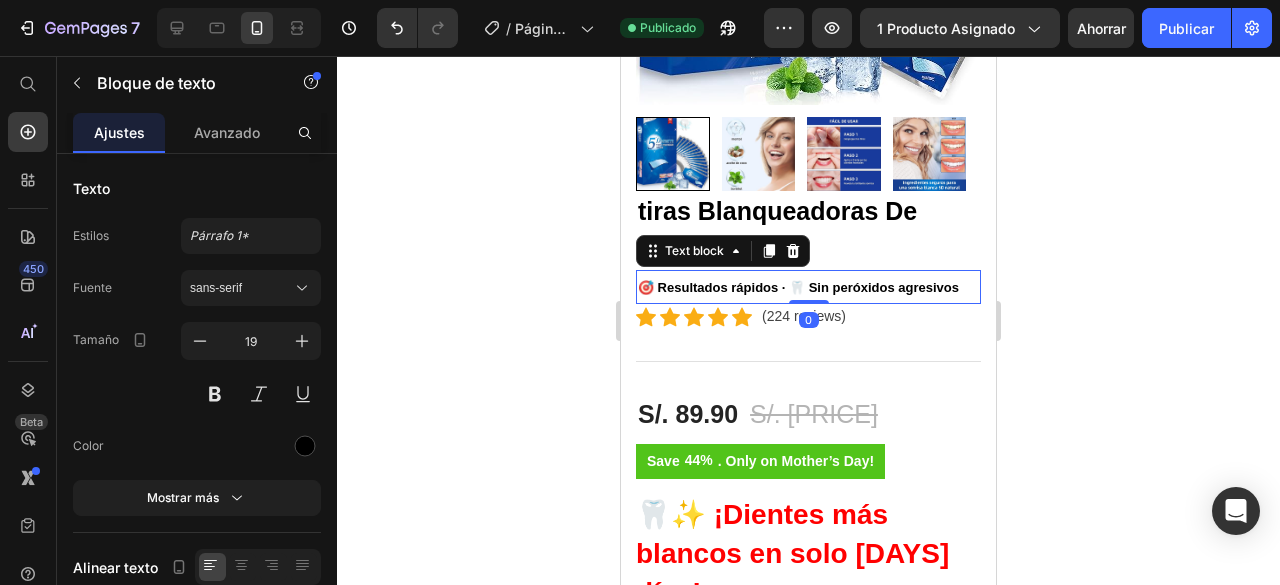 click 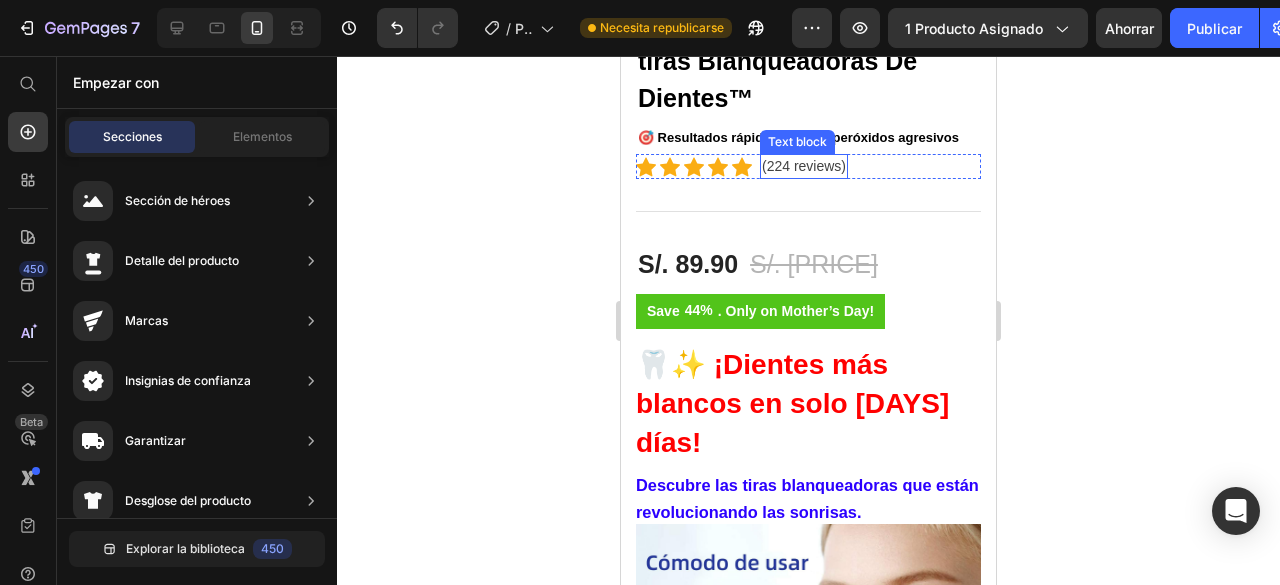 scroll, scrollTop: 500, scrollLeft: 0, axis: vertical 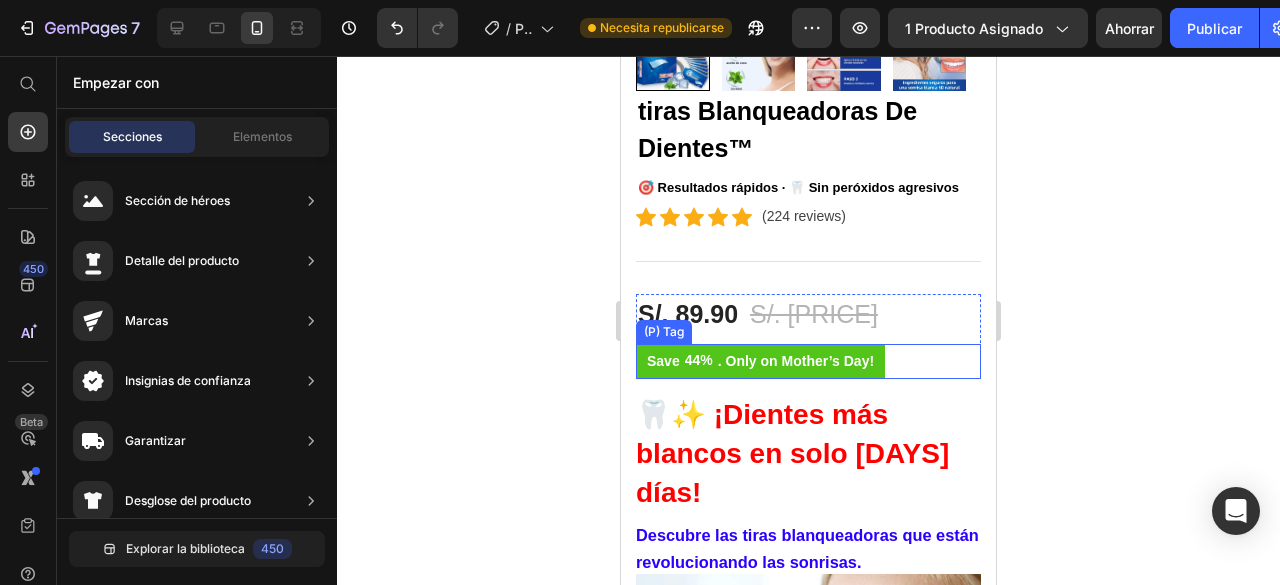 drag, startPoint x: 920, startPoint y: 337, endPoint x: 908, endPoint y: 273, distance: 65.11528 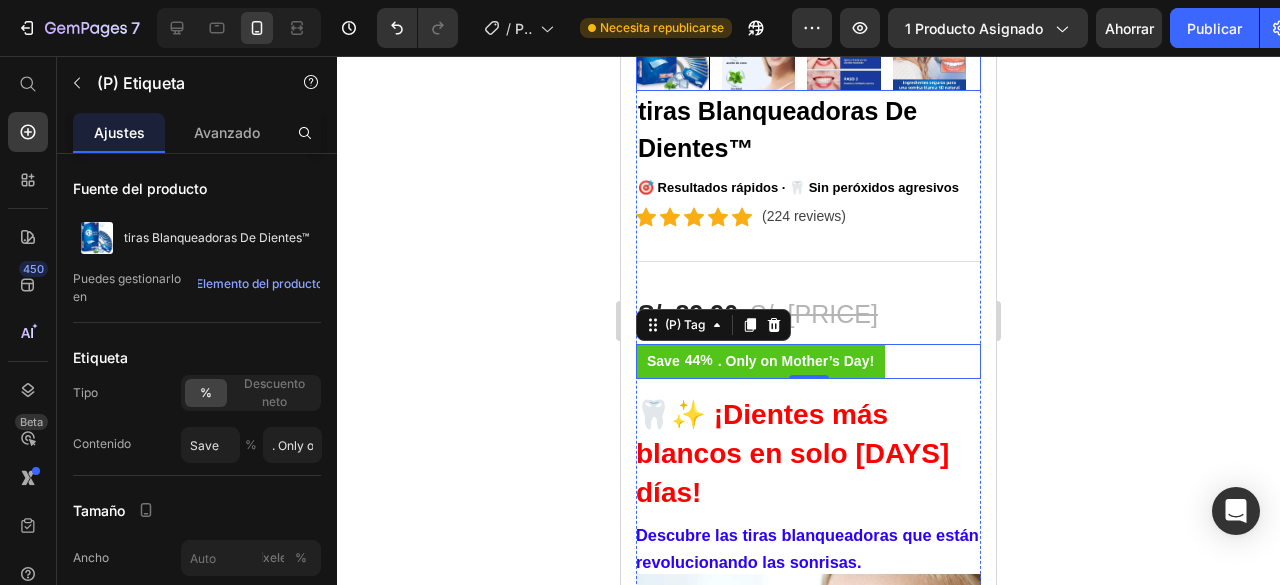 scroll, scrollTop: 400, scrollLeft: 0, axis: vertical 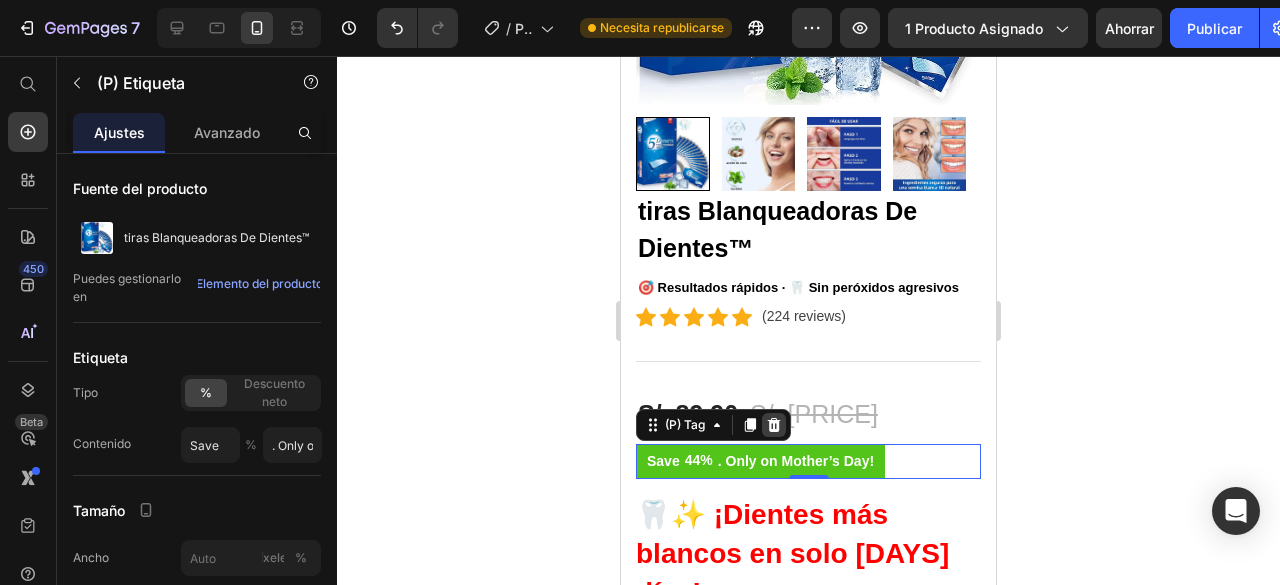 click 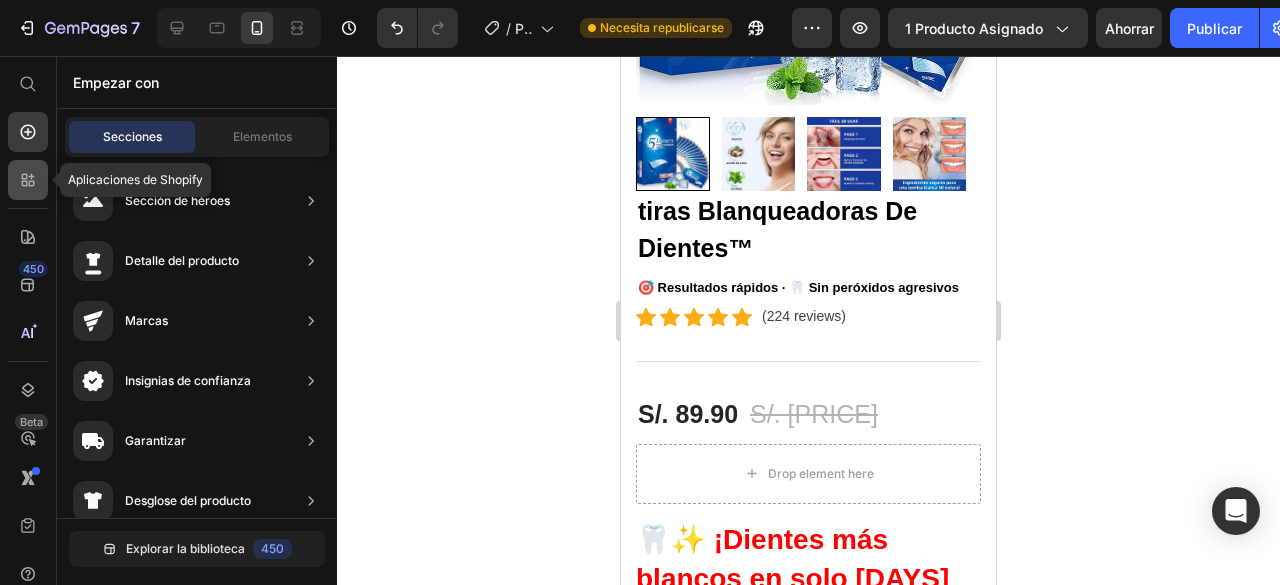 click 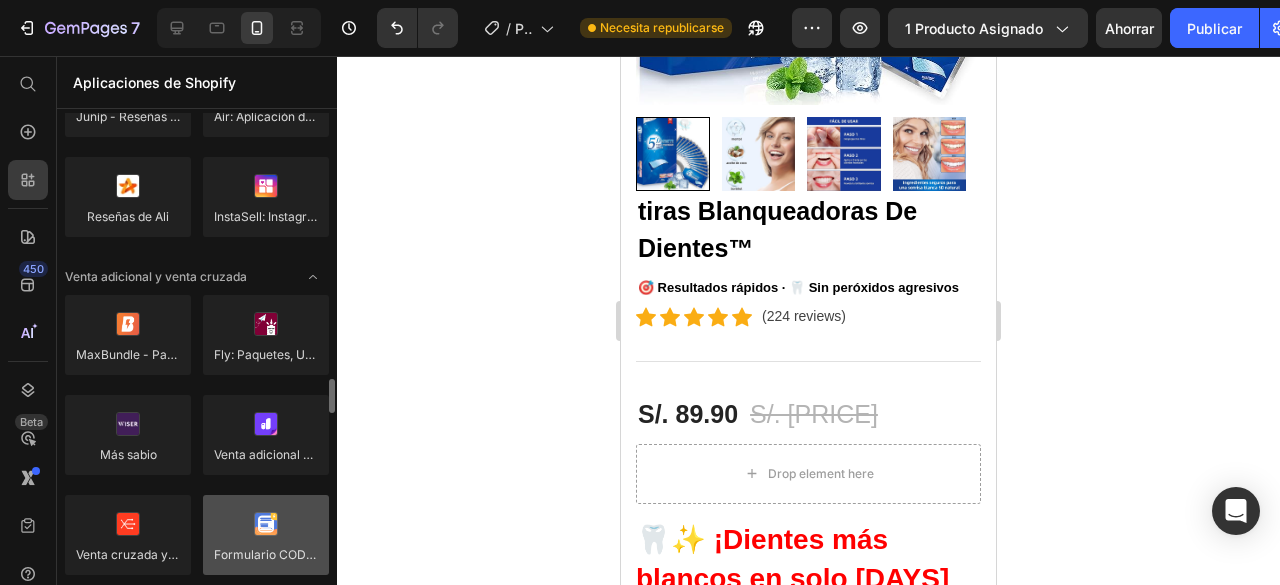 scroll, scrollTop: 900, scrollLeft: 0, axis: vertical 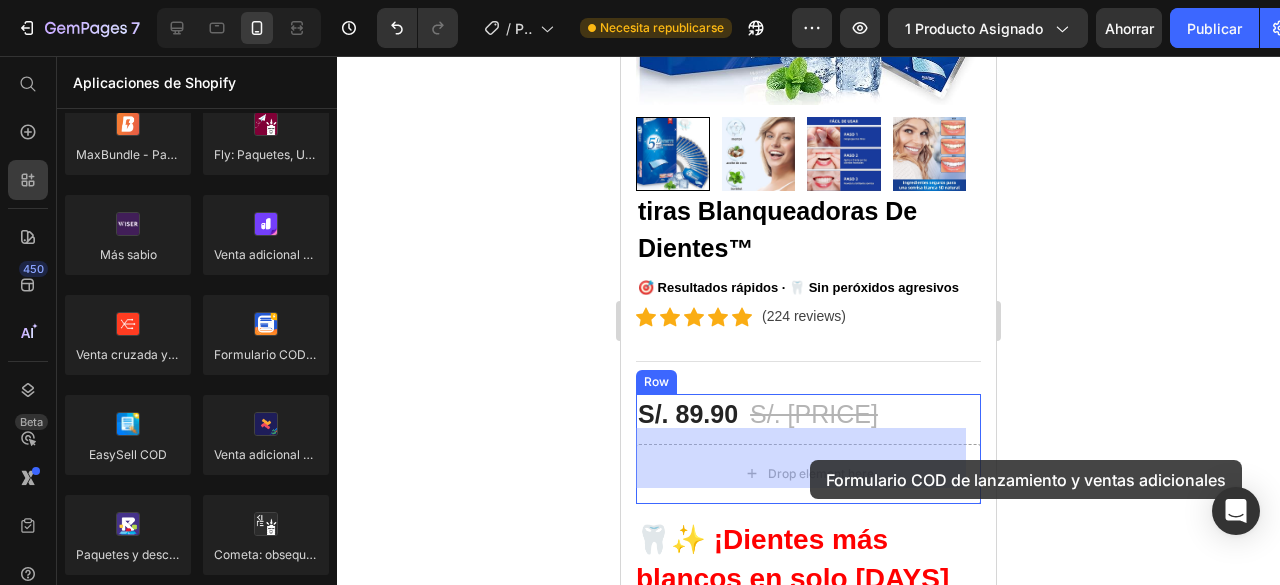 drag, startPoint x: 999, startPoint y: 461, endPoint x: 810, endPoint y: 460, distance: 189.00264 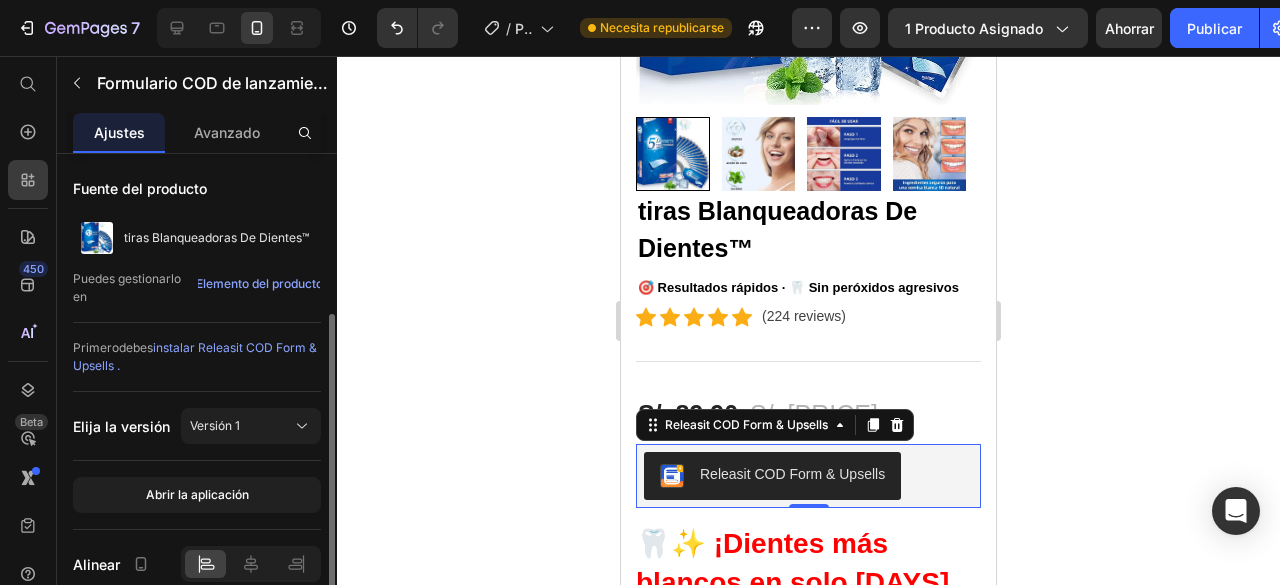 scroll, scrollTop: 86, scrollLeft: 0, axis: vertical 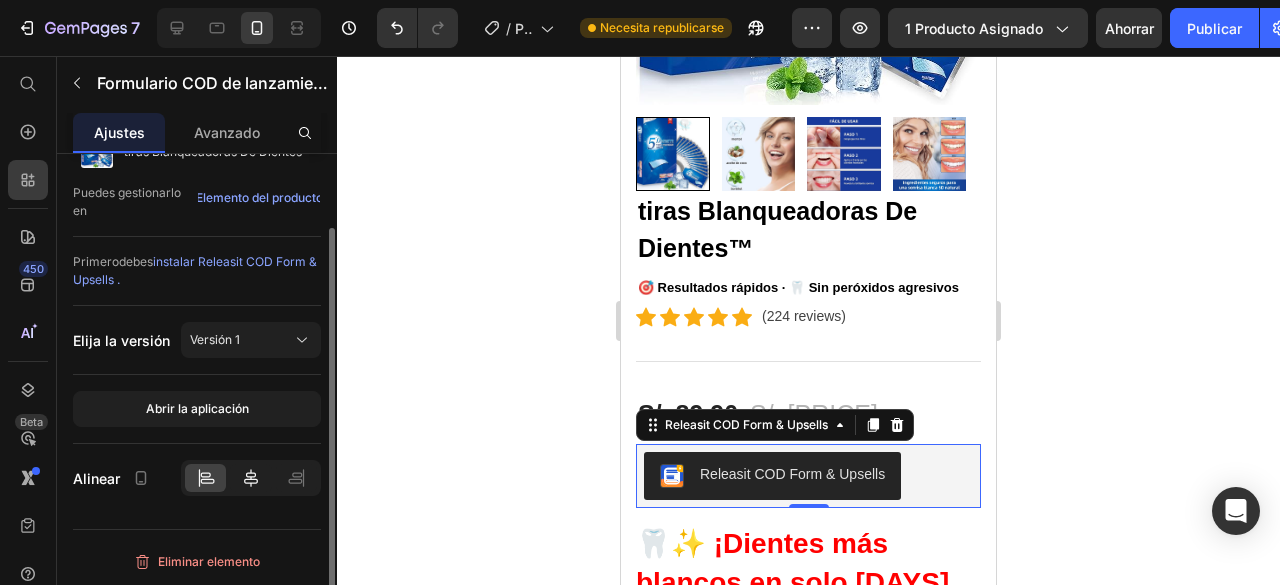 click 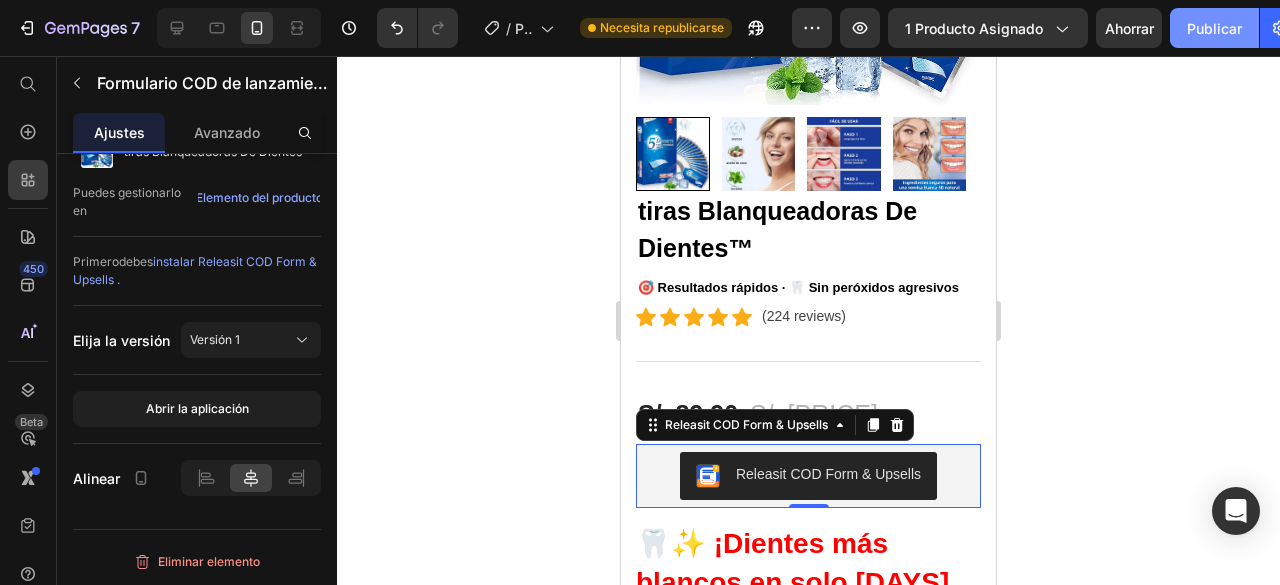click on "Publicar" 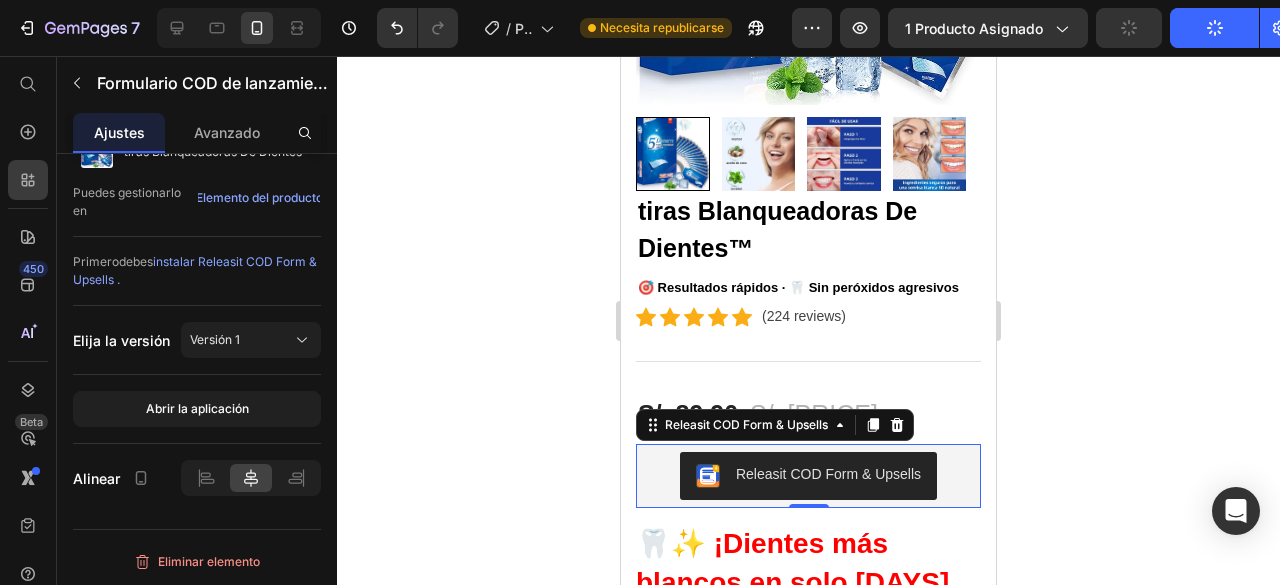 click on "Publicar" 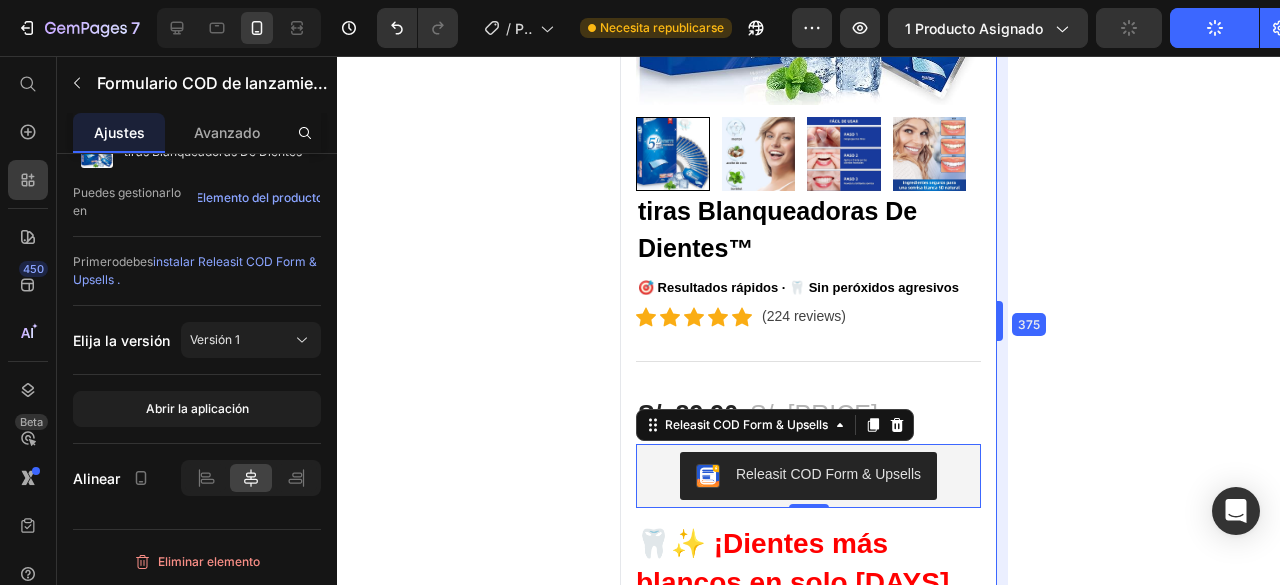 drag, startPoint x: 1005, startPoint y: 320, endPoint x: 350, endPoint y: 269, distance: 656.9825 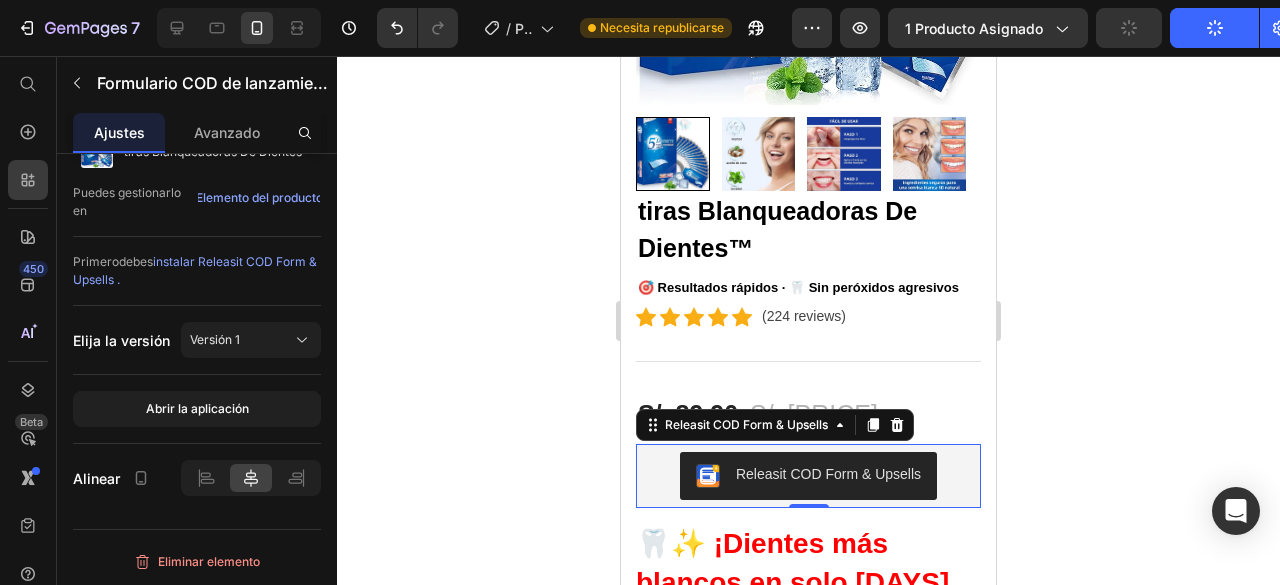 click 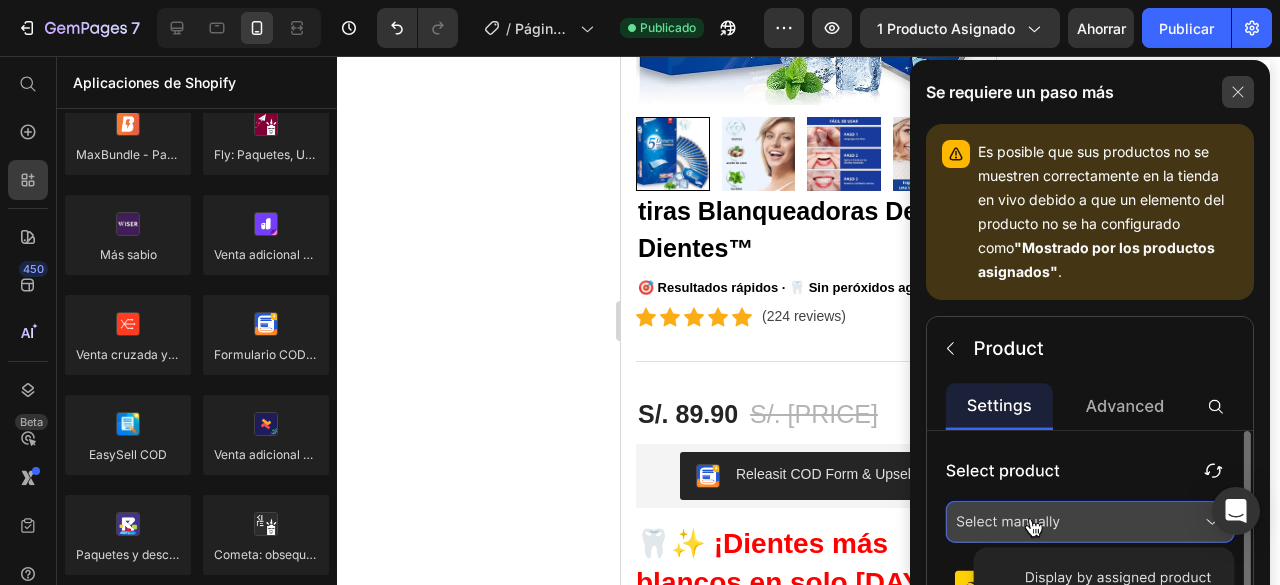 click 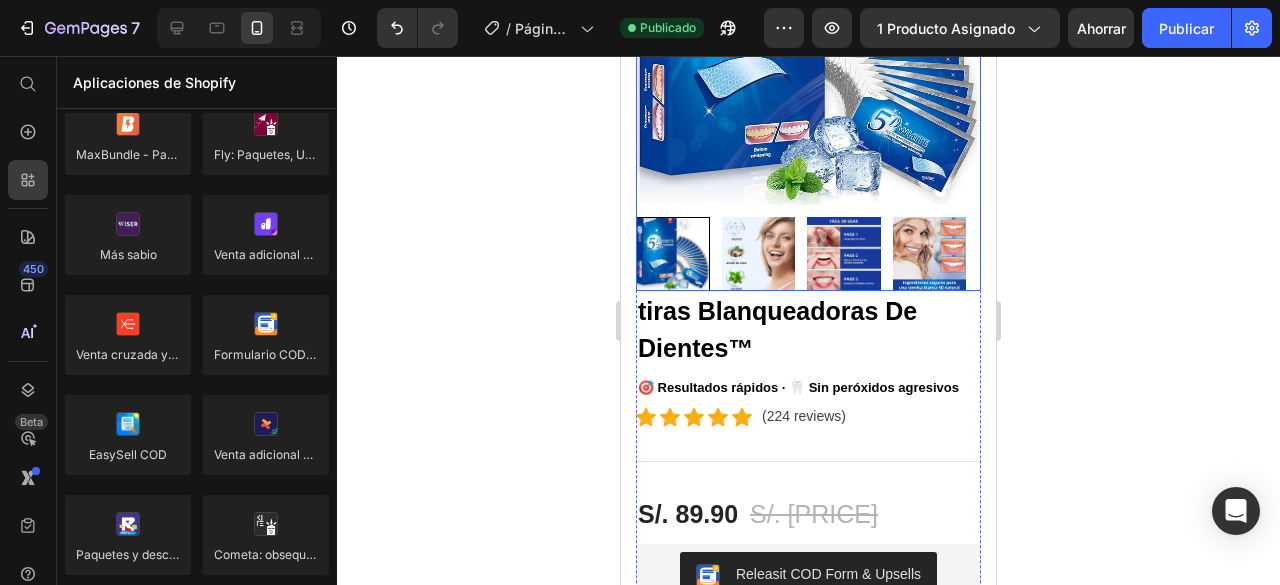 scroll, scrollTop: 0, scrollLeft: 0, axis: both 